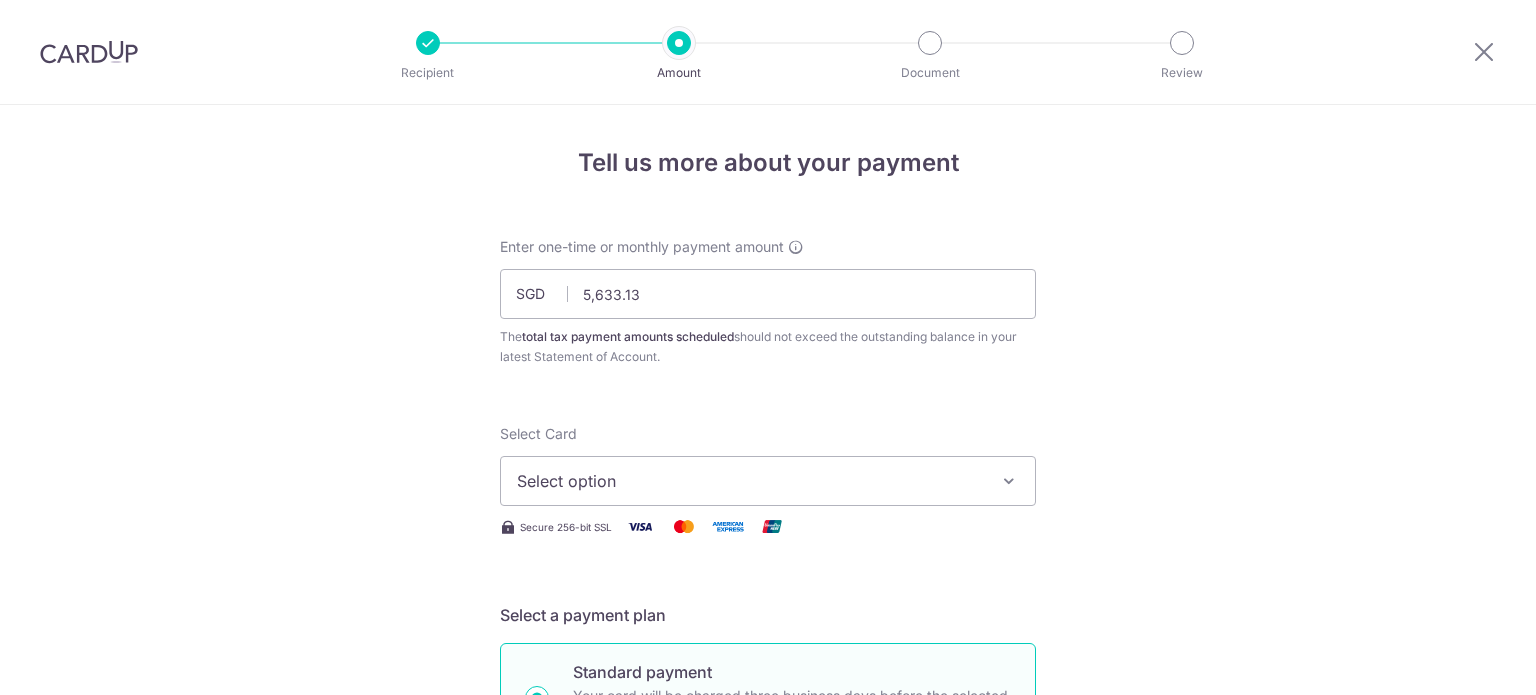 scroll, scrollTop: 0, scrollLeft: 0, axis: both 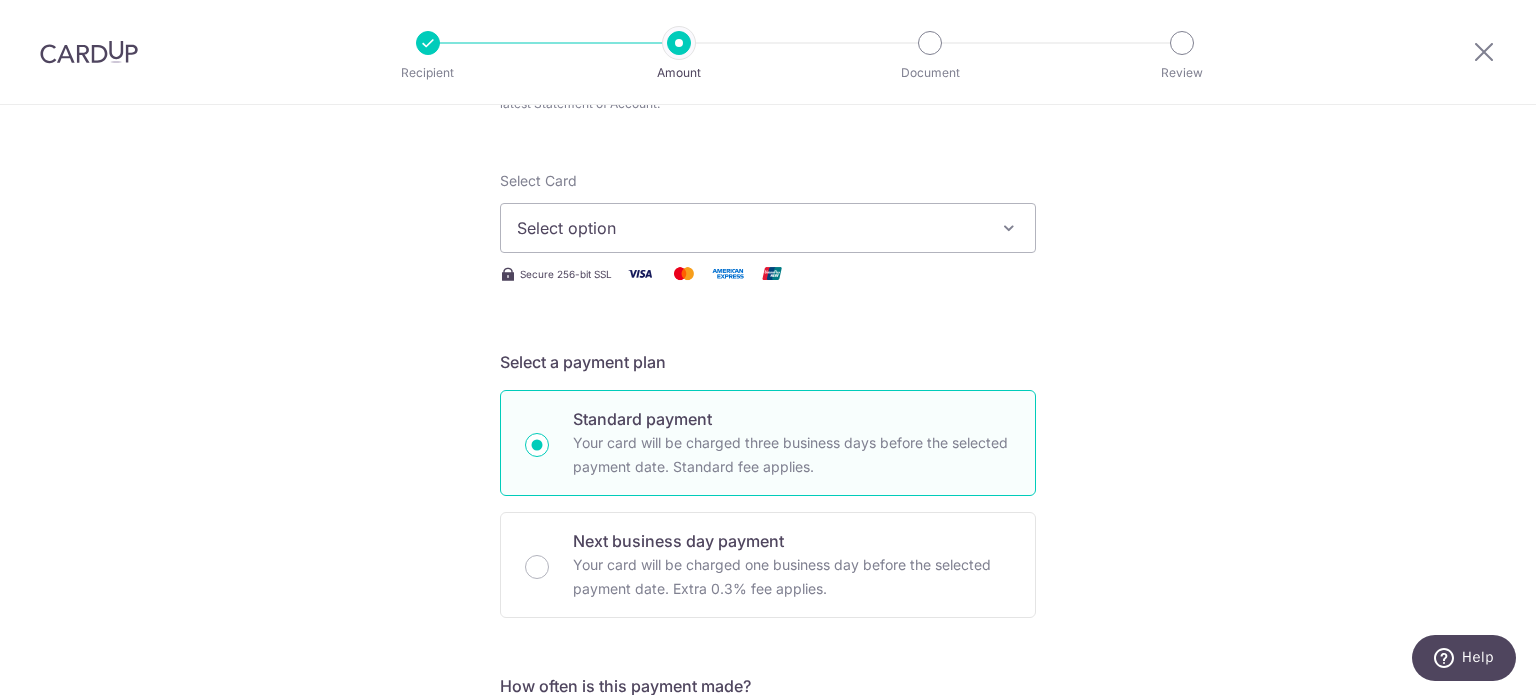 click on "Select Card
Select option
Add credit card
Secure 256-bit SSL
Text
New card details
Card
Secure 256-bit SSL
All American Express Corporate Cards (except The American Express® Singapore Airlines Business Credit Card) are not supported.
First Name
Shern Wen, Joshua
Last Name
Tan" at bounding box center [768, 232] 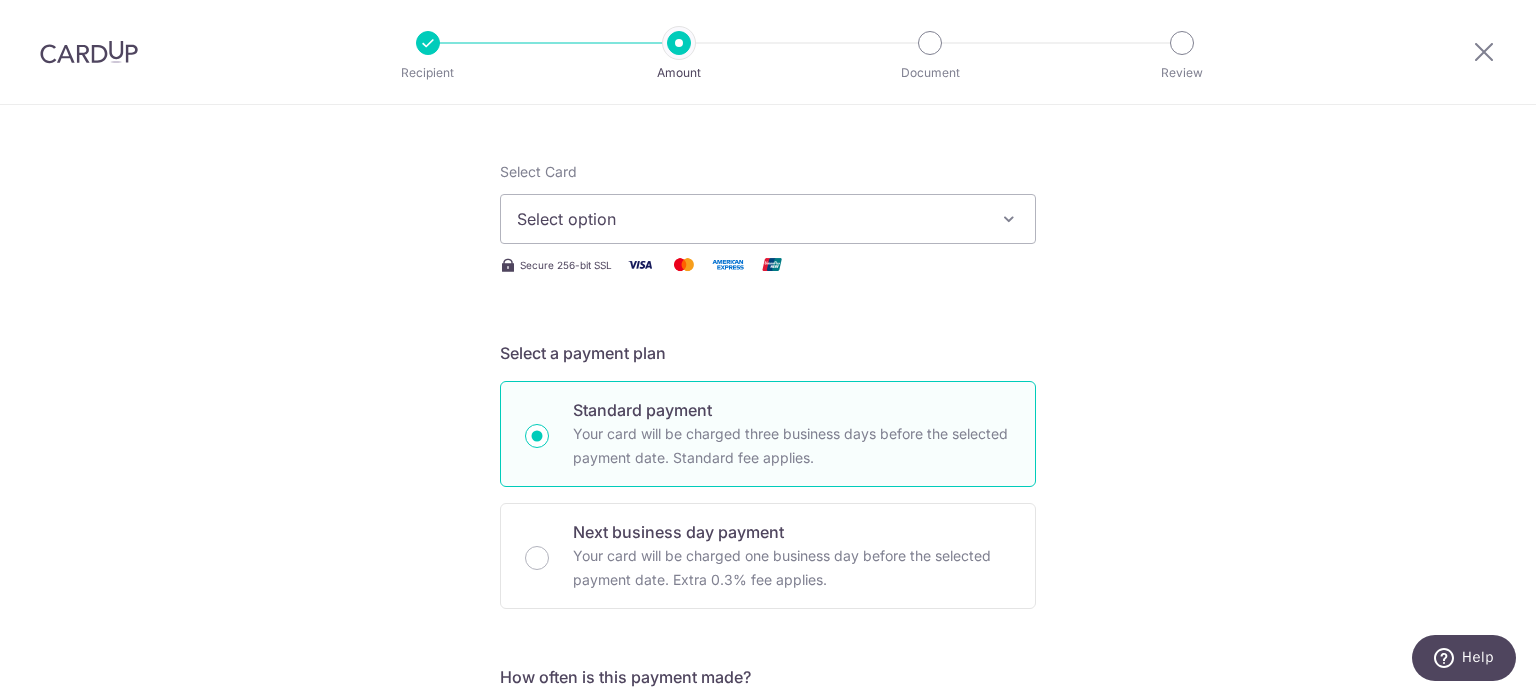 click on "Select option" at bounding box center (768, 219) 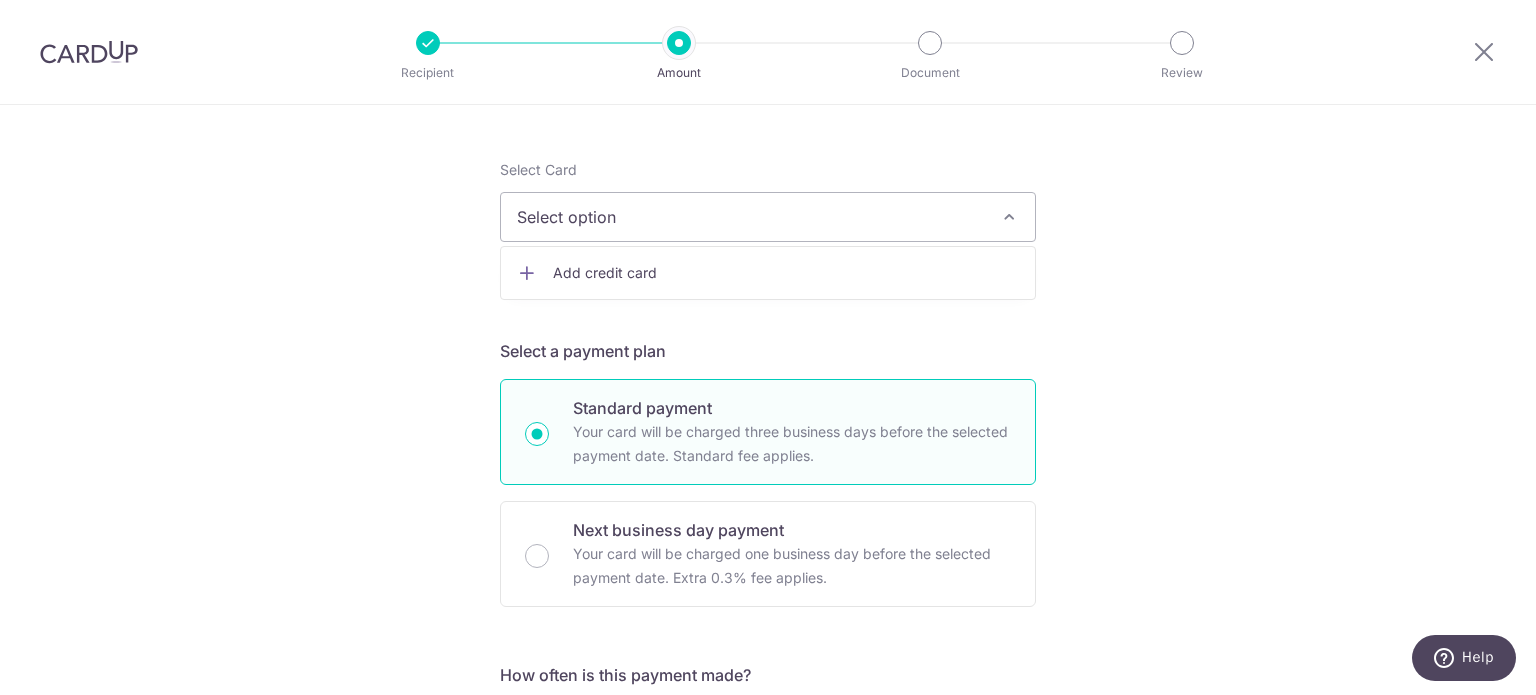 scroll, scrollTop: 265, scrollLeft: 0, axis: vertical 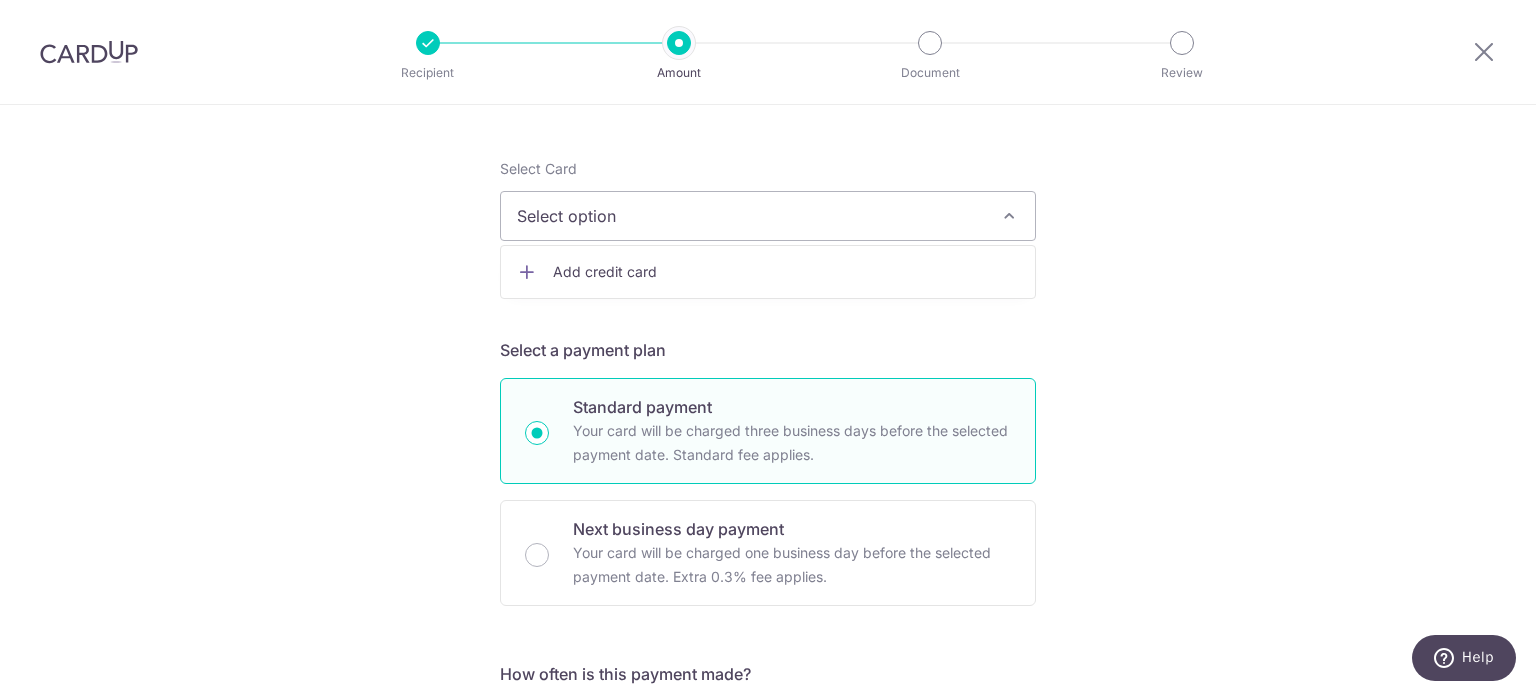 click on "Select option" at bounding box center (750, 216) 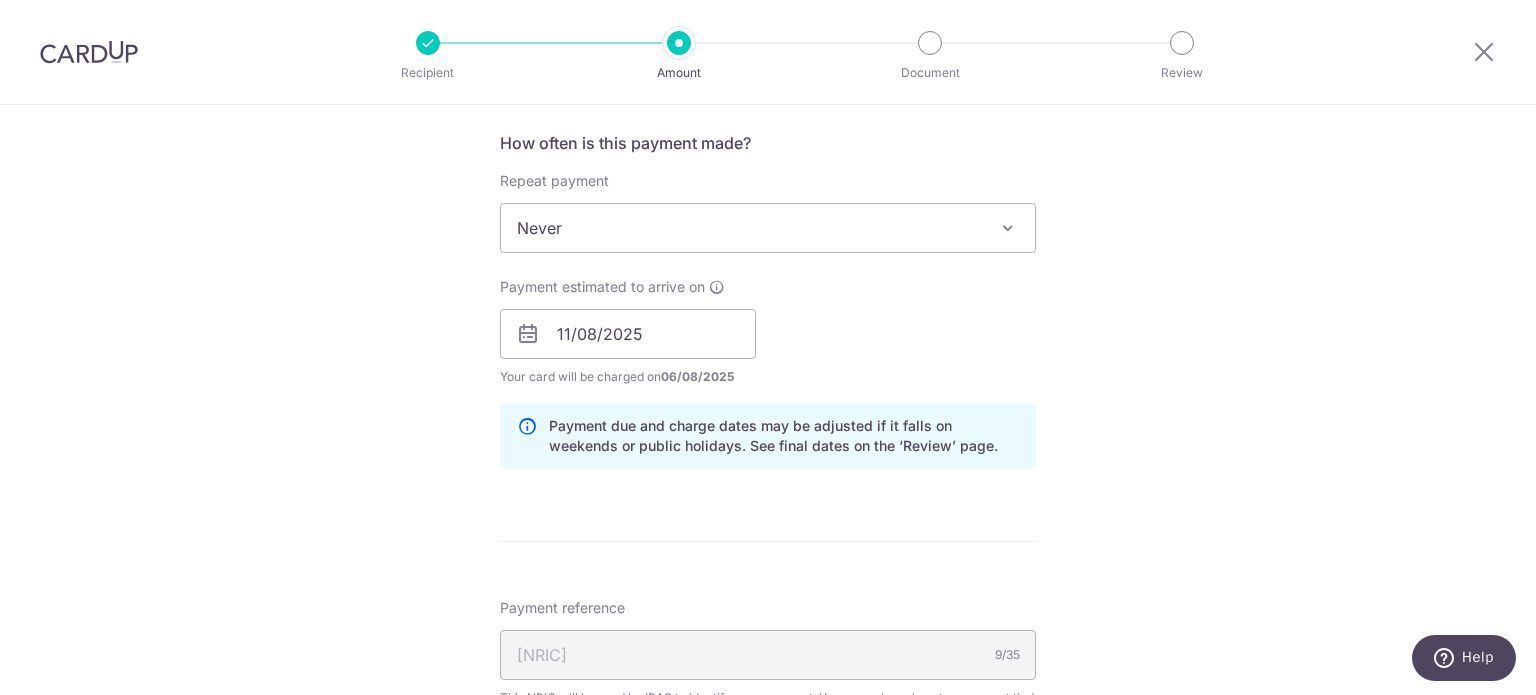 scroll, scrollTop: 797, scrollLeft: 0, axis: vertical 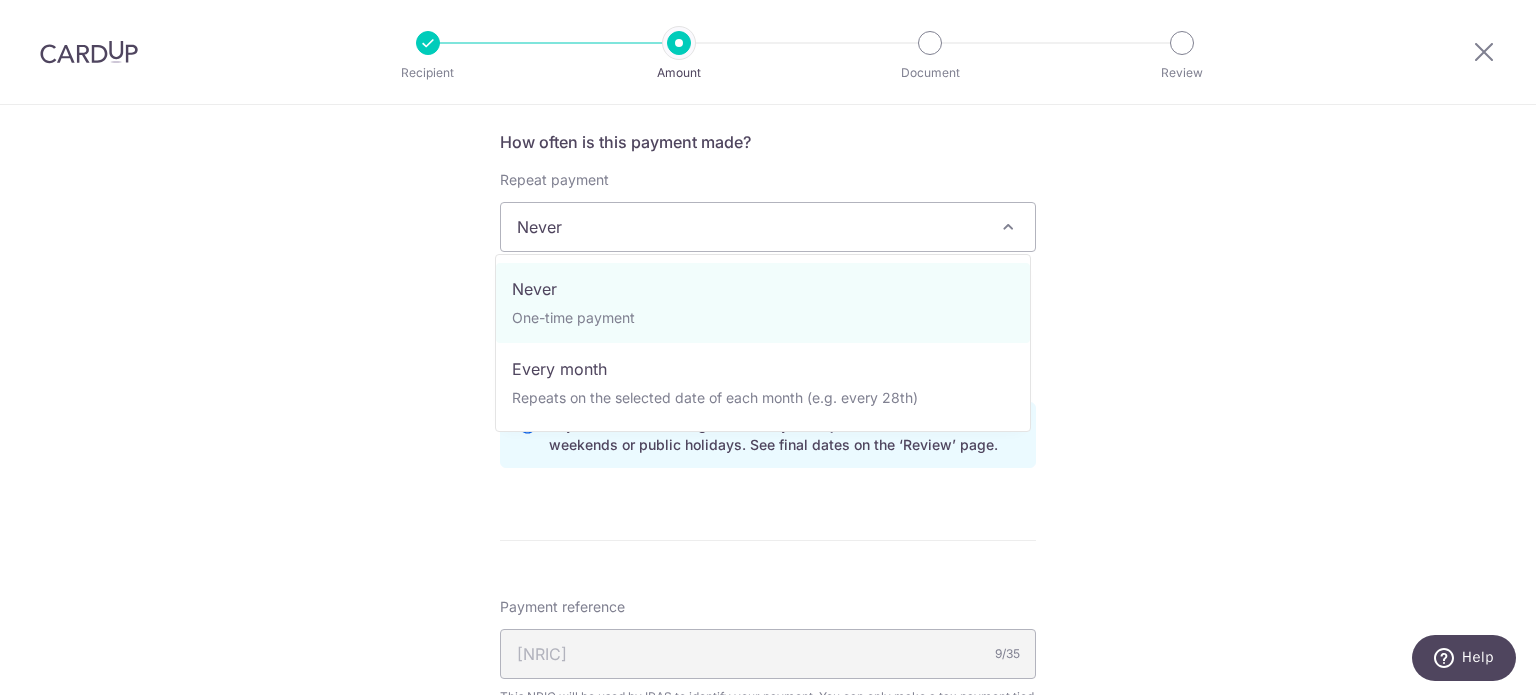 click on "Never" at bounding box center (768, 227) 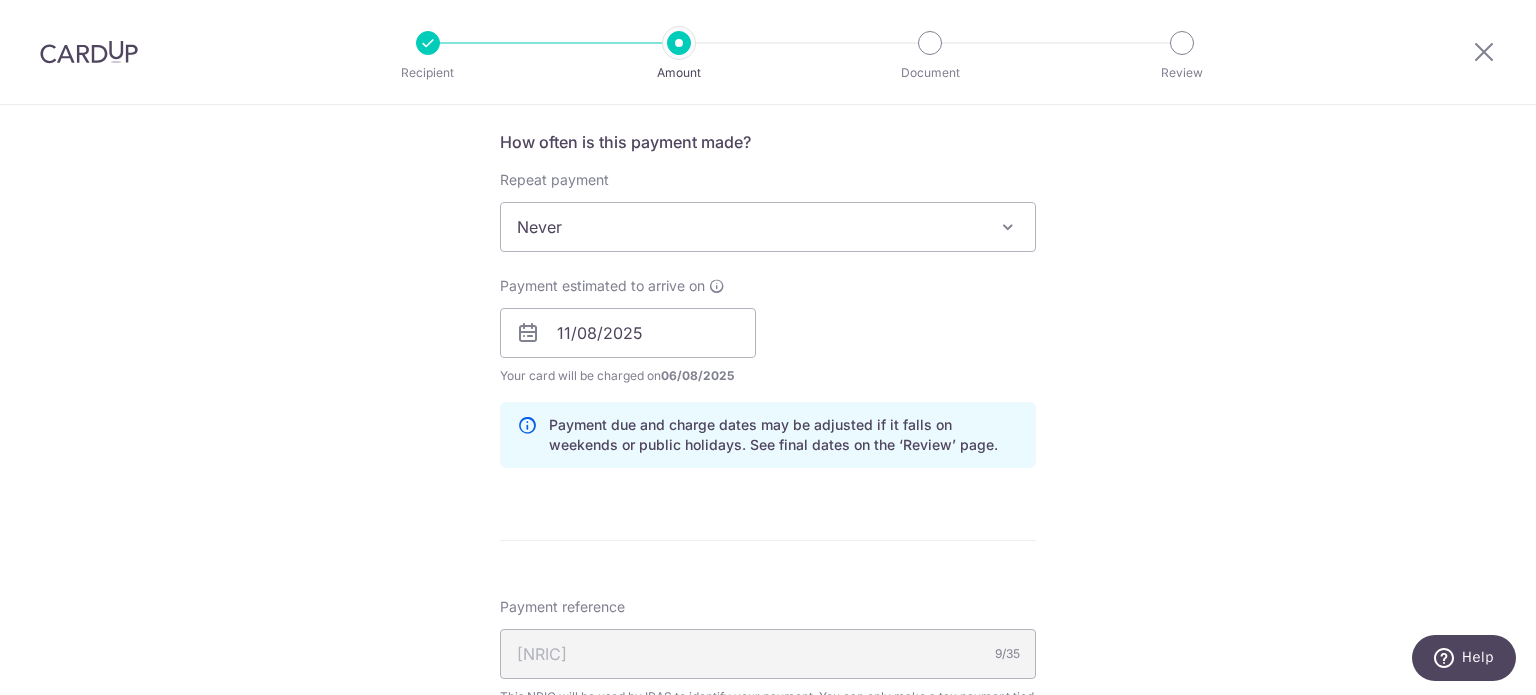 click on "Never" at bounding box center (768, 227) 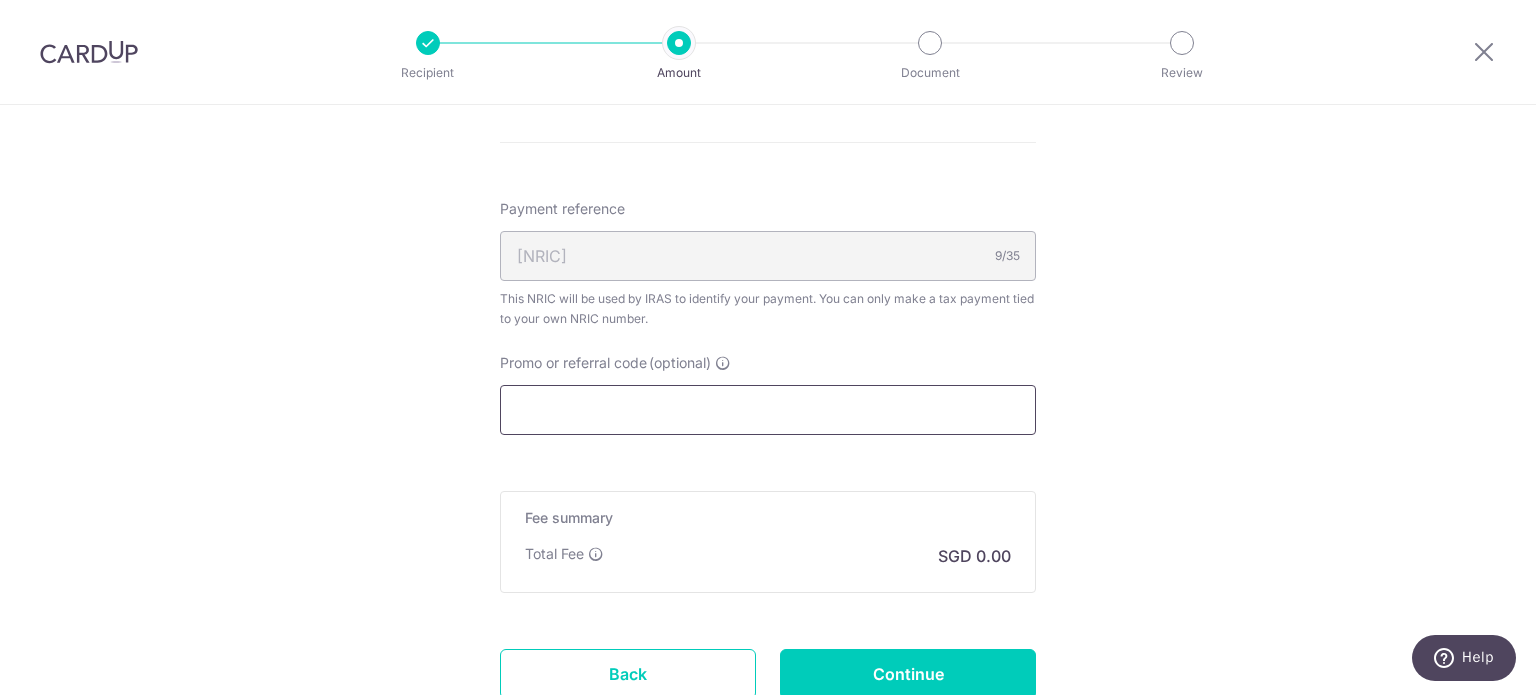 click on "Promo or referral code
(optional)" at bounding box center (768, 410) 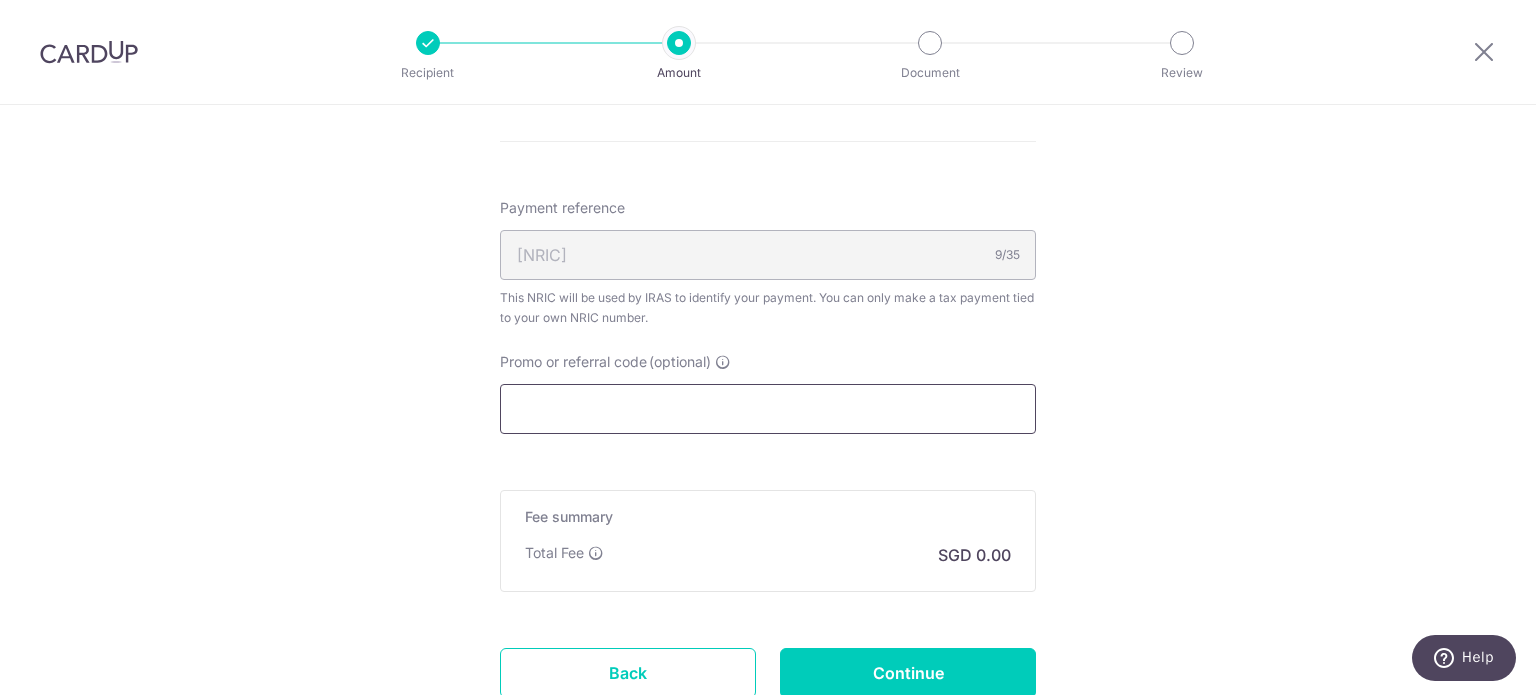 paste on "VTAX25ONE" 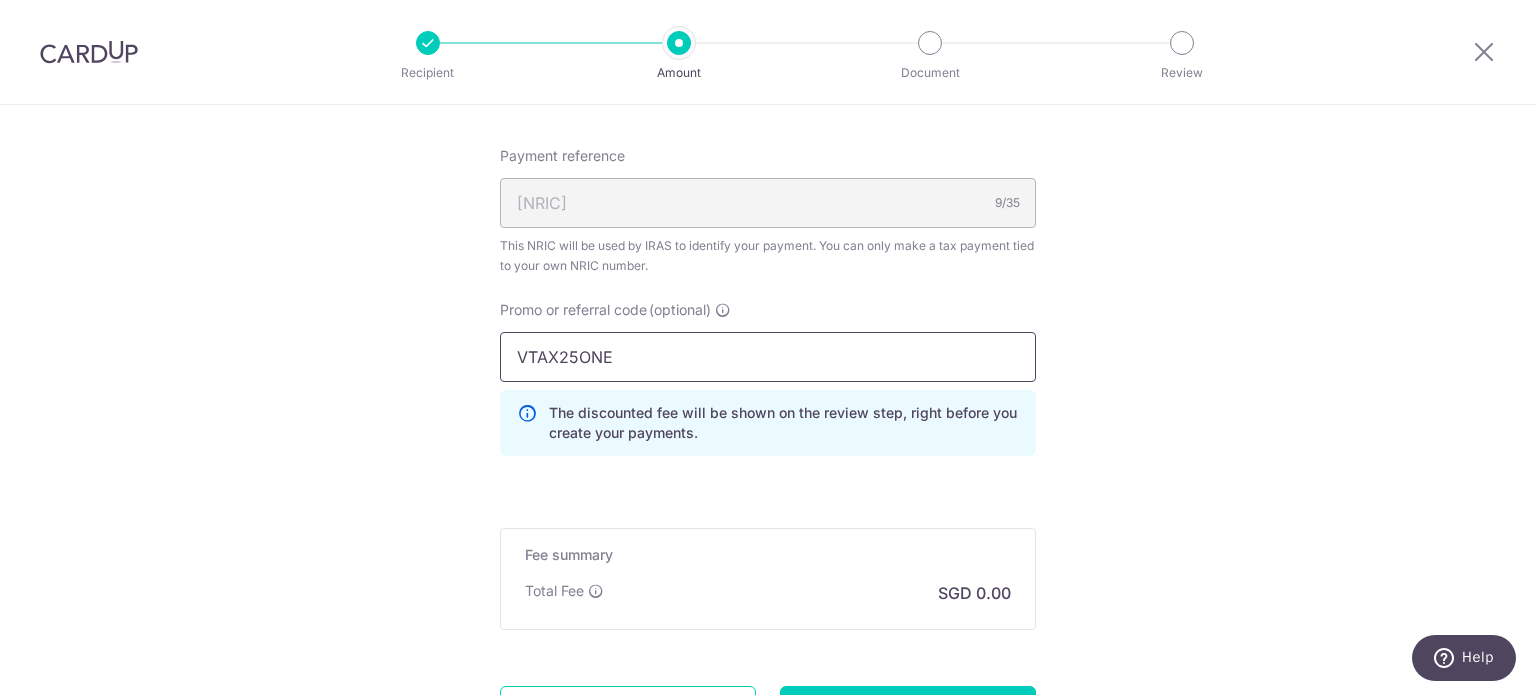 type on "VTAX25ONE" 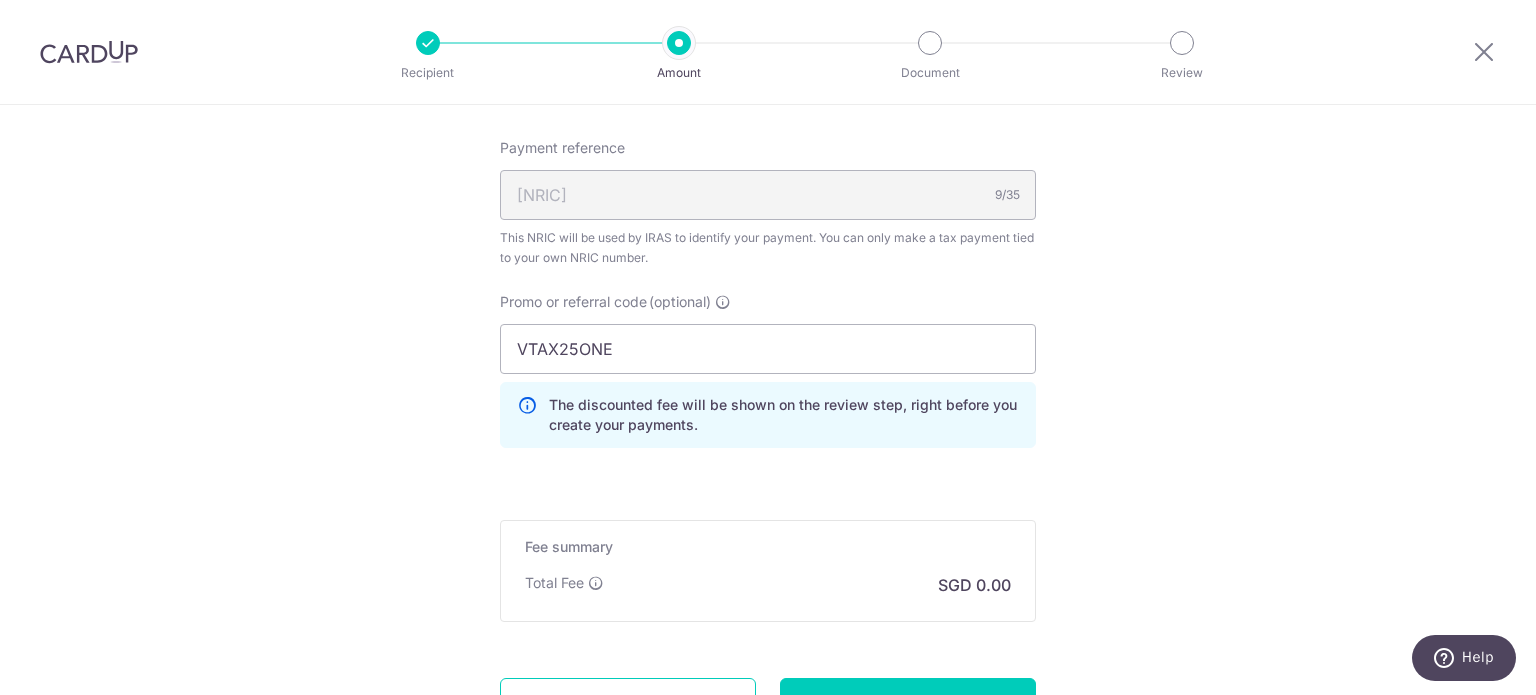 click on "Tell us more about your payment
Enter one-time or monthly payment amount
SGD
5,633.13
5633.13
The  total tax payment amounts scheduled  should not exceed the outstanding balance in your latest Statement of Account.
Select Card
Select option
Add credit card
Secure 256-bit SSL
Text
New card details
Card" at bounding box center [768, -137] 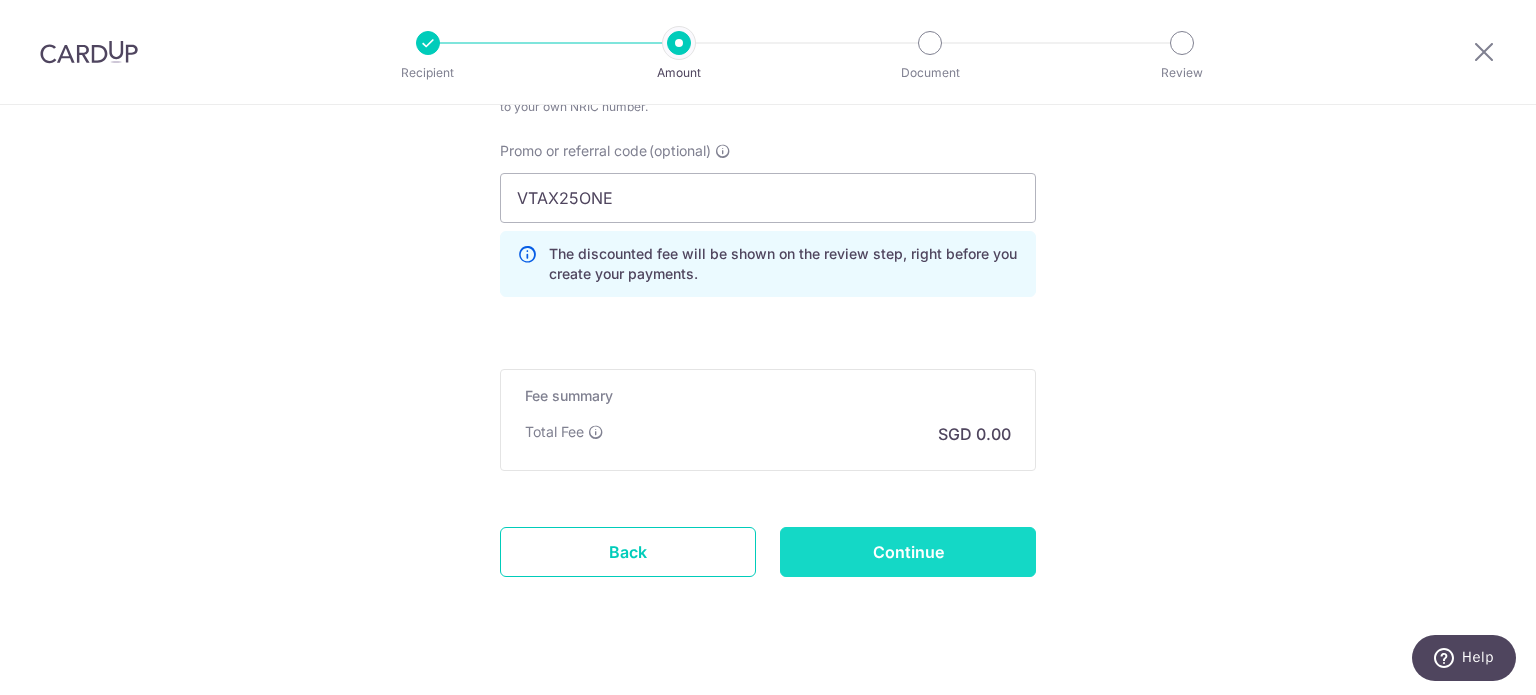 scroll, scrollTop: 1436, scrollLeft: 0, axis: vertical 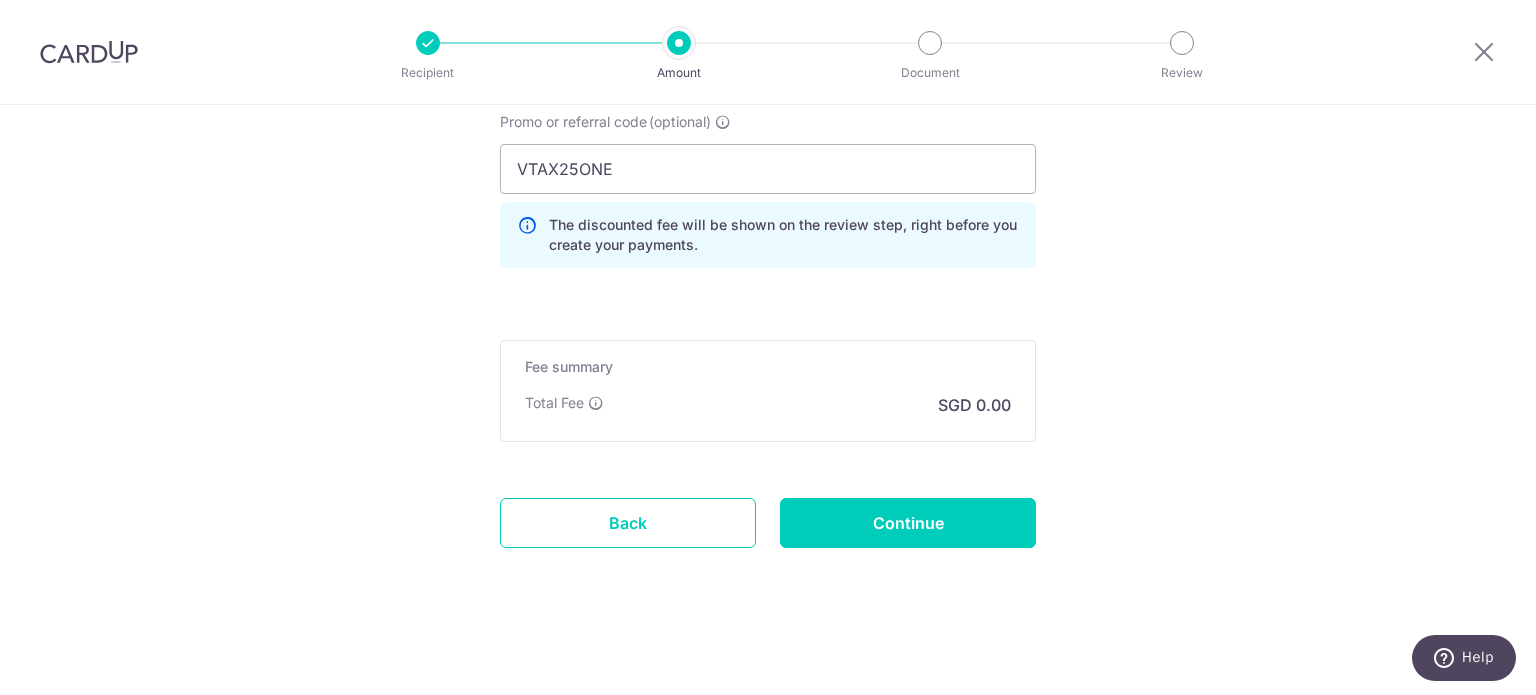 click on "Enter one-time or monthly payment amount
SGD
5,633.13
5633.13
The  total tax payment amounts scheduled  should not exceed the outstanding balance in your latest Statement of Account.
Select Card
Select option
Add credit card
Secure 256-bit SSL
Text
New card details
Card" at bounding box center (768, -298) 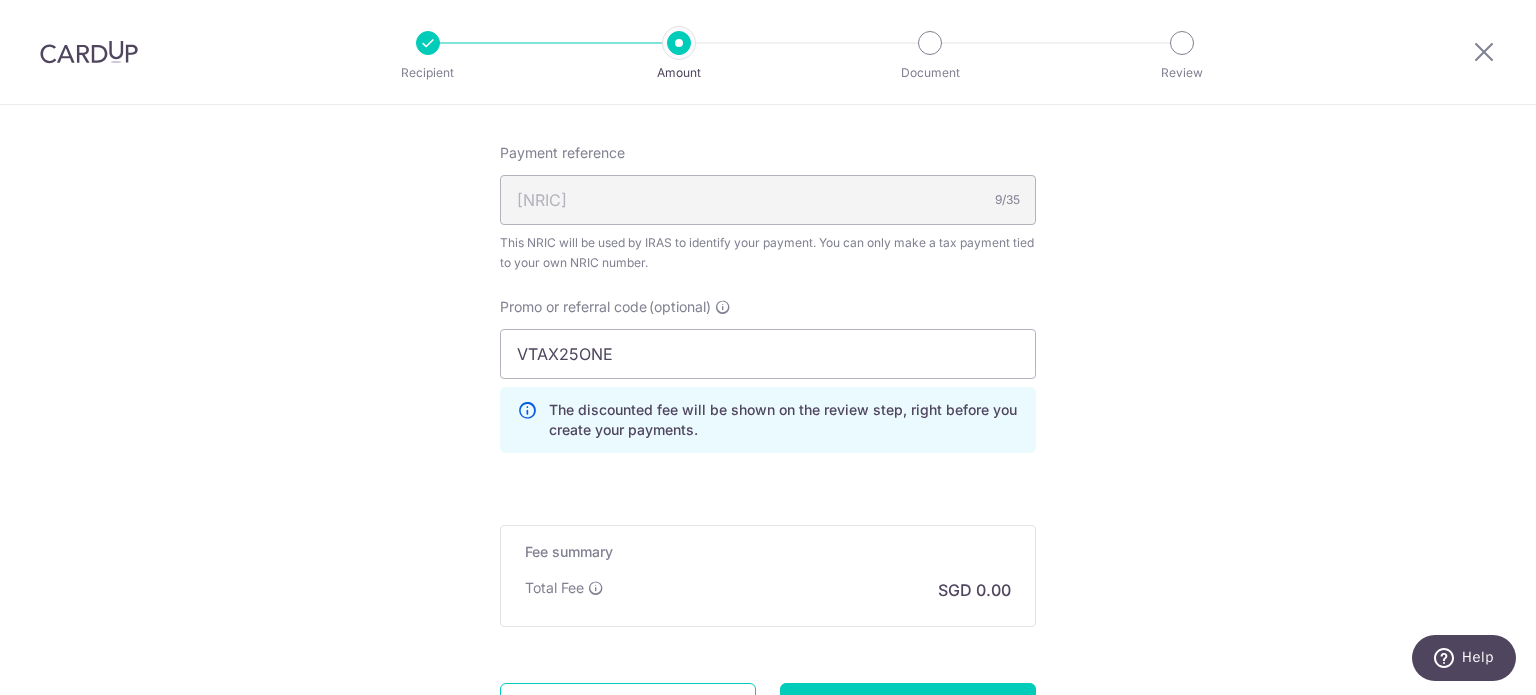 click on "Tell us more about your payment
Enter one-time or monthly payment amount
SGD
5,633.13
5633.13
The  total tax payment amounts scheduled  should not exceed the outstanding balance in your latest Statement of Account.
Select Card
Select option
Add credit card
Secure 256-bit SSL
Text
New card details
Card" at bounding box center (768, -132) 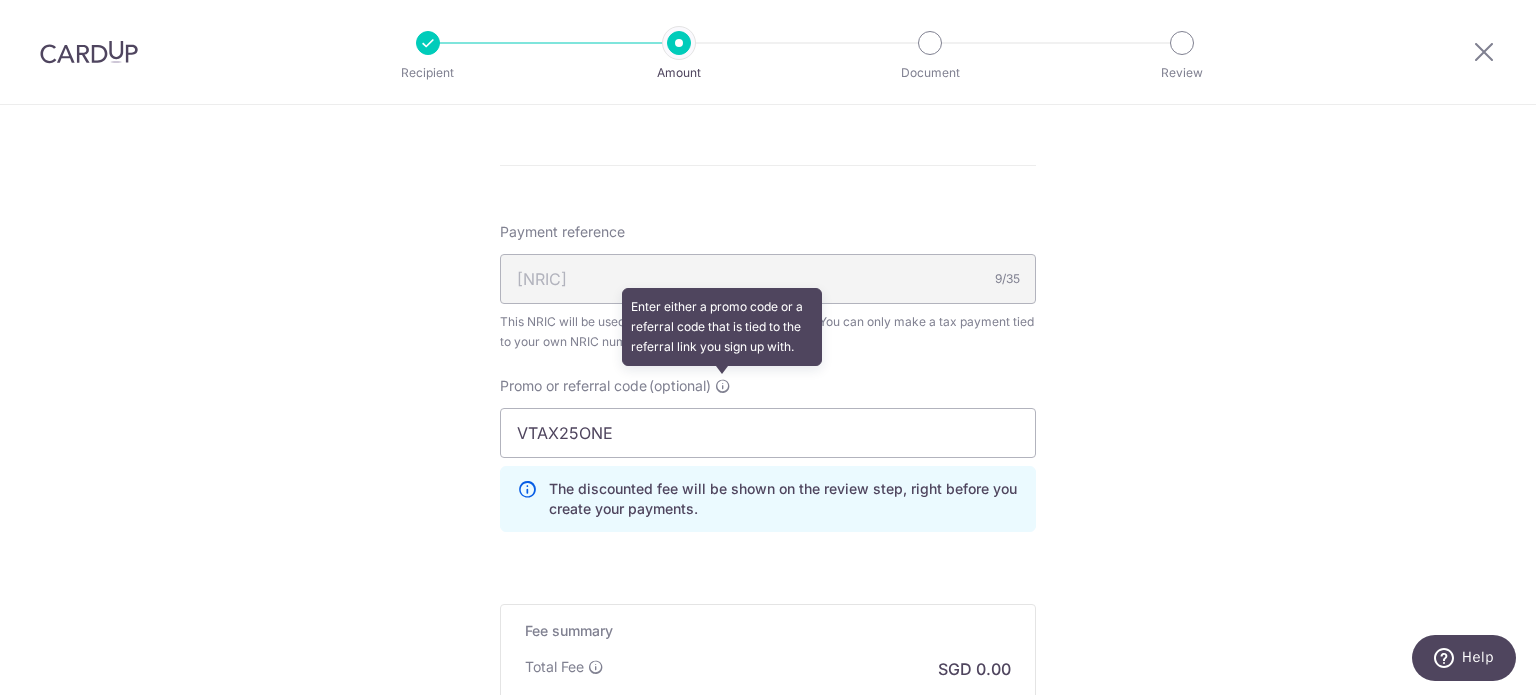 click on "Payment reference
S9338041Z
9/35
This NRIC will be used by IRAS to identify your payment. You can only make a tax payment tied to your own NRIC number." at bounding box center (768, 287) 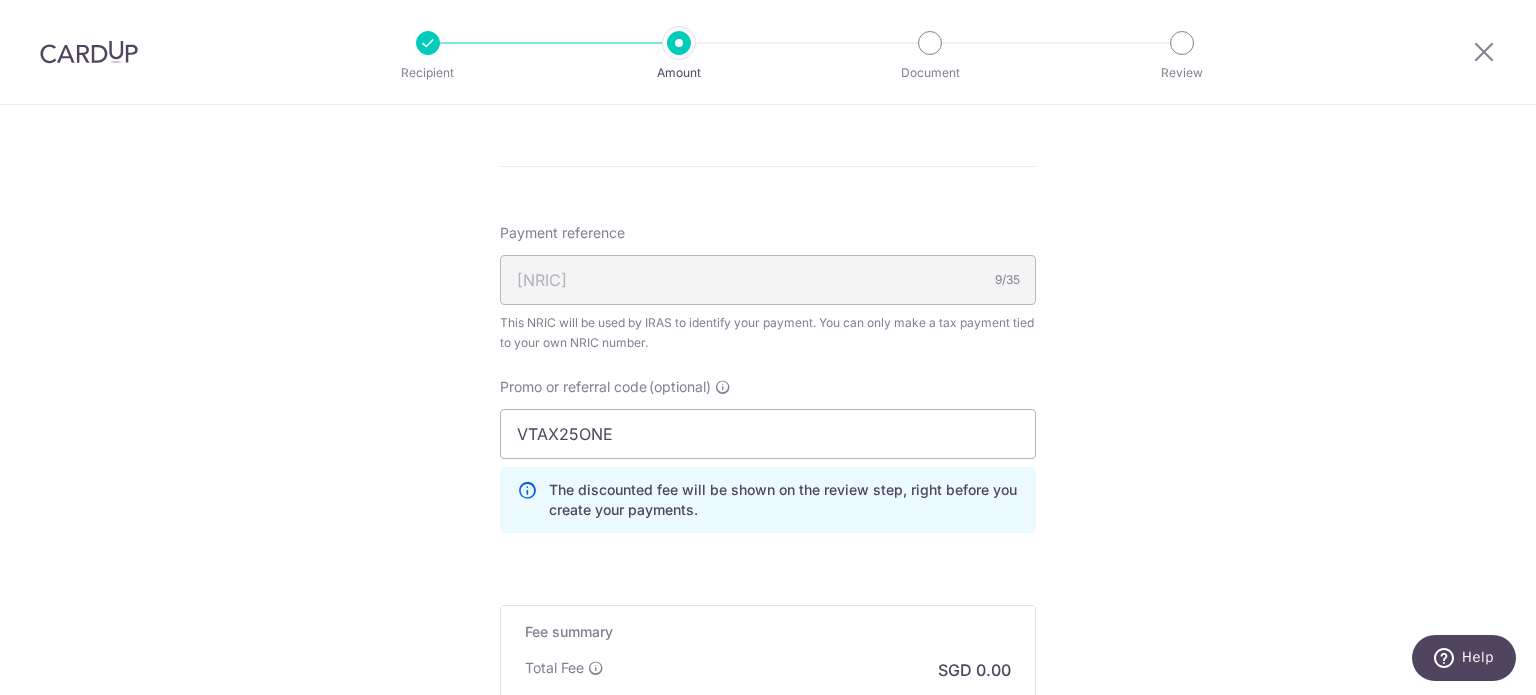 click at bounding box center (723, 387) 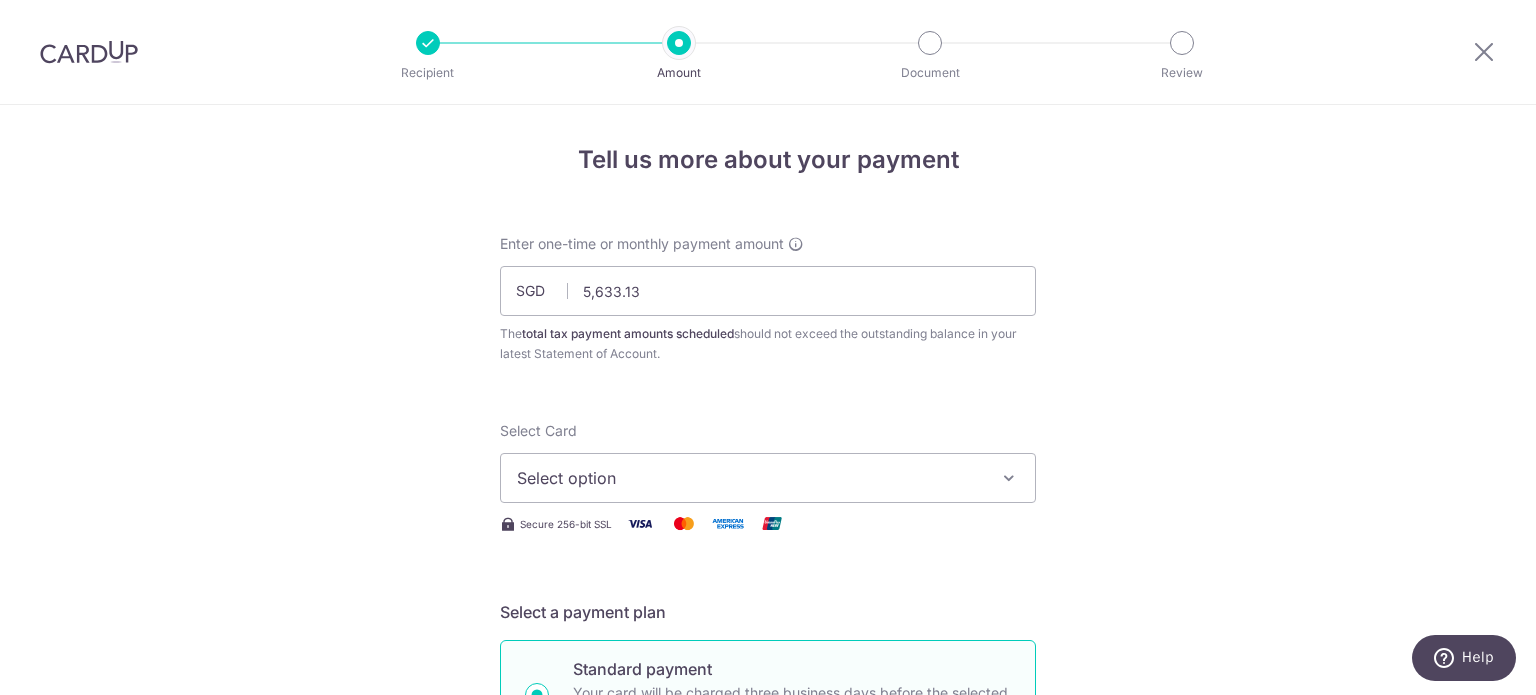 scroll, scrollTop: 0, scrollLeft: 0, axis: both 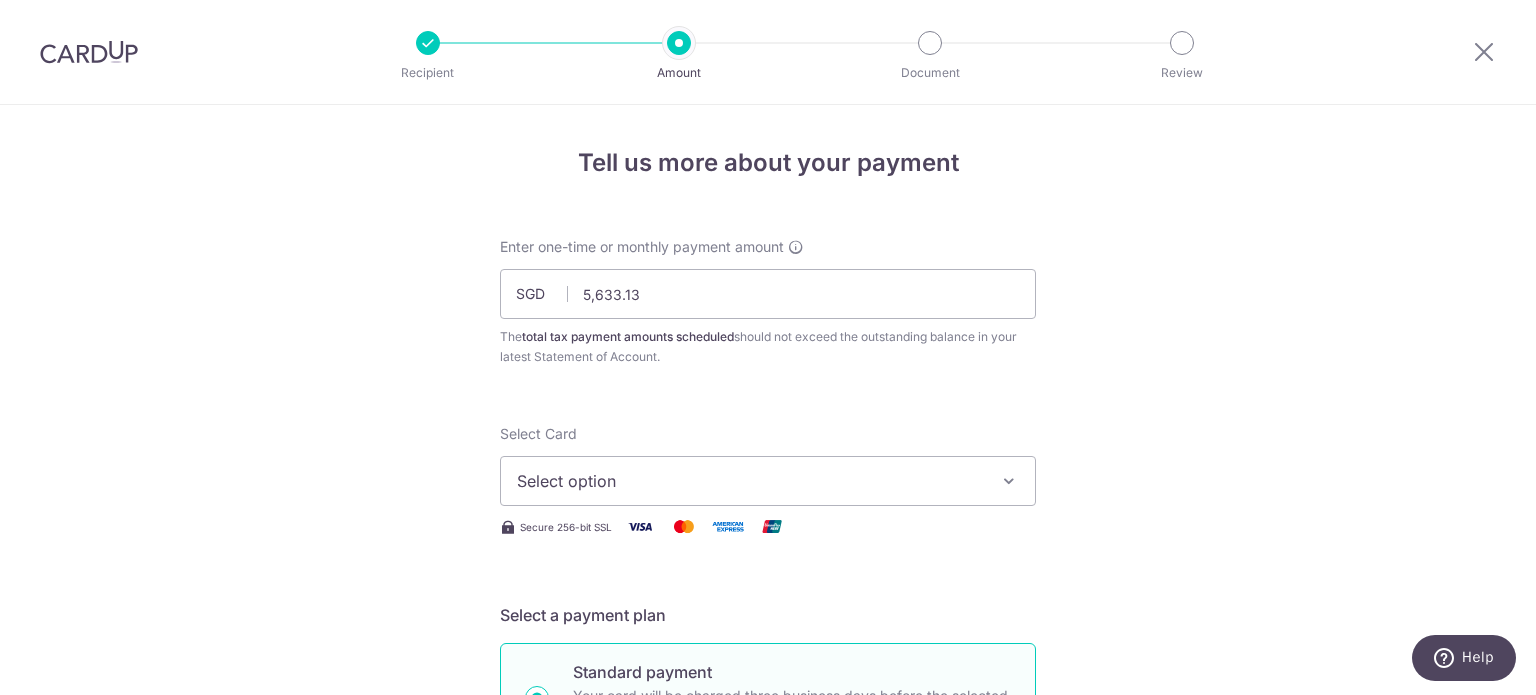 click on "Select option" at bounding box center [768, 481] 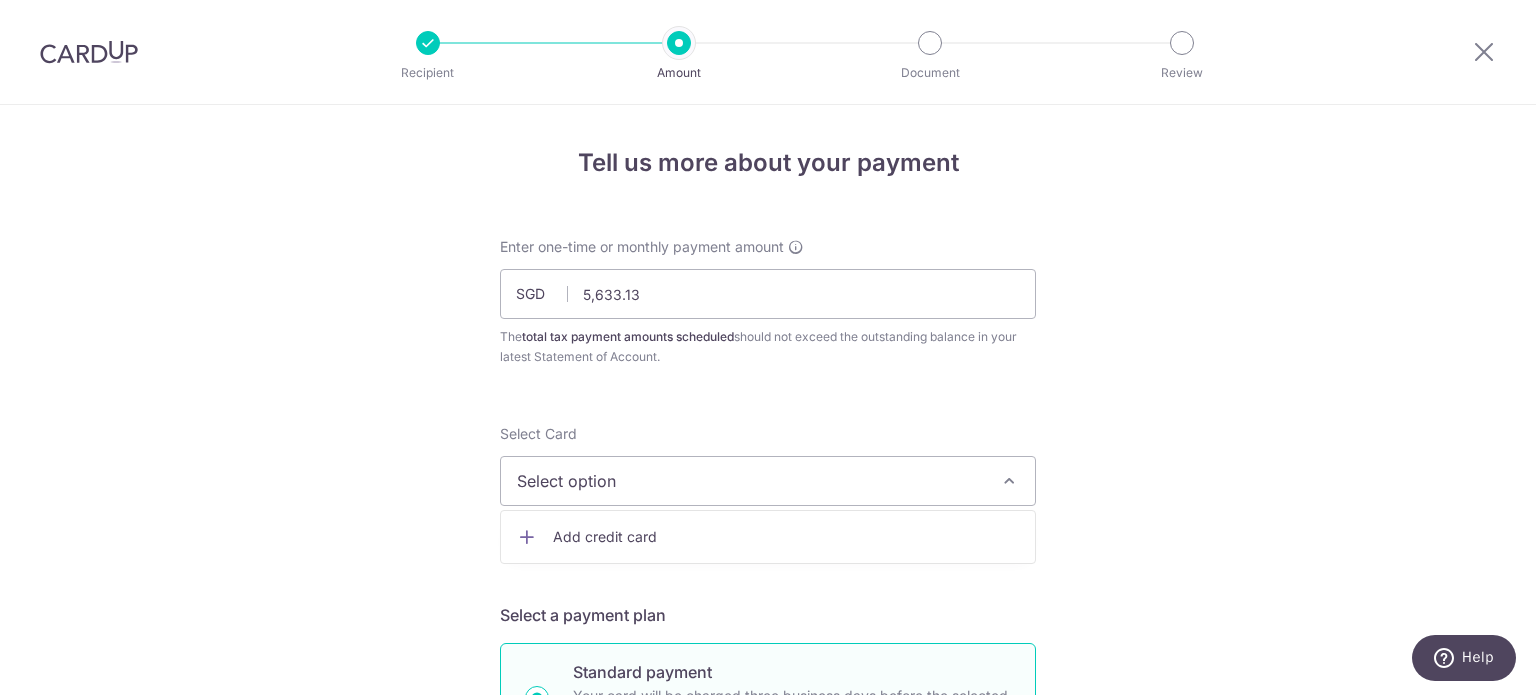 click on "Select option" at bounding box center (768, 481) 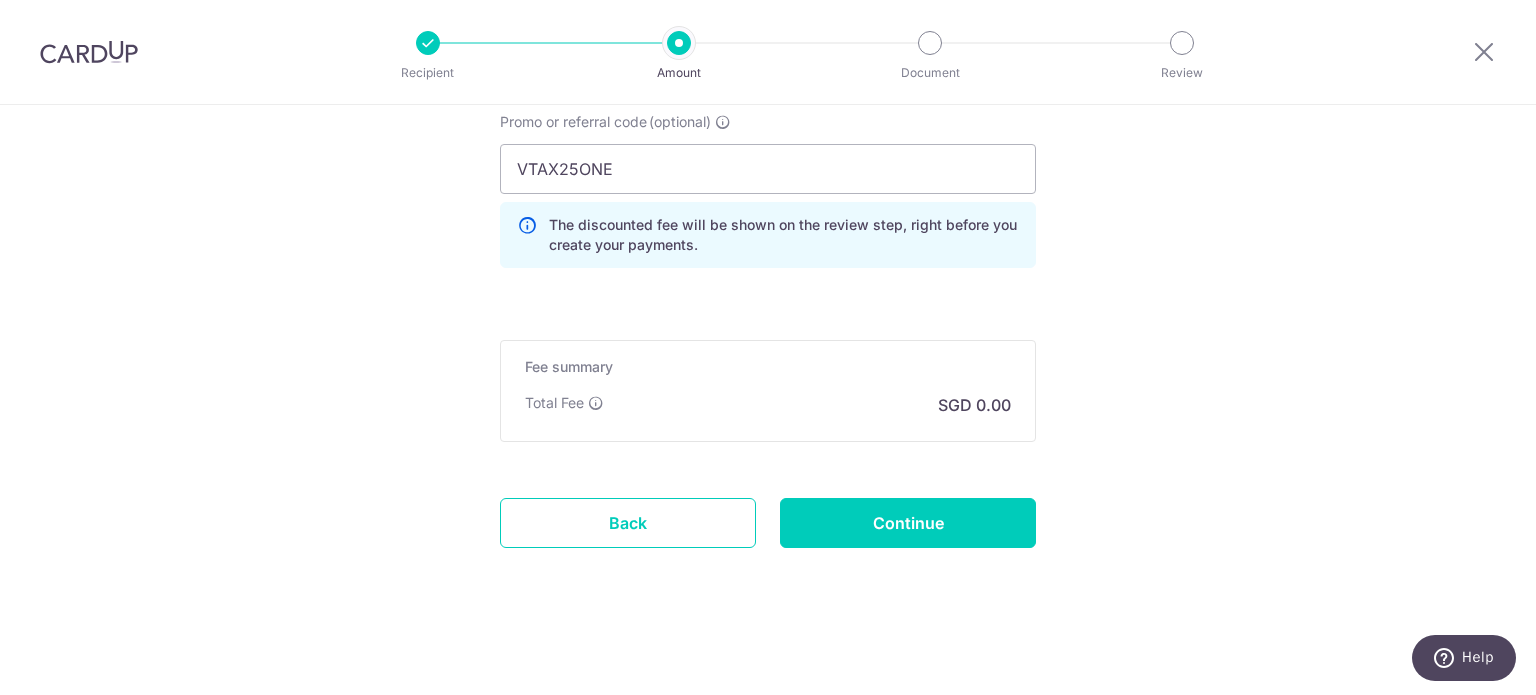 type 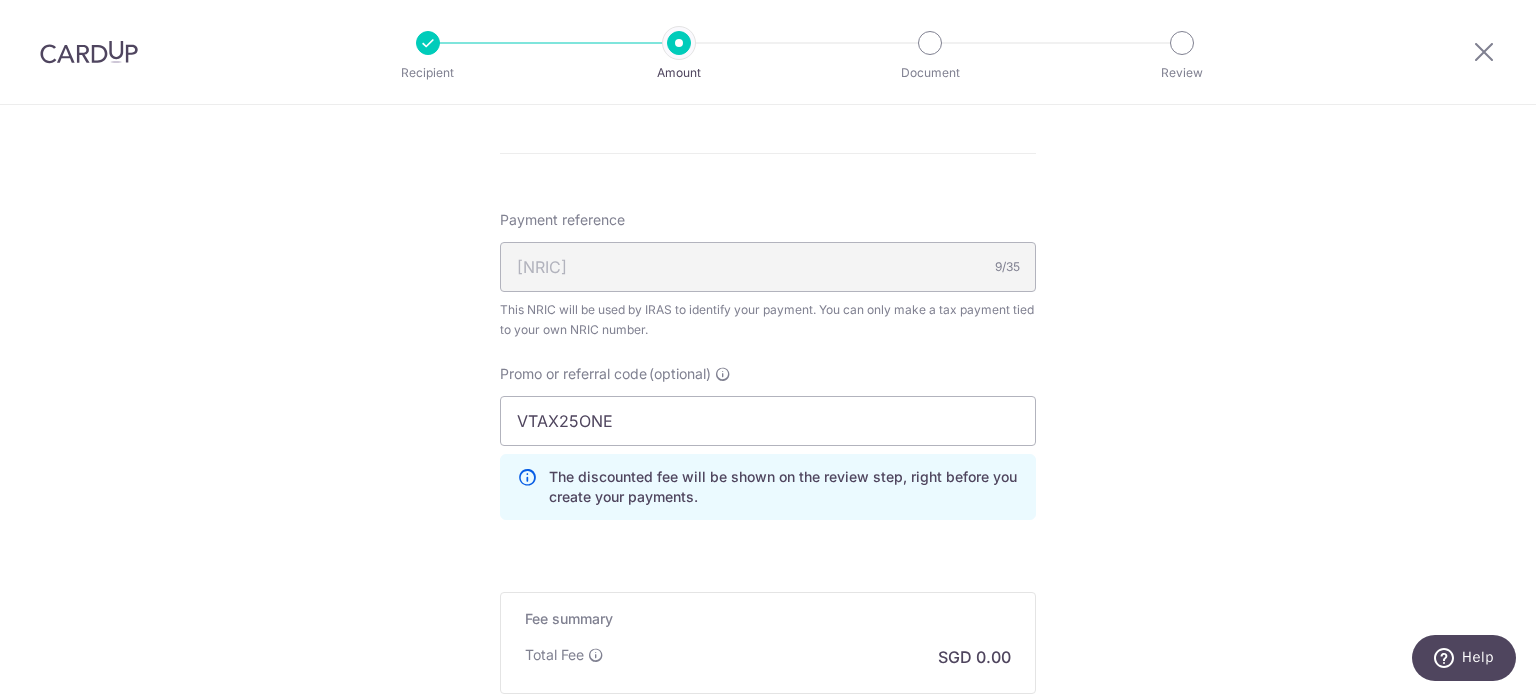 scroll, scrollTop: 1181, scrollLeft: 0, axis: vertical 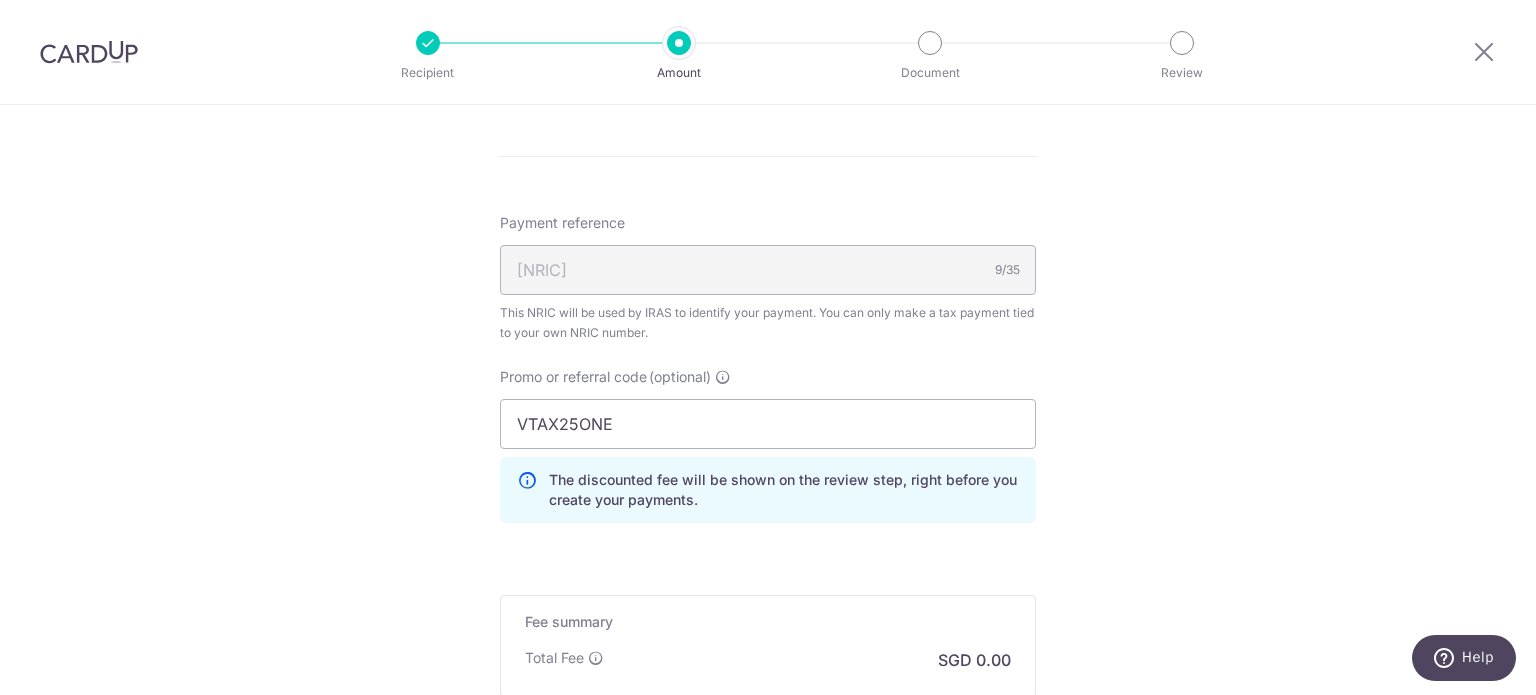 drag, startPoint x: 686, startPoint y: 383, endPoint x: 452, endPoint y: 423, distance: 237.39418 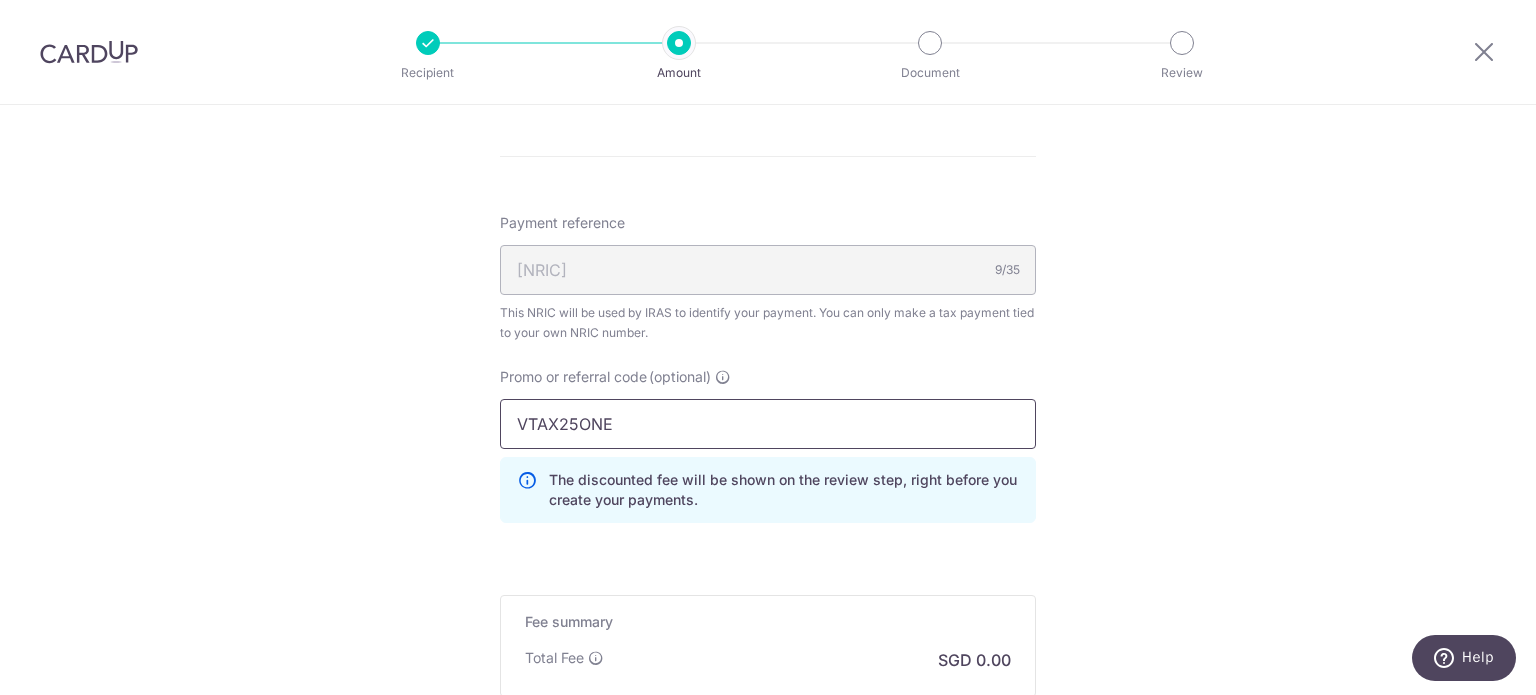 drag, startPoint x: 523, startPoint y: 423, endPoint x: 636, endPoint y: 438, distance: 113.99123 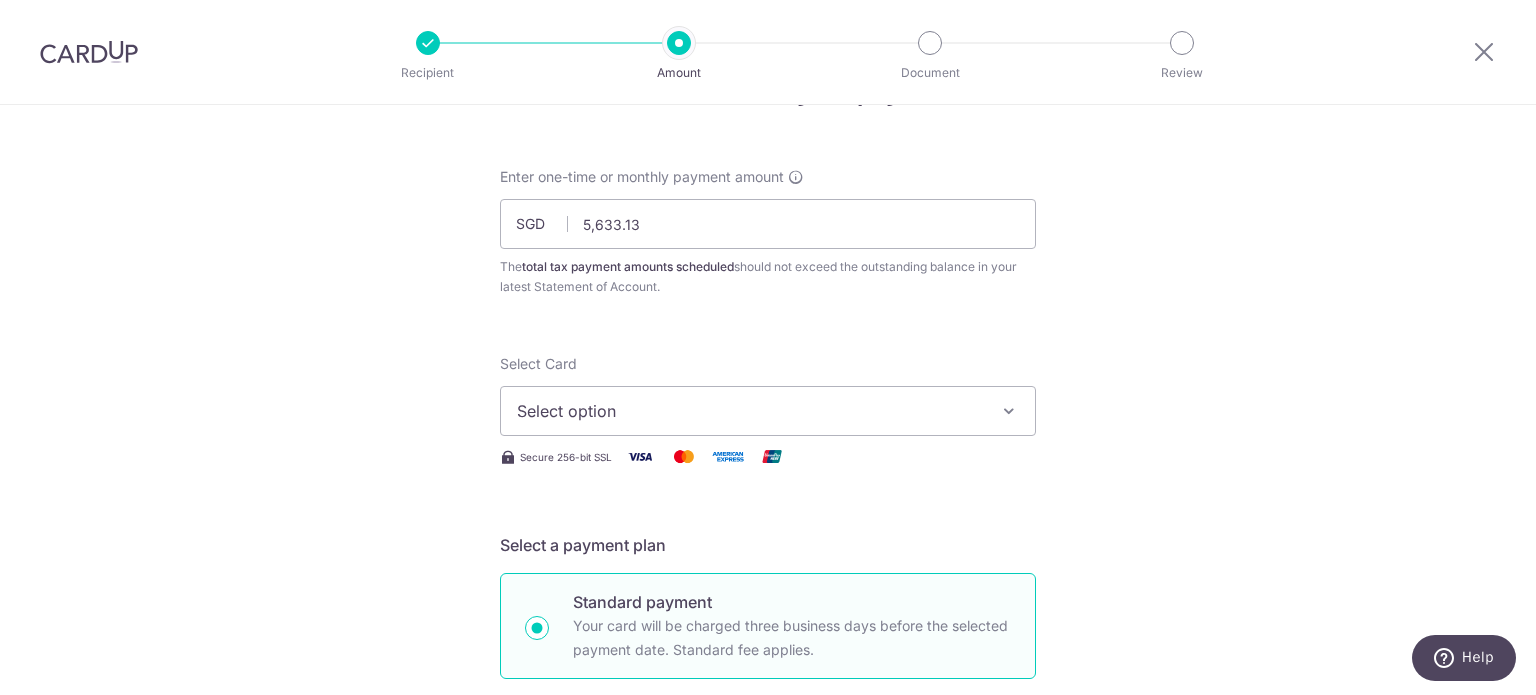 scroll, scrollTop: 0, scrollLeft: 0, axis: both 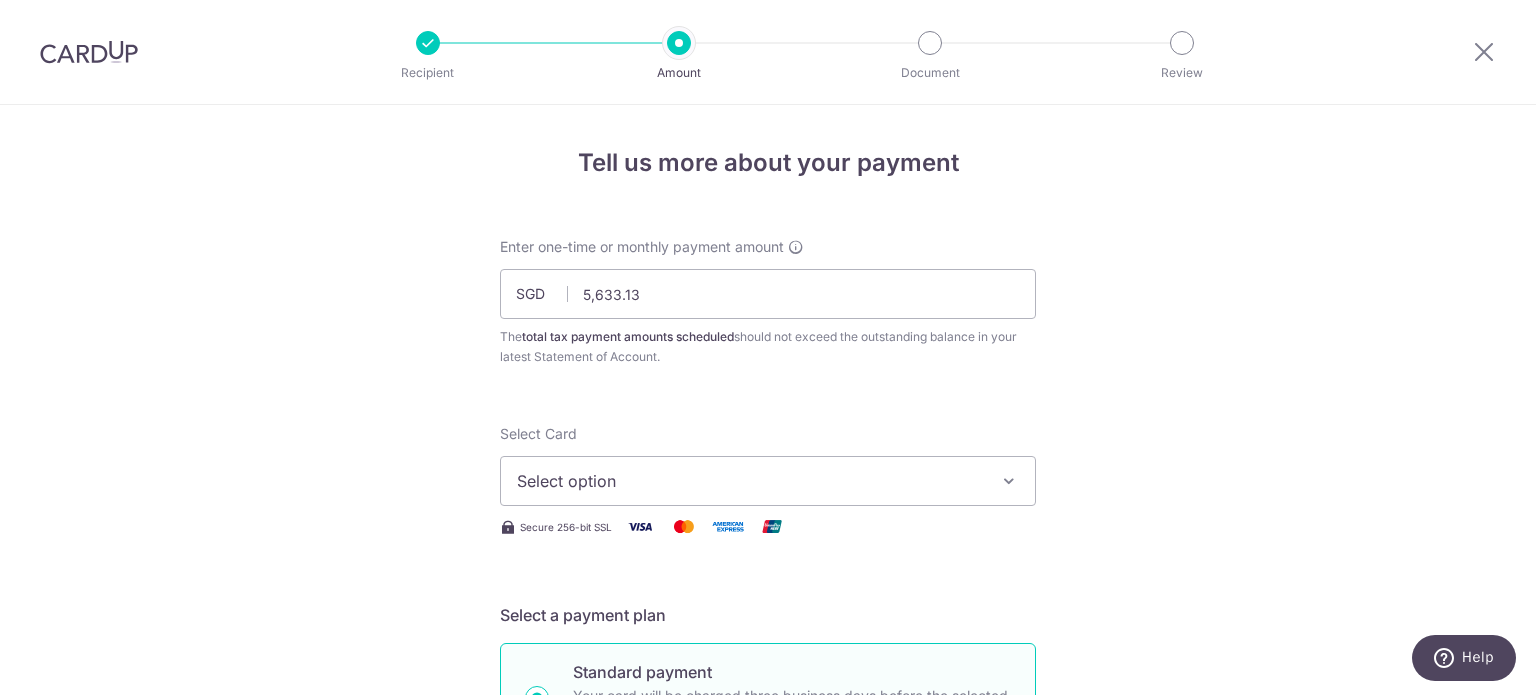 click on "total tax payment amounts scheduled" at bounding box center (628, 336) 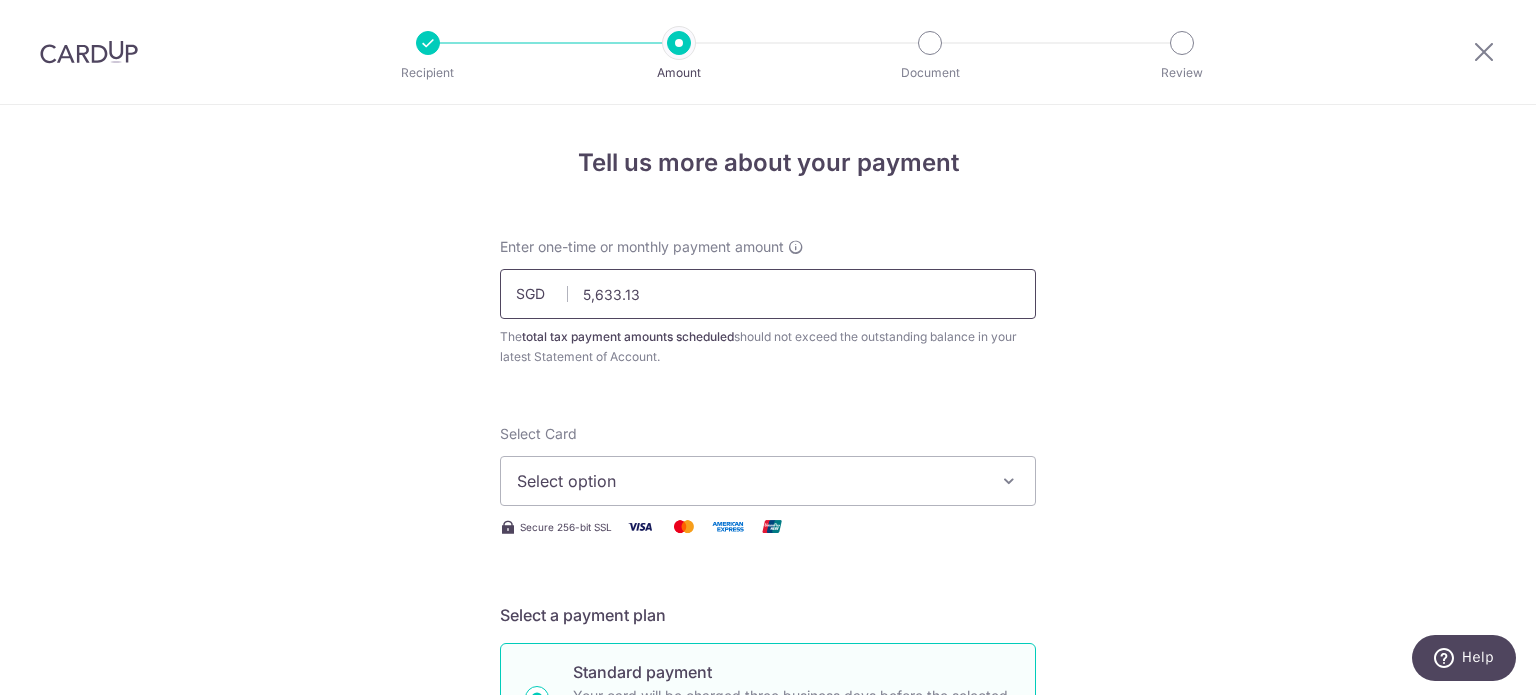 click on "5,633.13" at bounding box center (768, 294) 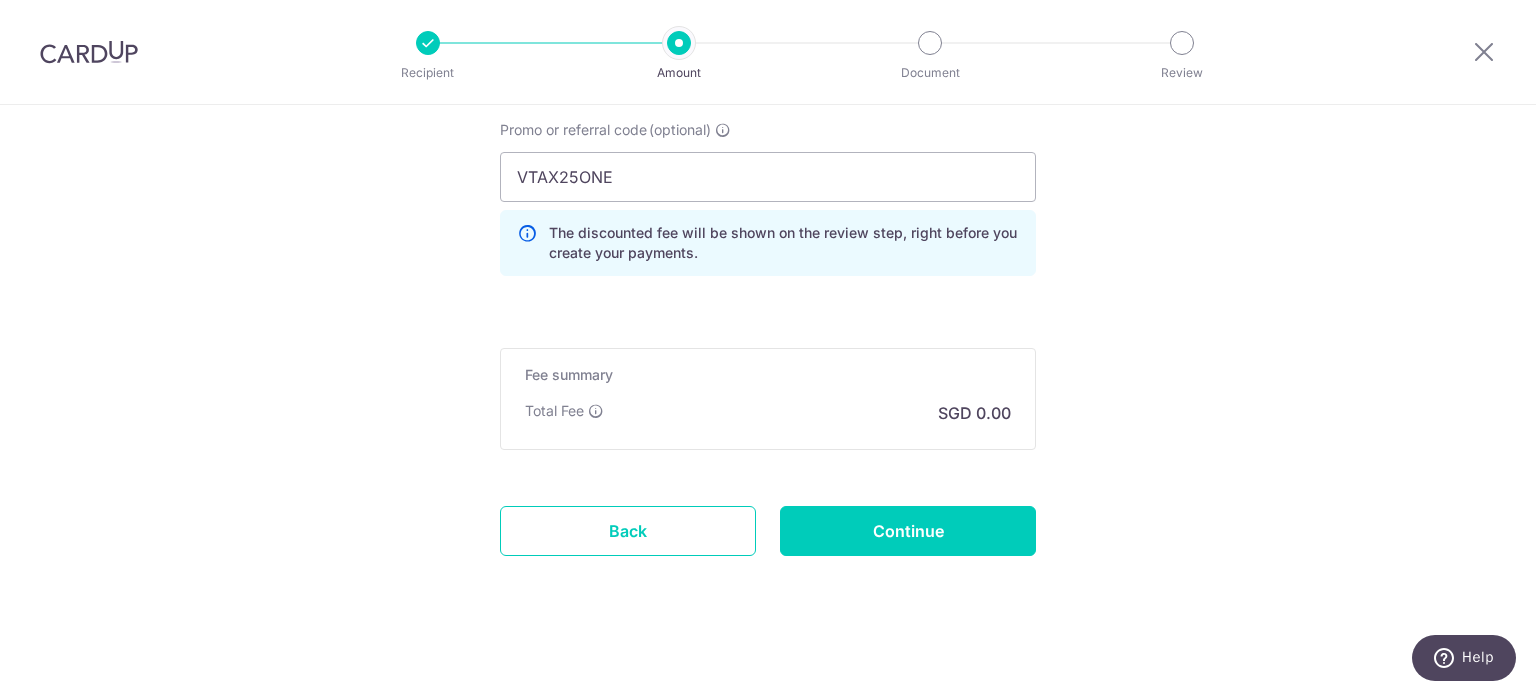 scroll, scrollTop: 1436, scrollLeft: 0, axis: vertical 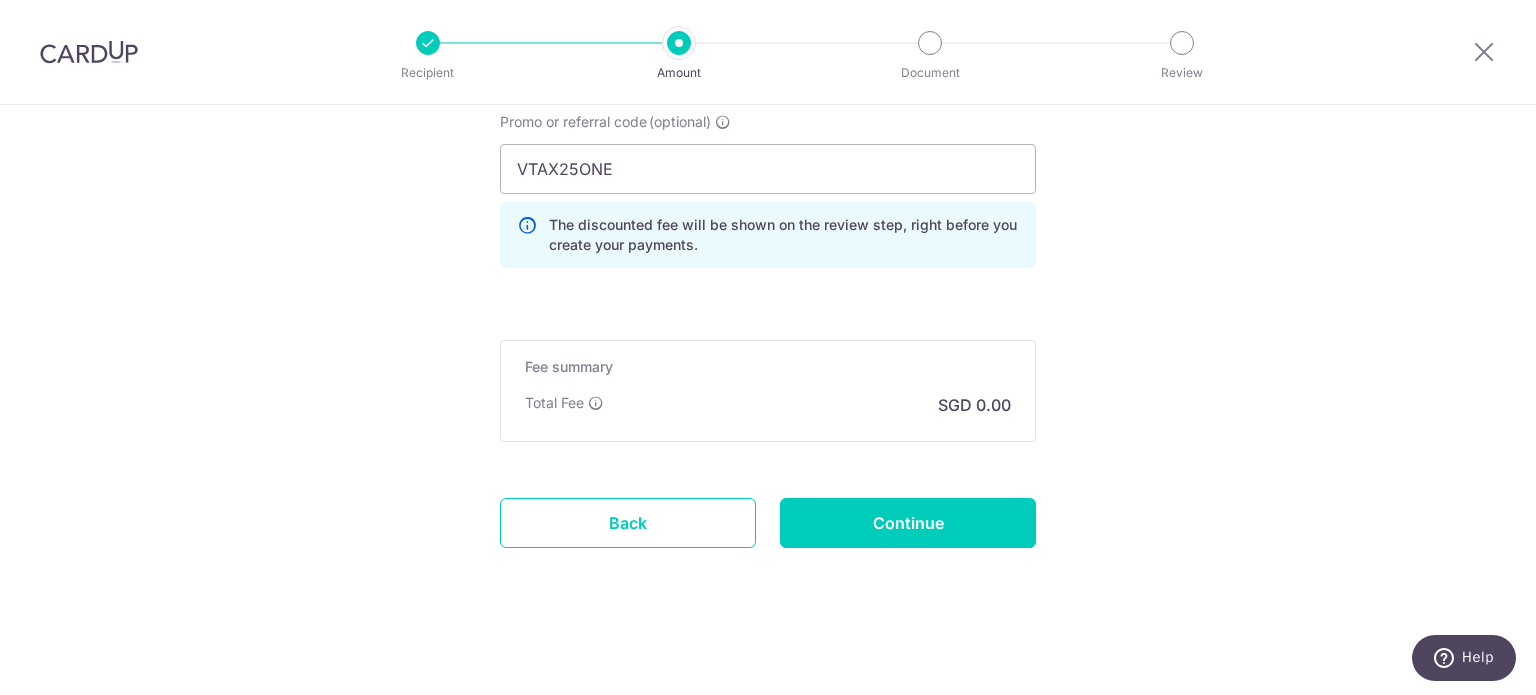 type on "5,633.13" 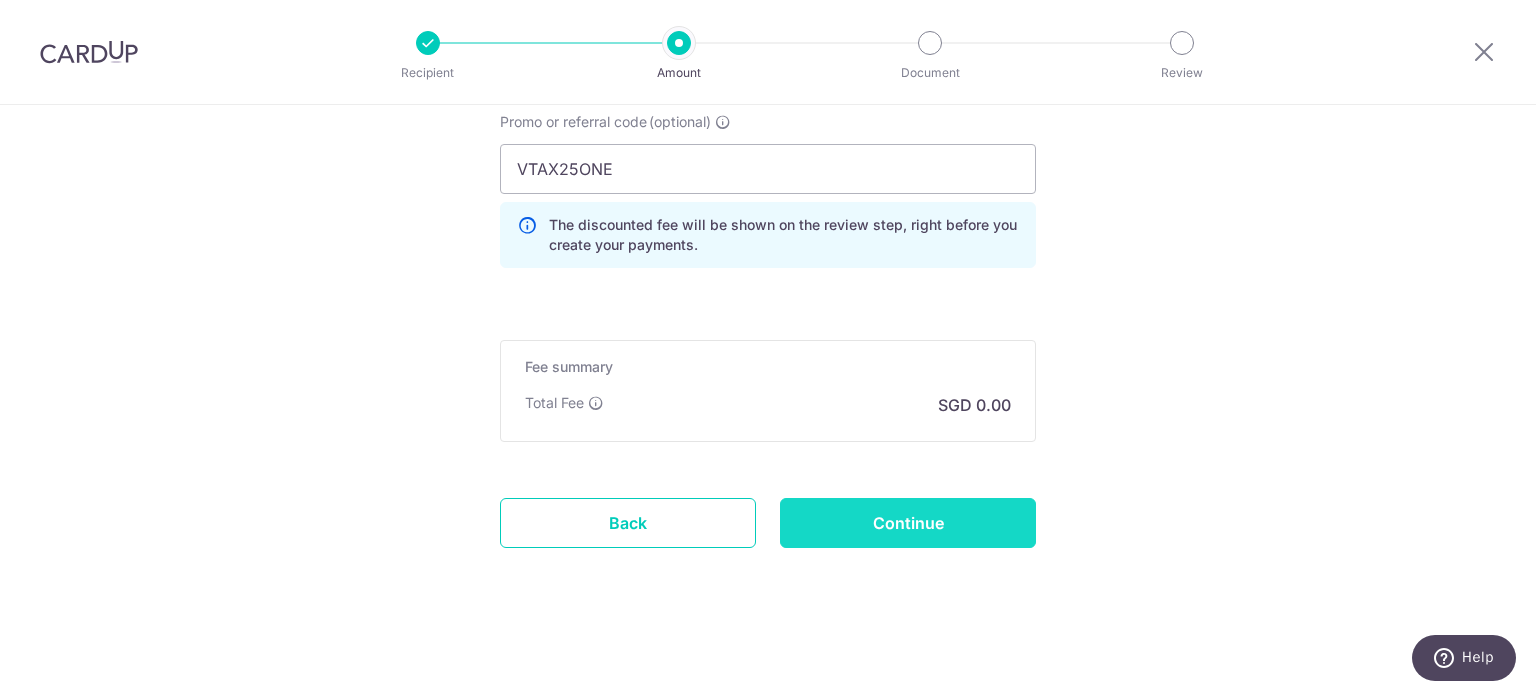 click on "Continue" at bounding box center (908, 523) 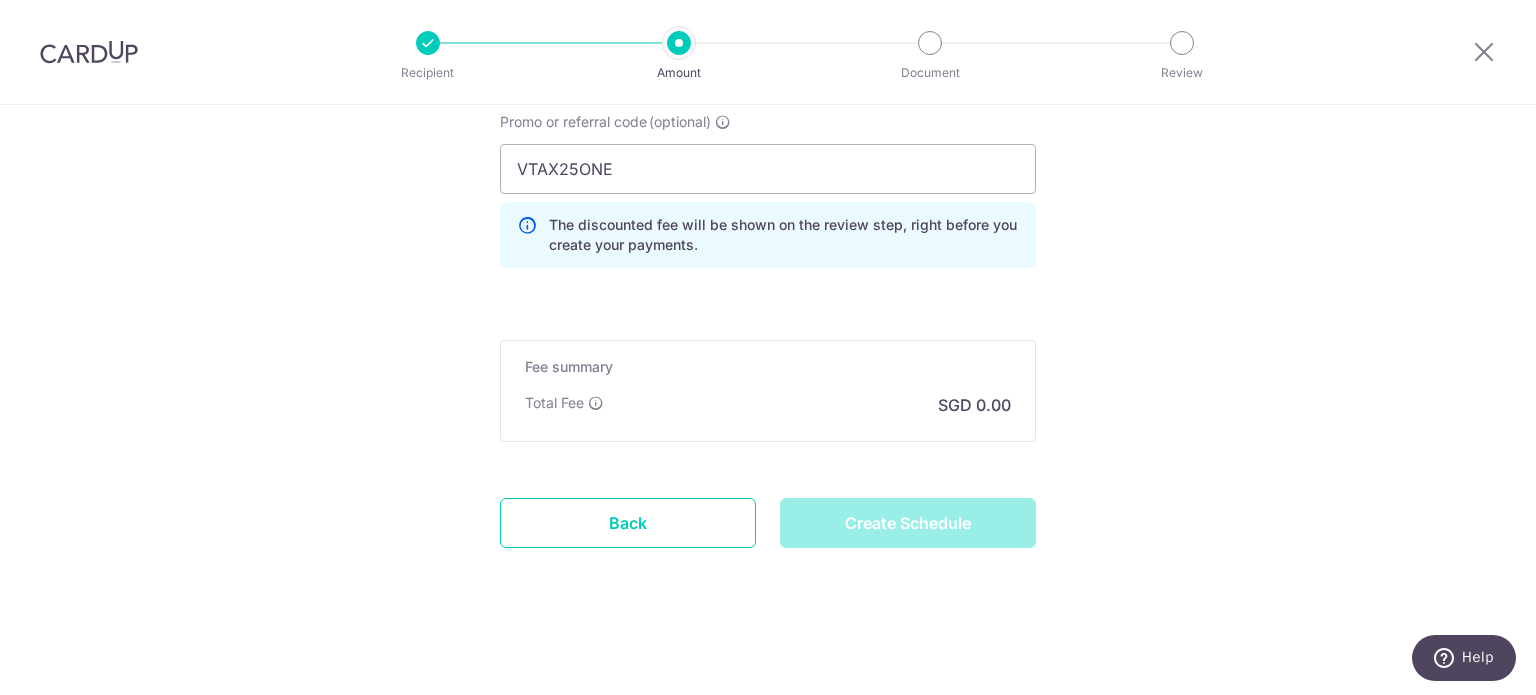 type on "Create Schedule" 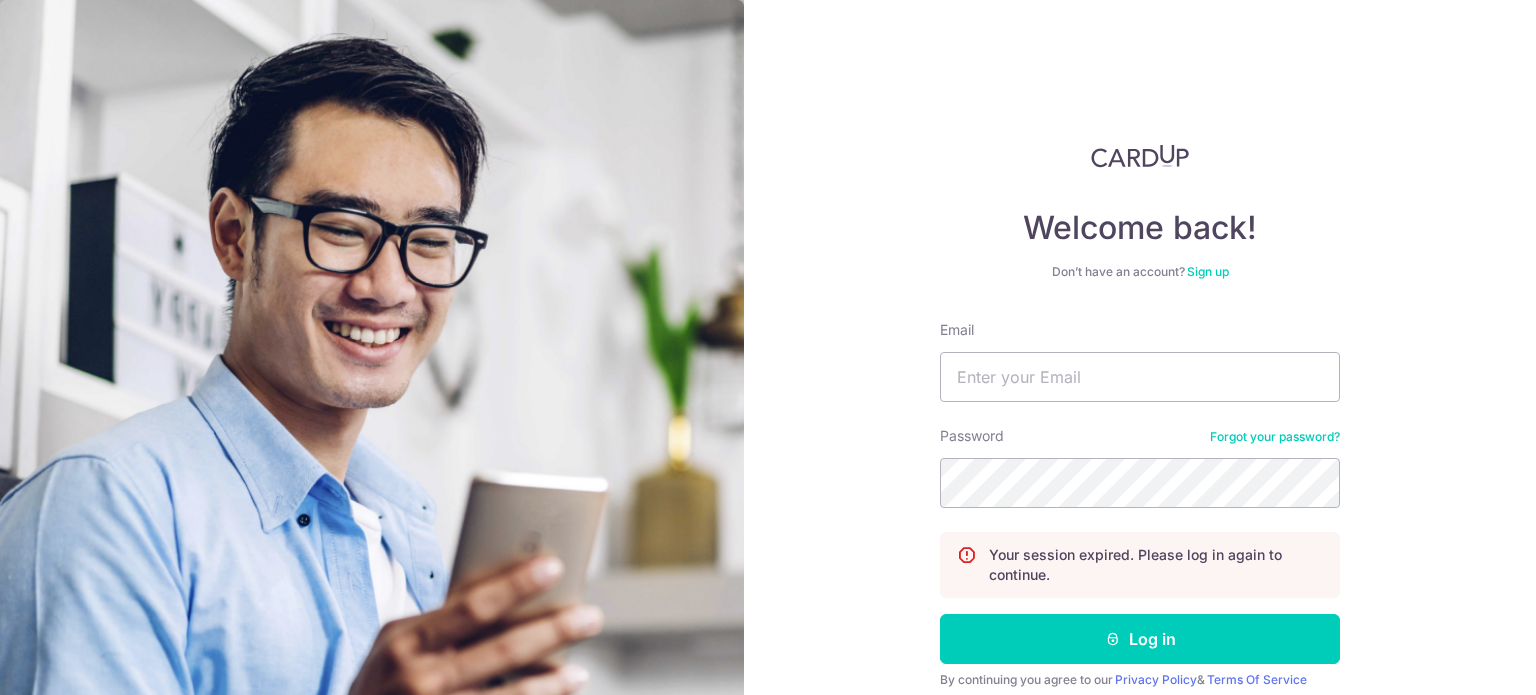 scroll, scrollTop: 0, scrollLeft: 0, axis: both 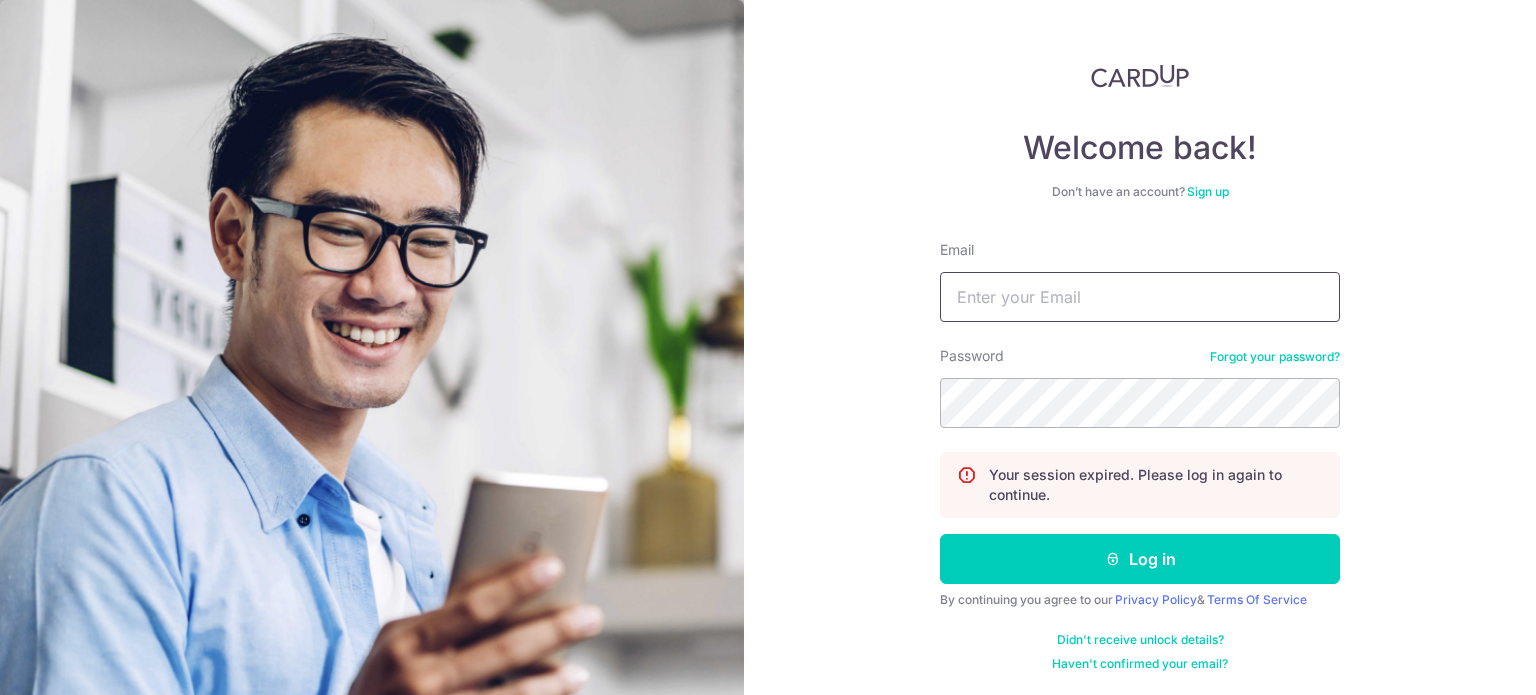 click on "Email" at bounding box center [1140, 297] 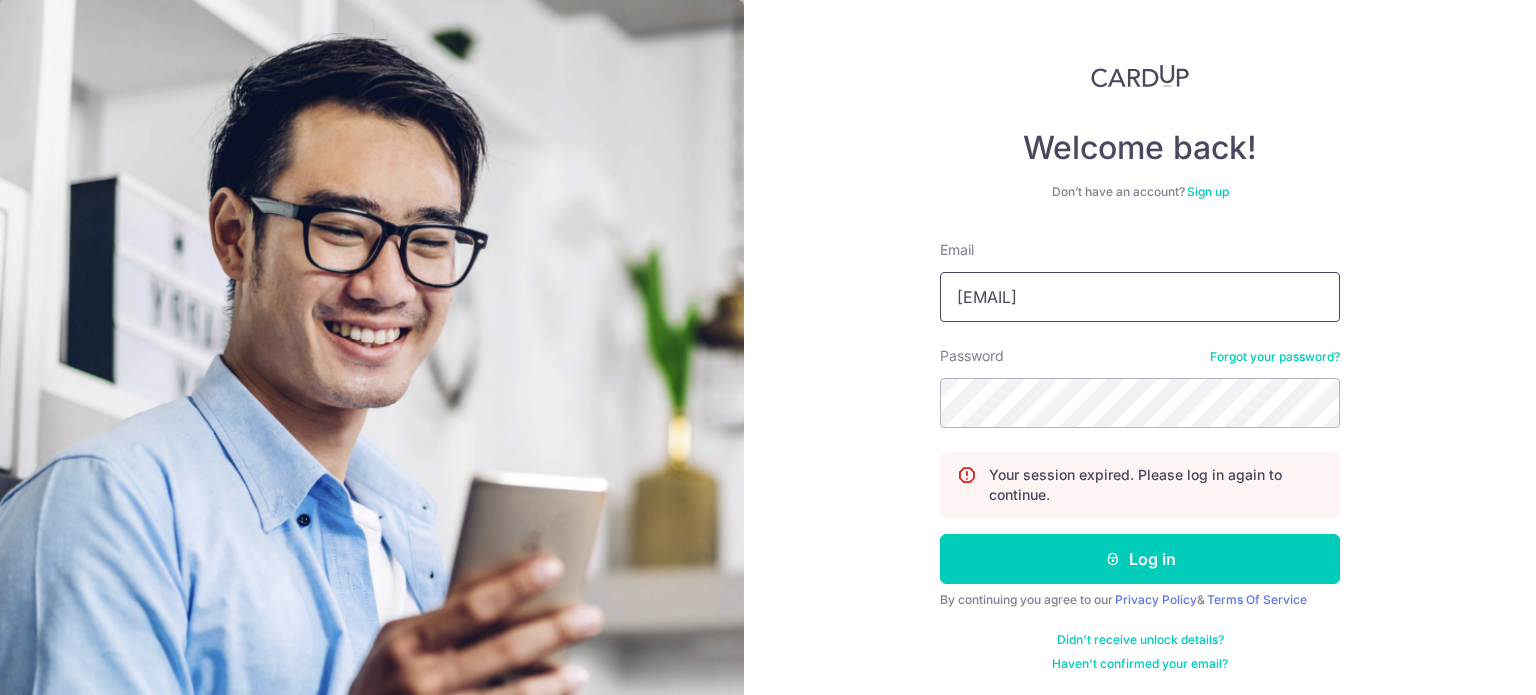 type on "tanswjoshua@gmail.com" 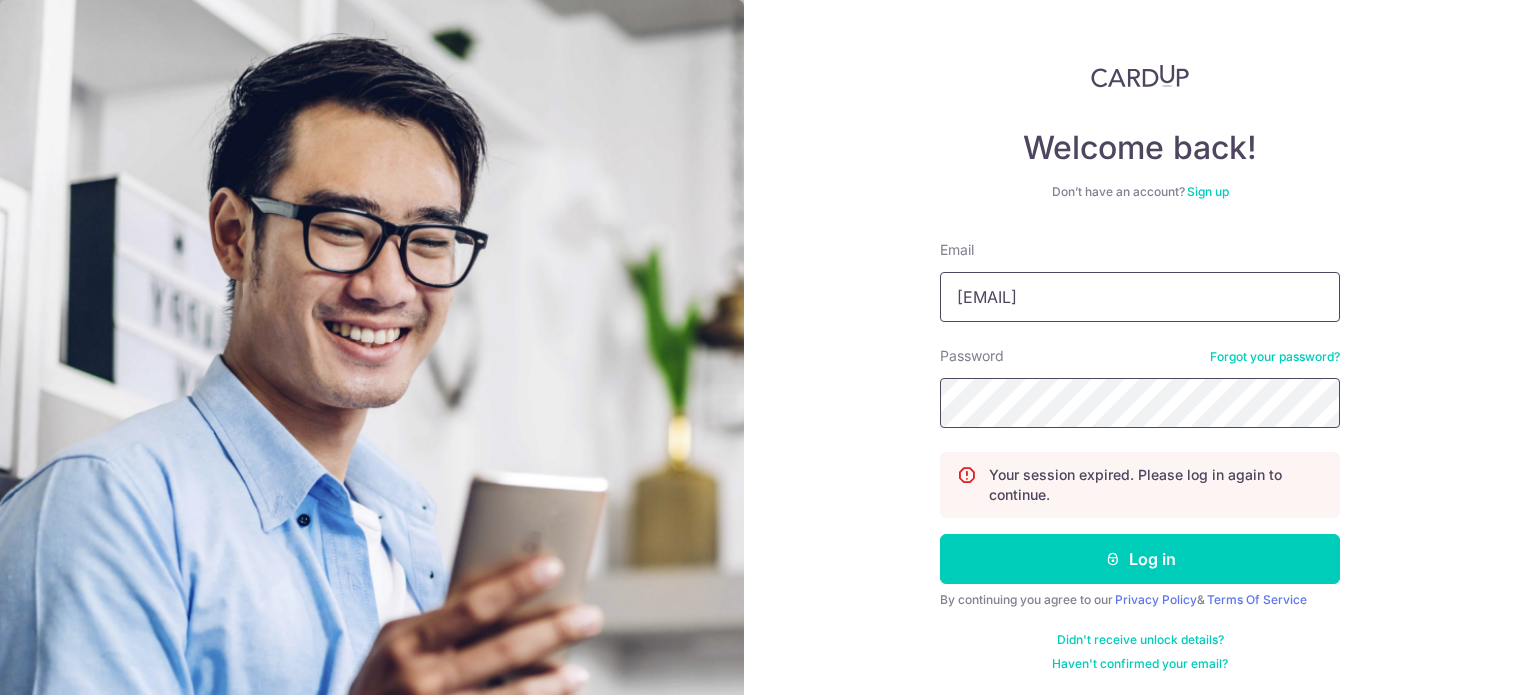 click on "Log in" at bounding box center (1140, 559) 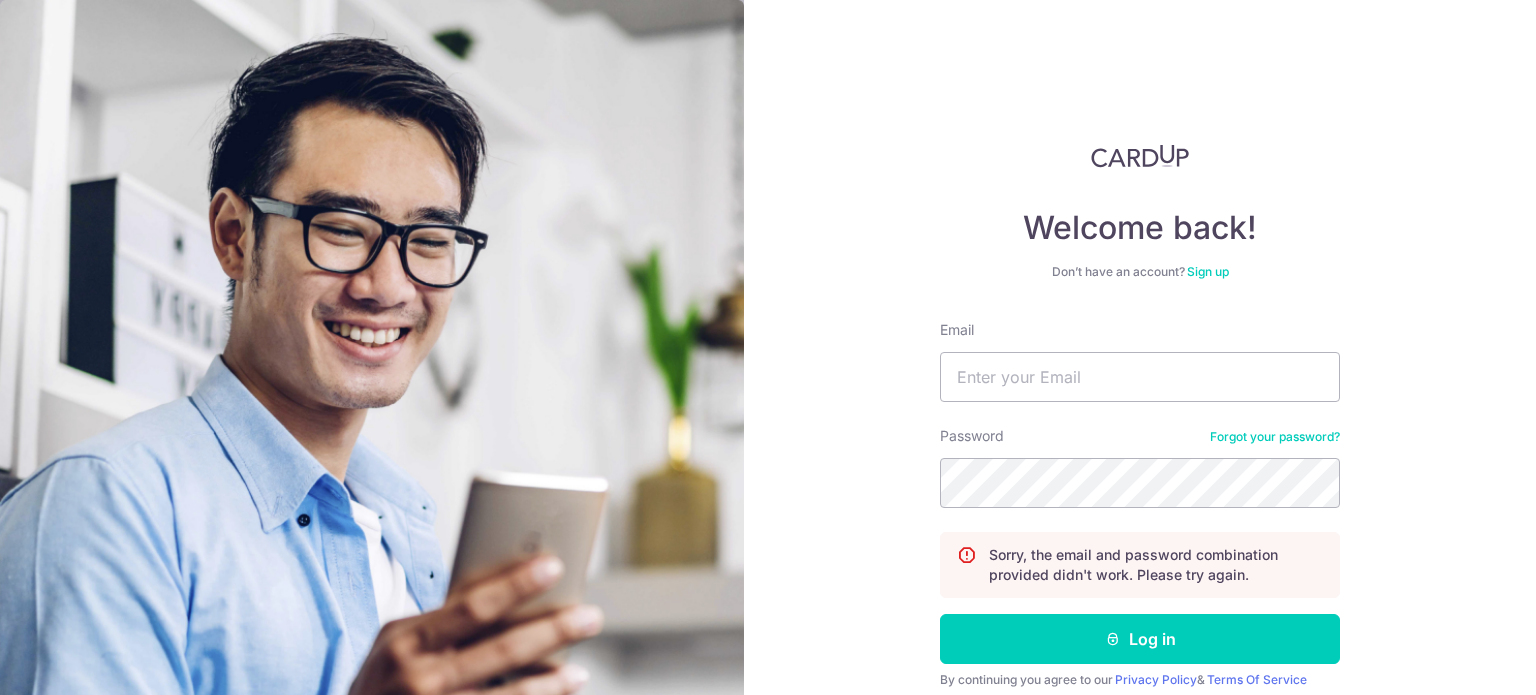 scroll, scrollTop: 0, scrollLeft: 0, axis: both 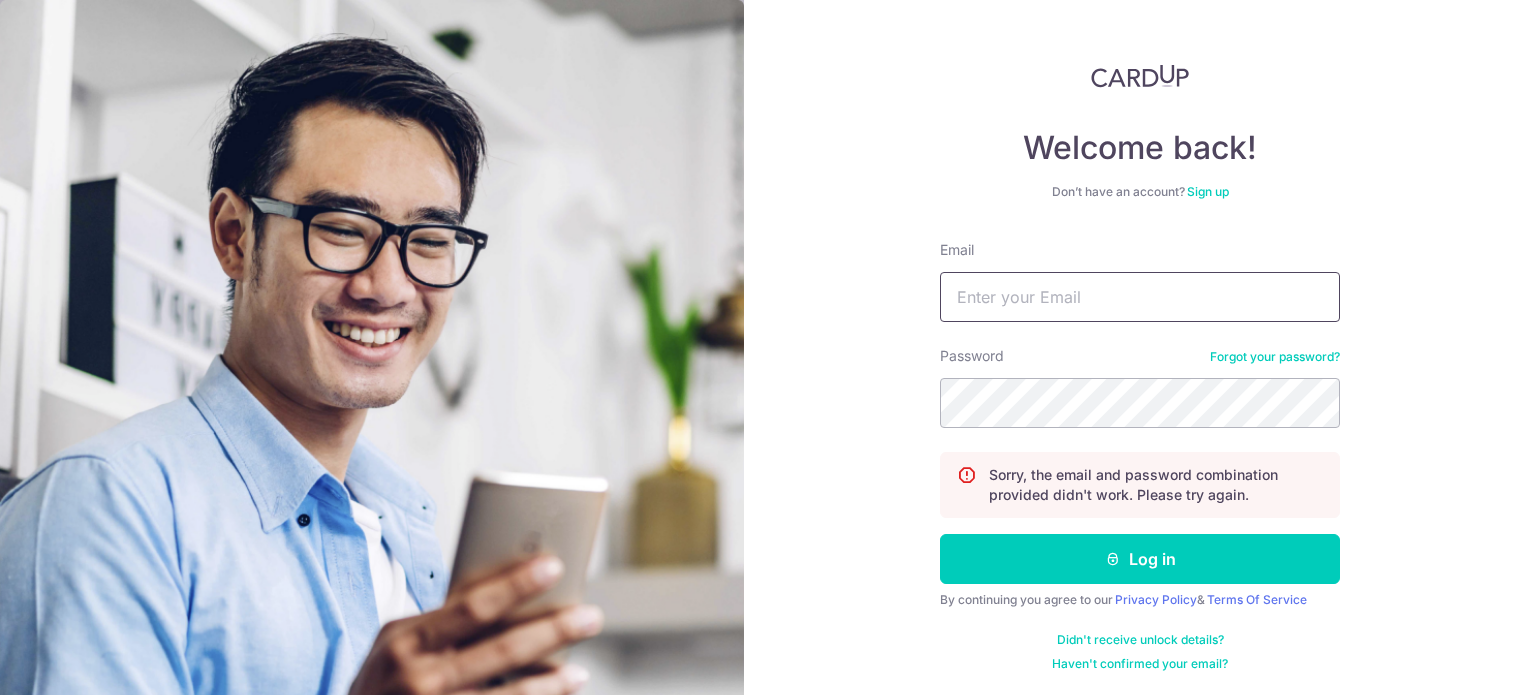 click on "Email" at bounding box center [1140, 297] 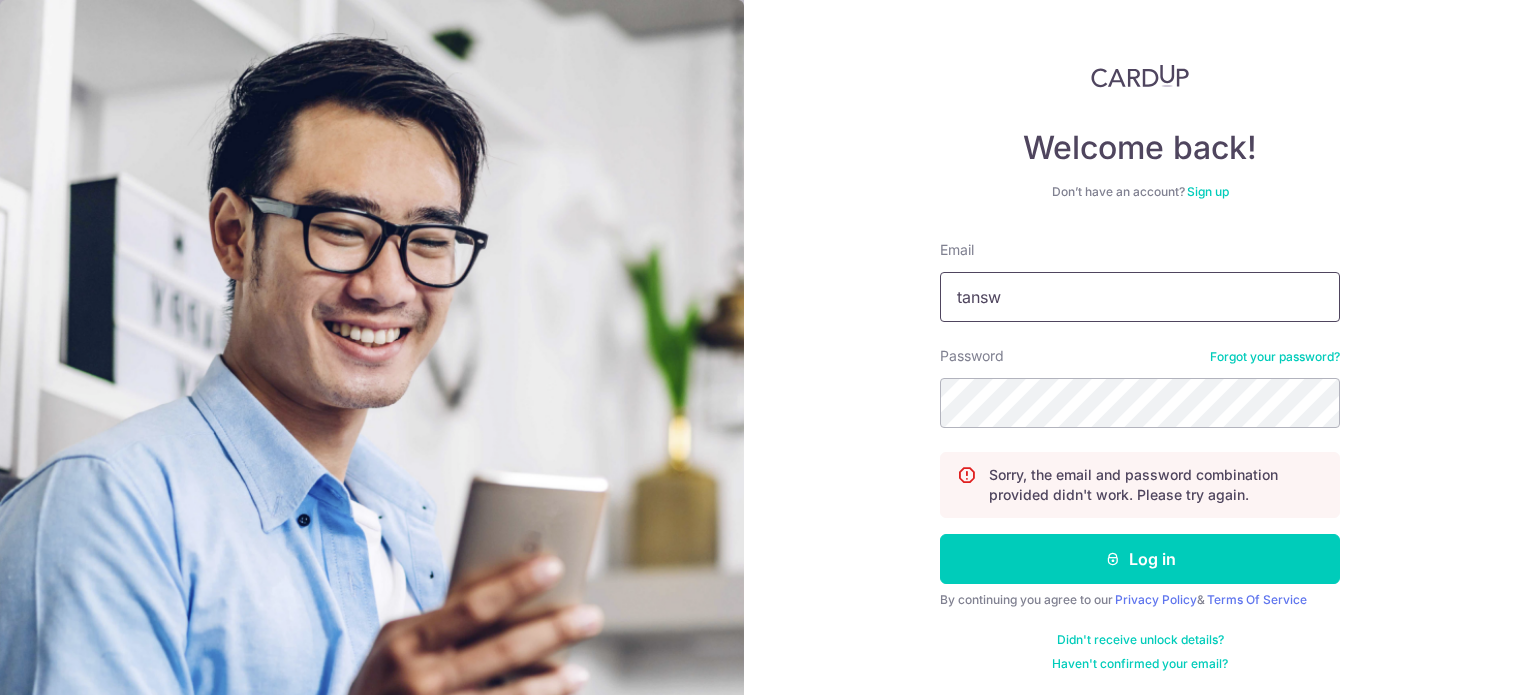 type on "tanswjoshua@gmail.com" 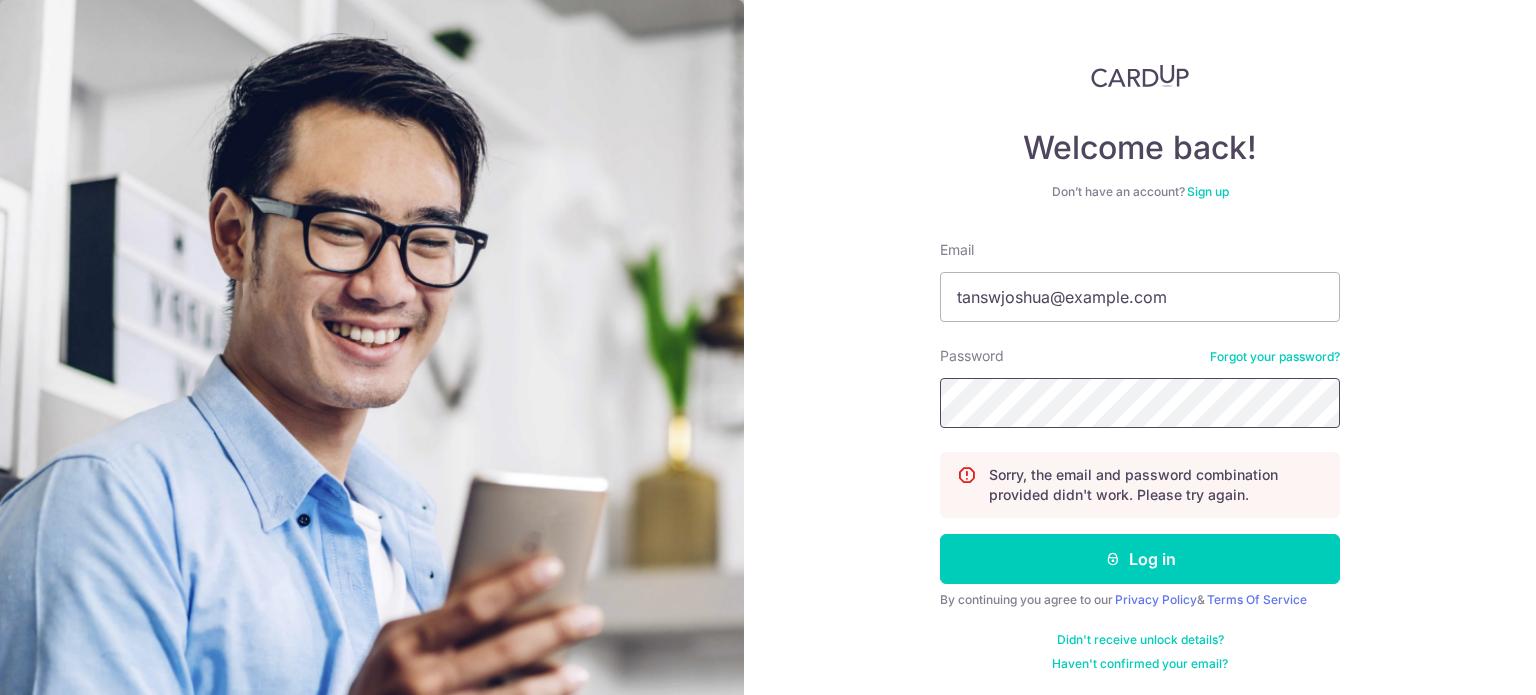 click on "Log in" at bounding box center [1140, 559] 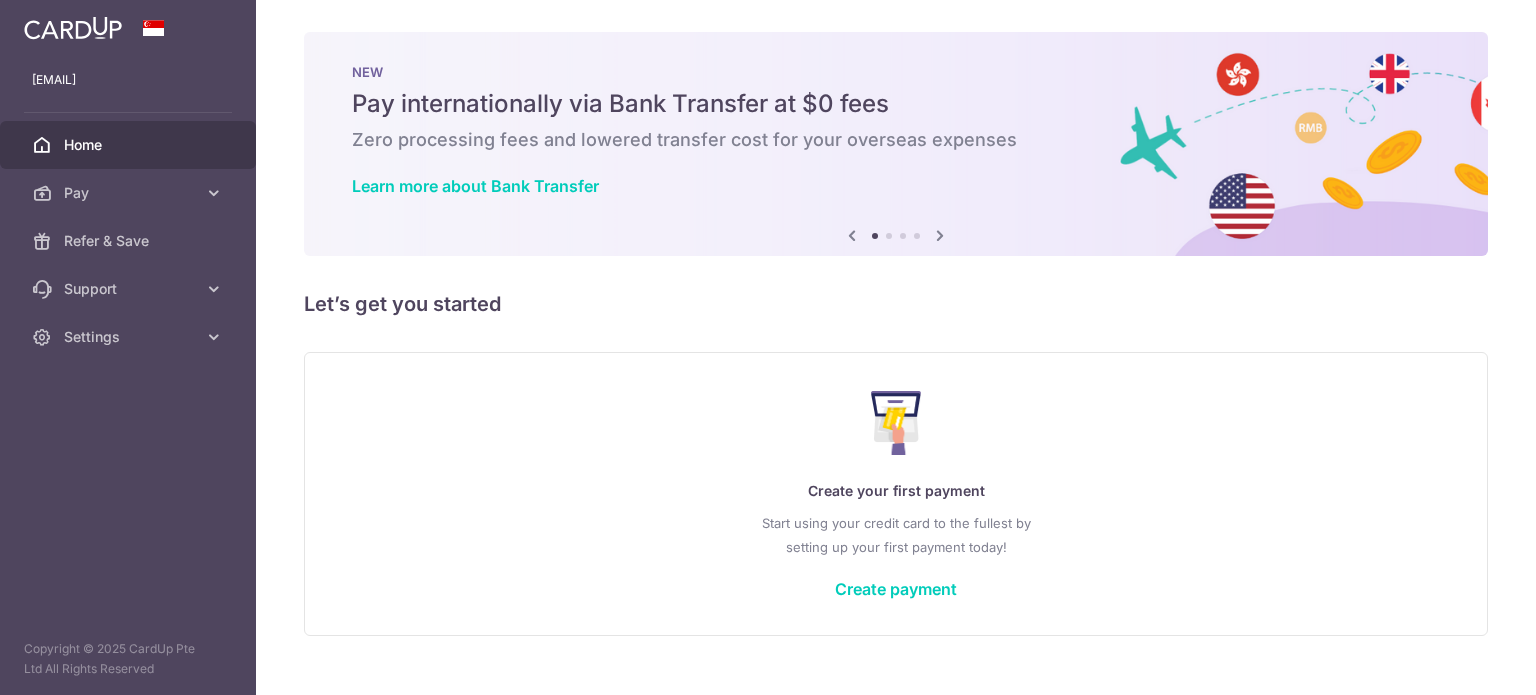 scroll, scrollTop: 0, scrollLeft: 0, axis: both 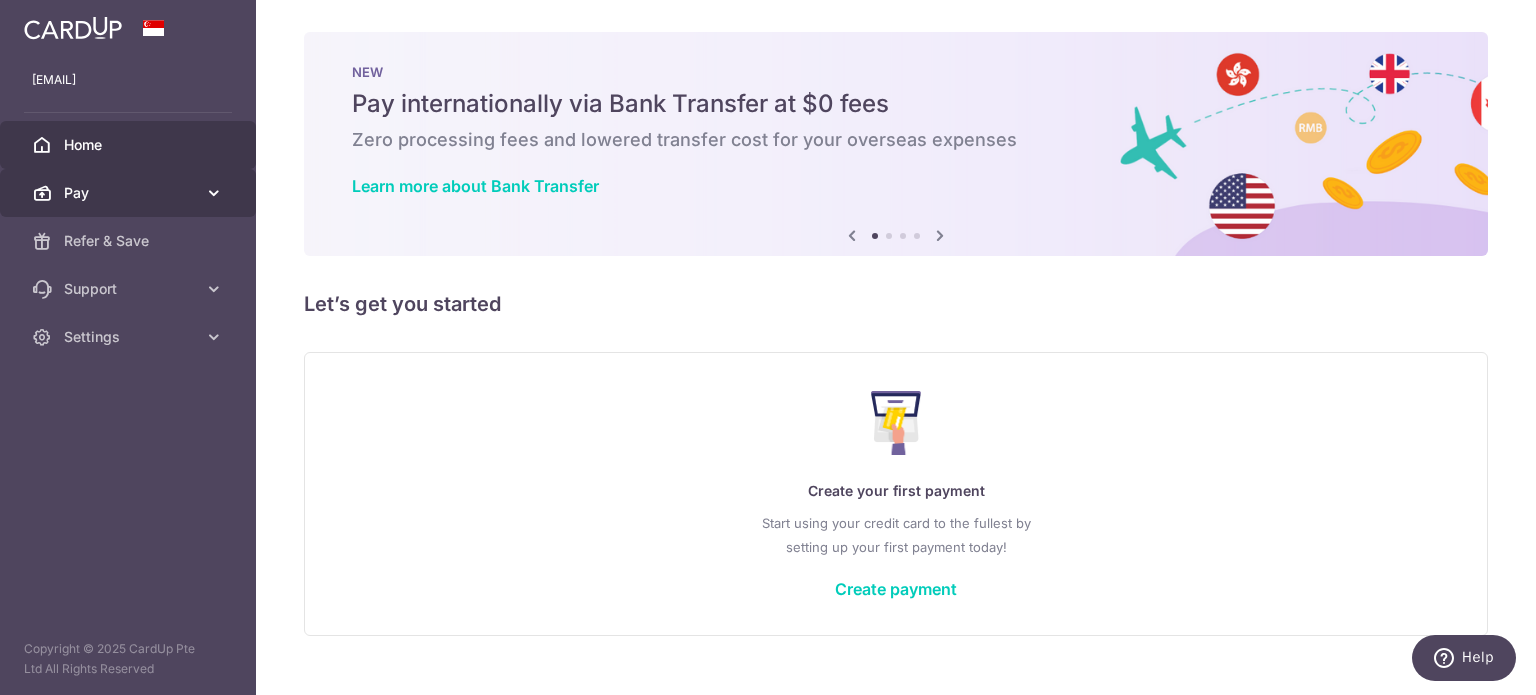 click on "Pay" at bounding box center (128, 193) 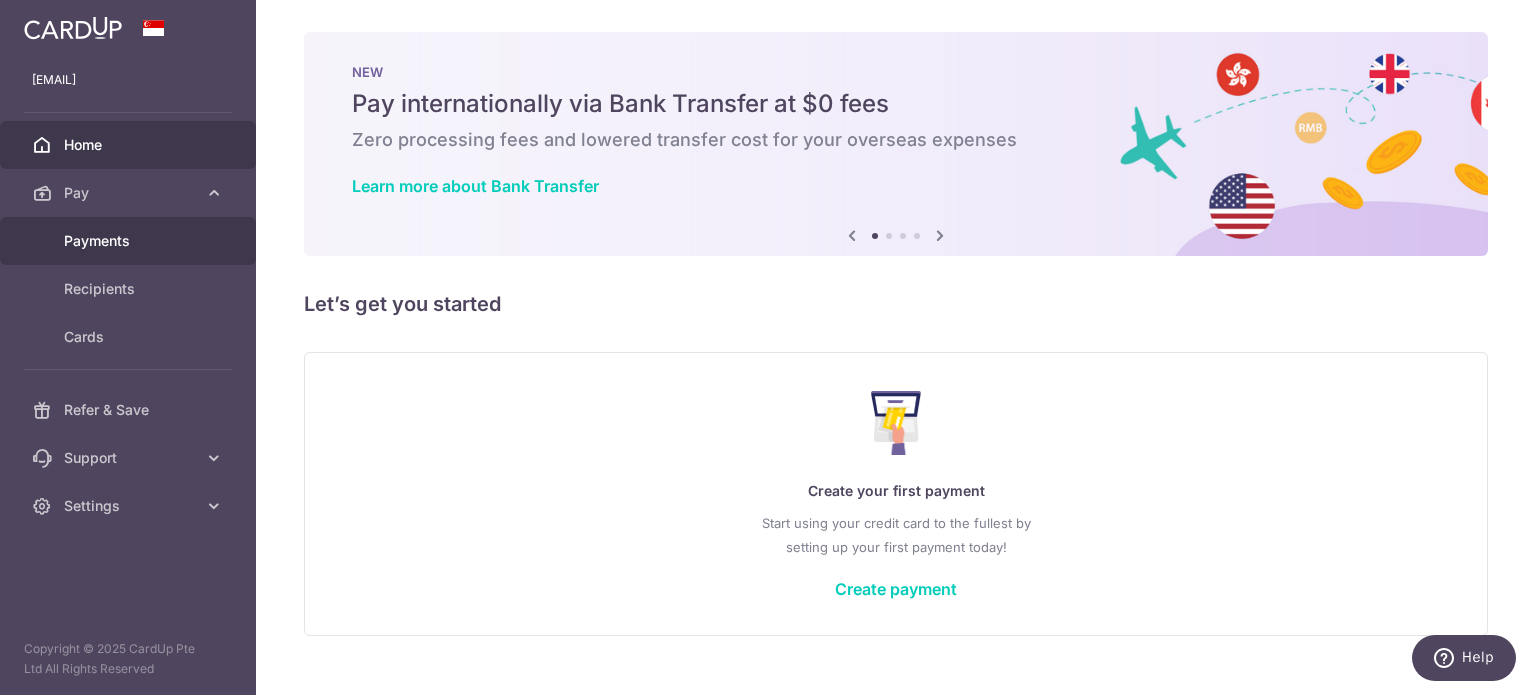 click on "Payments" at bounding box center (128, 241) 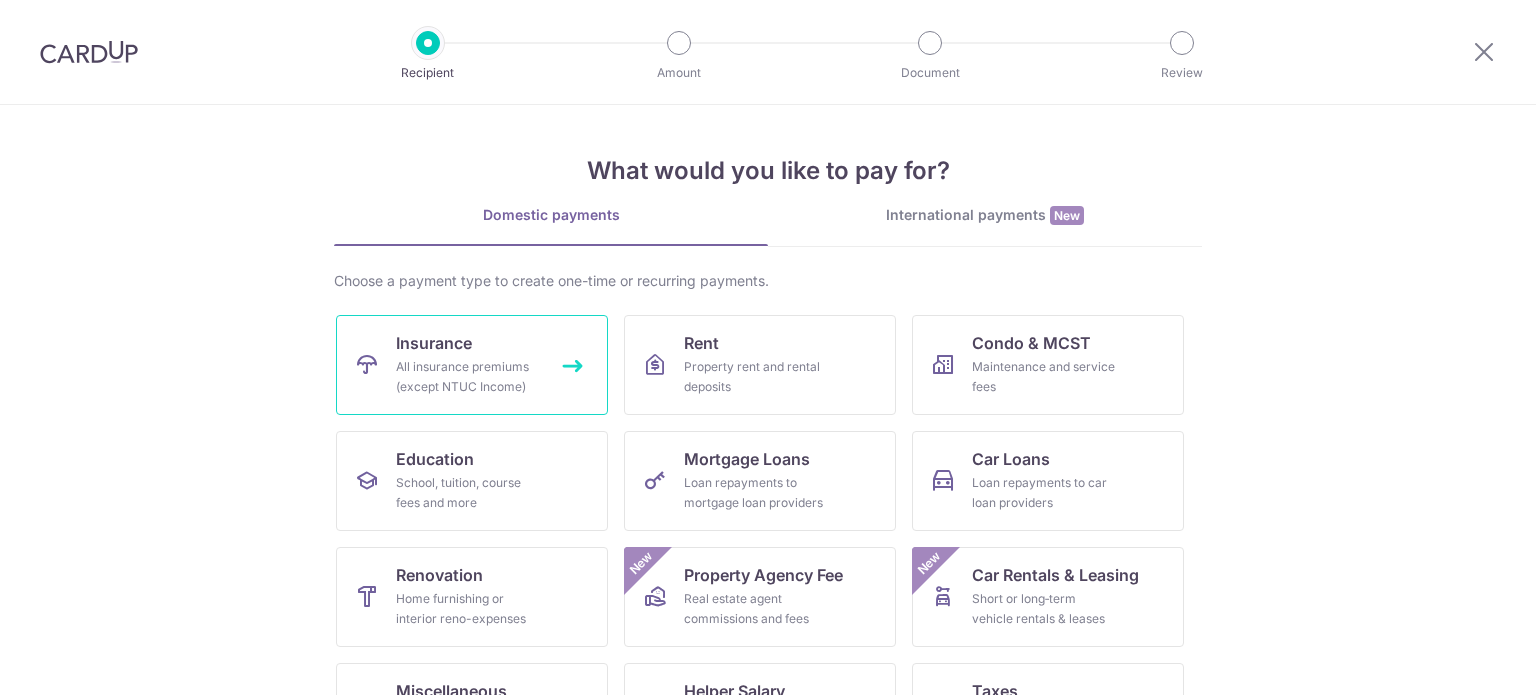 scroll, scrollTop: 0, scrollLeft: 0, axis: both 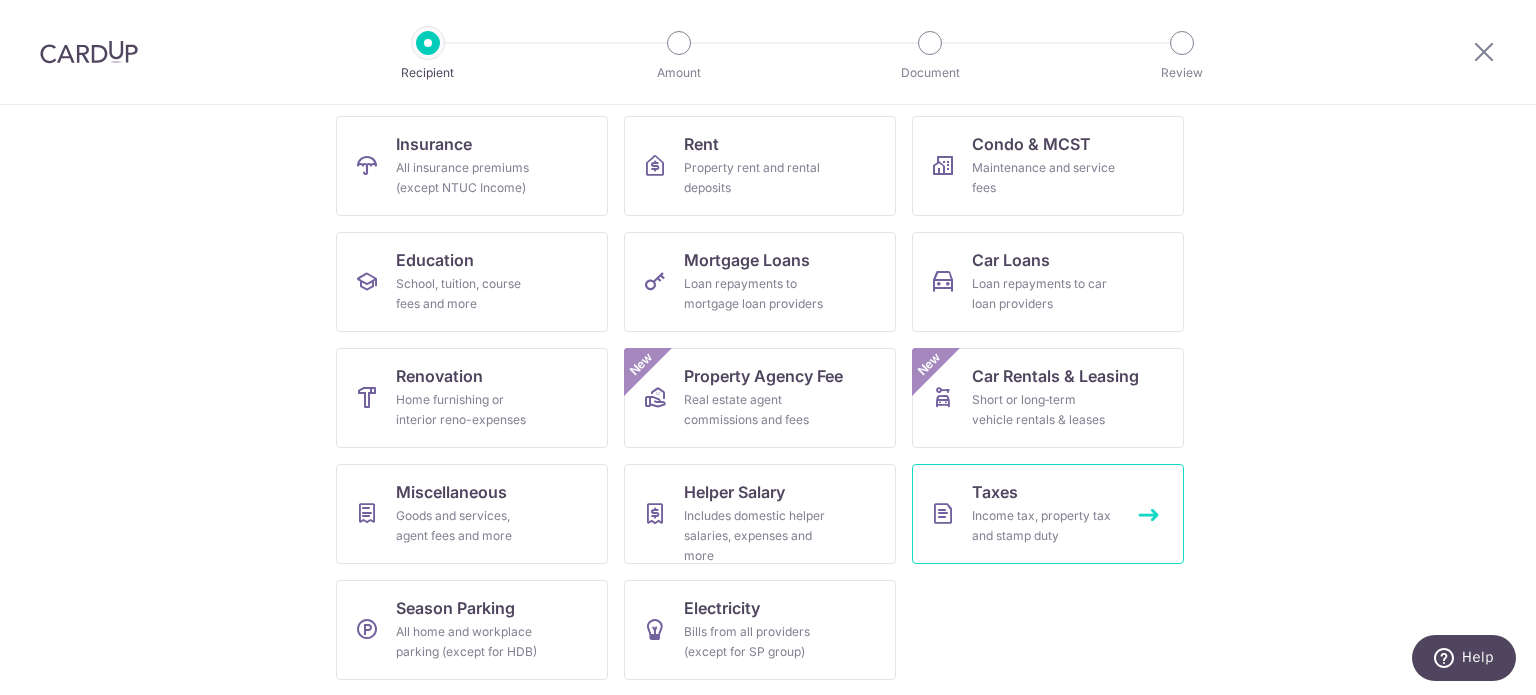 click on "Taxes Income tax, property tax and stamp duty" at bounding box center [1048, 514] 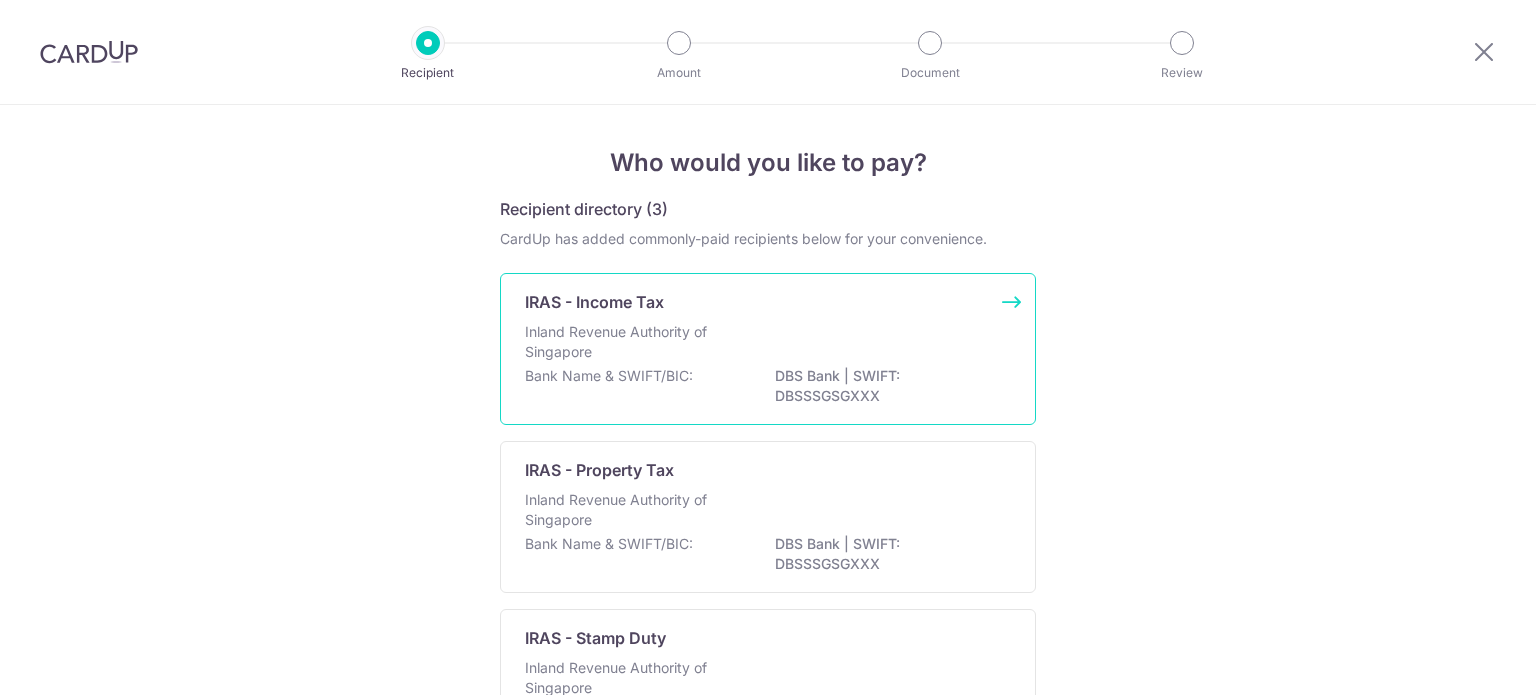 scroll, scrollTop: 0, scrollLeft: 0, axis: both 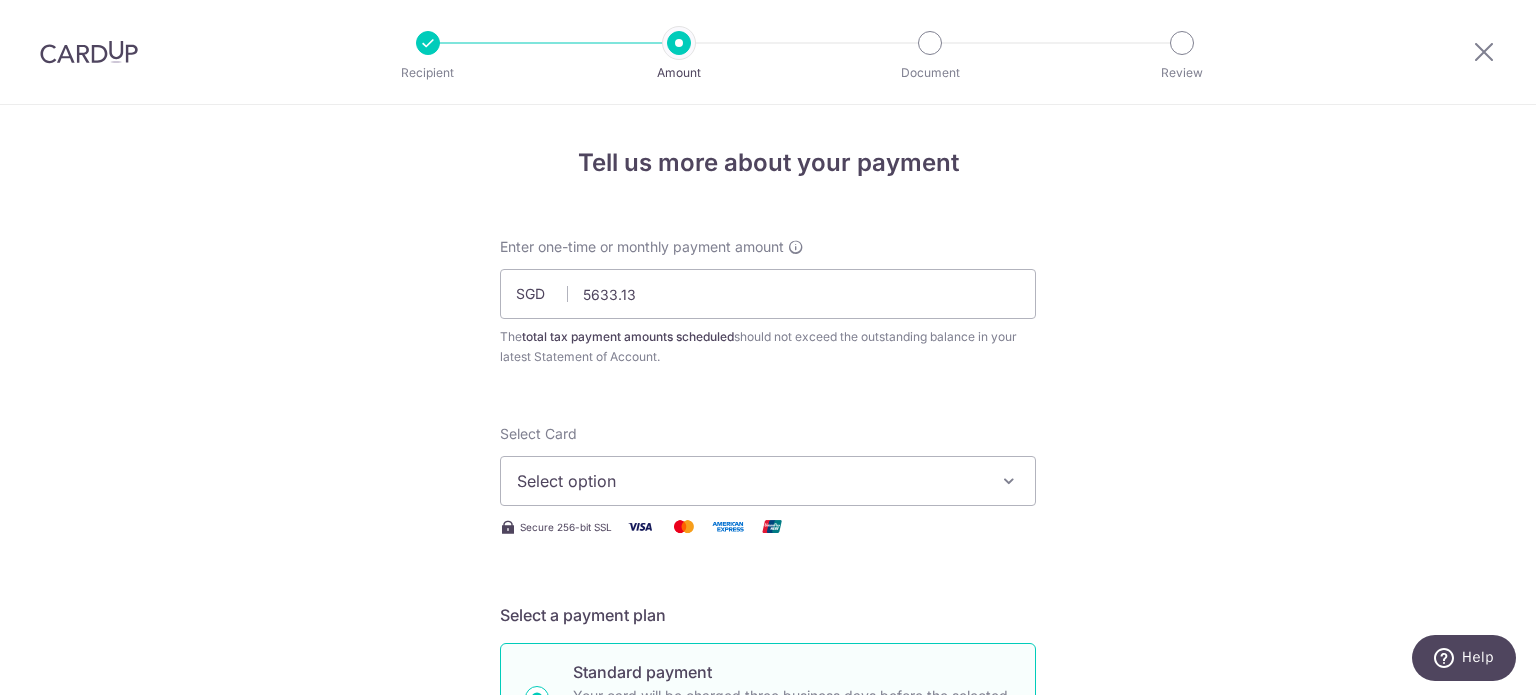 type on "5,633.13" 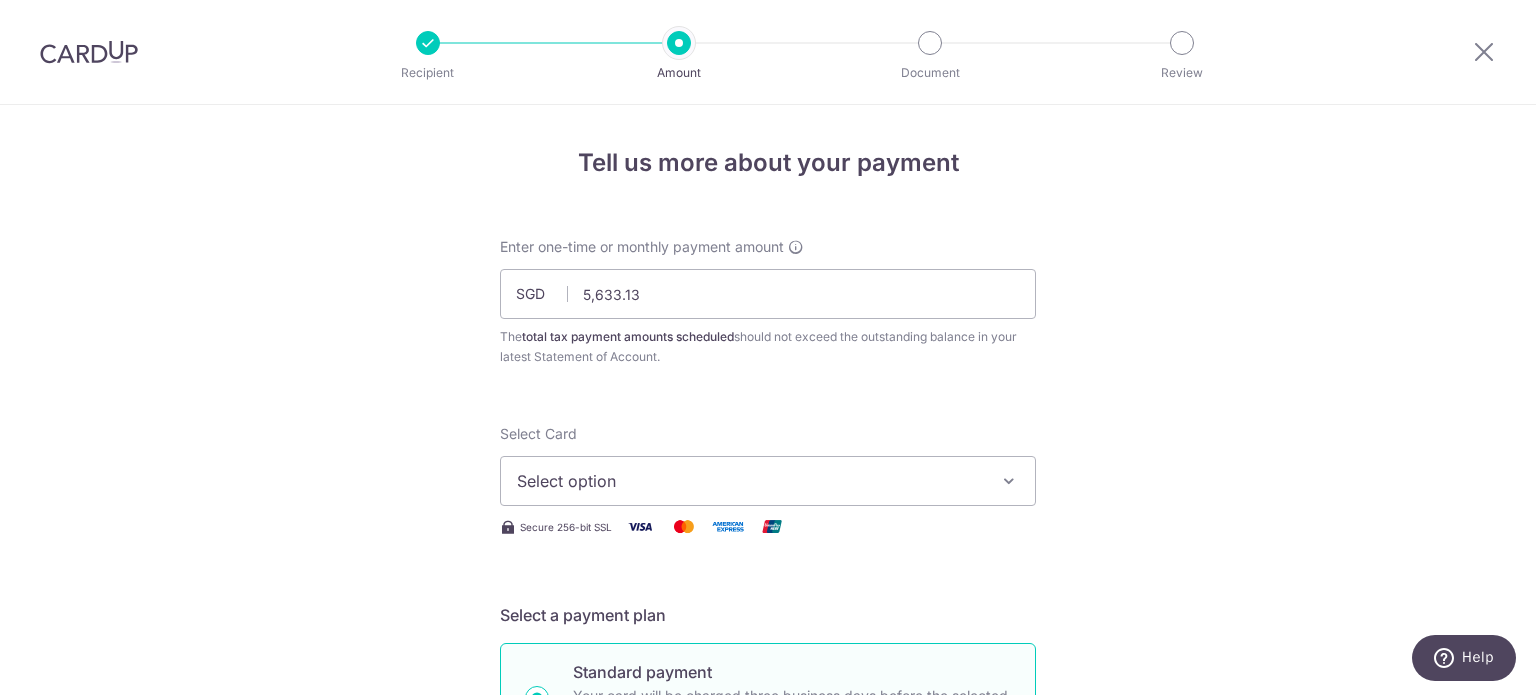 click on "Enter one-time or monthly payment amount
SGD
5,633.13
5633.13
The  total tax payment amounts scheduled  should not exceed the outstanding balance in your latest Statement of Account.
Select Card
Select option
Add credit card
Secure 256-bit SSL
Text
New card details
Card" at bounding box center [768, 1052] 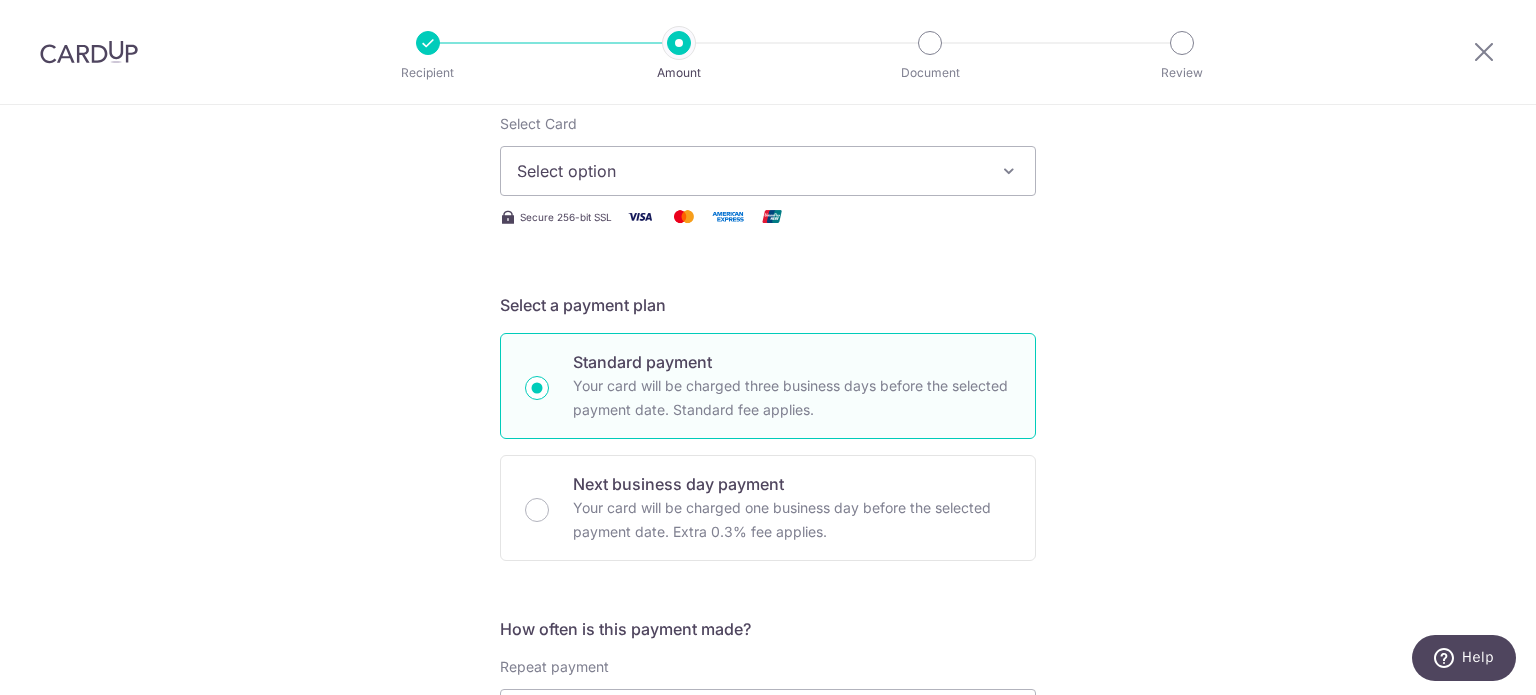 scroll, scrollTop: 268, scrollLeft: 0, axis: vertical 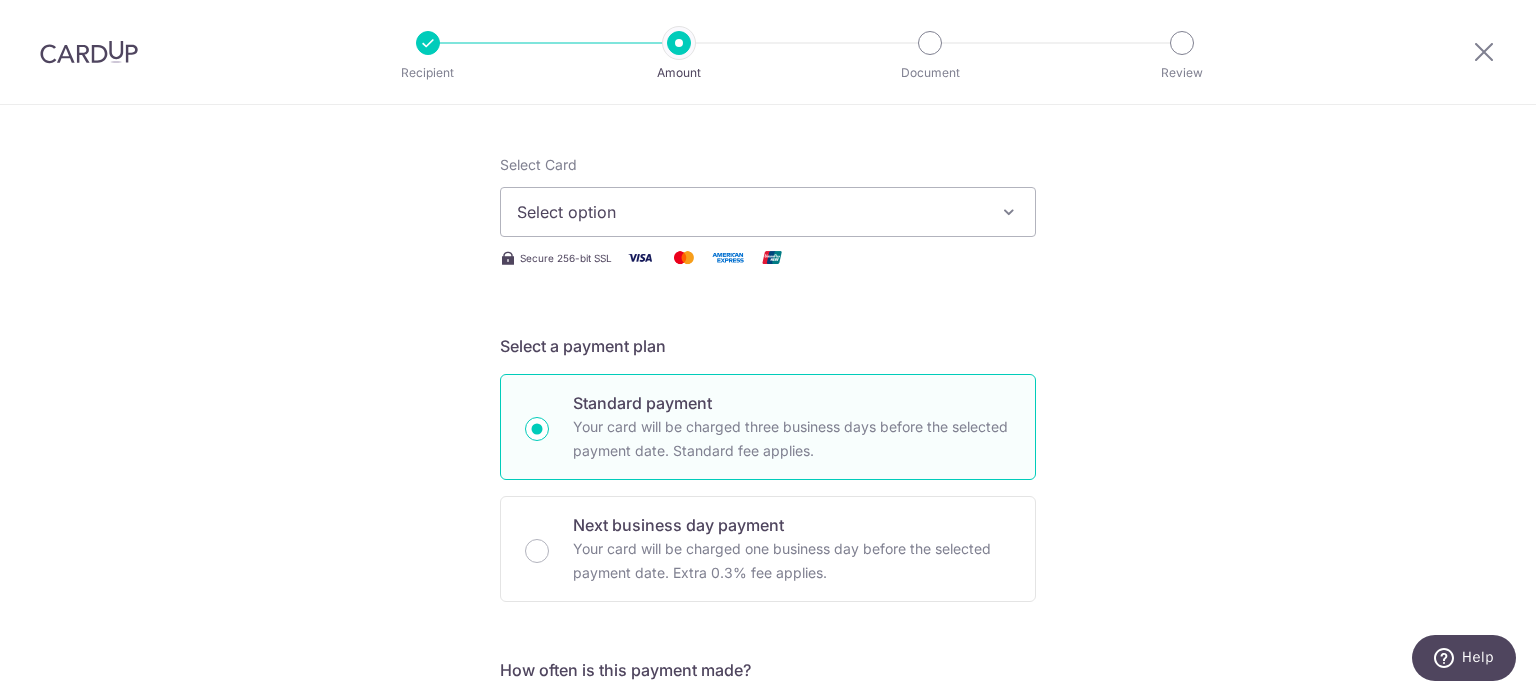 click on "Select Card
Select option
Add credit card
Secure 256-bit SSL" at bounding box center [768, 212] 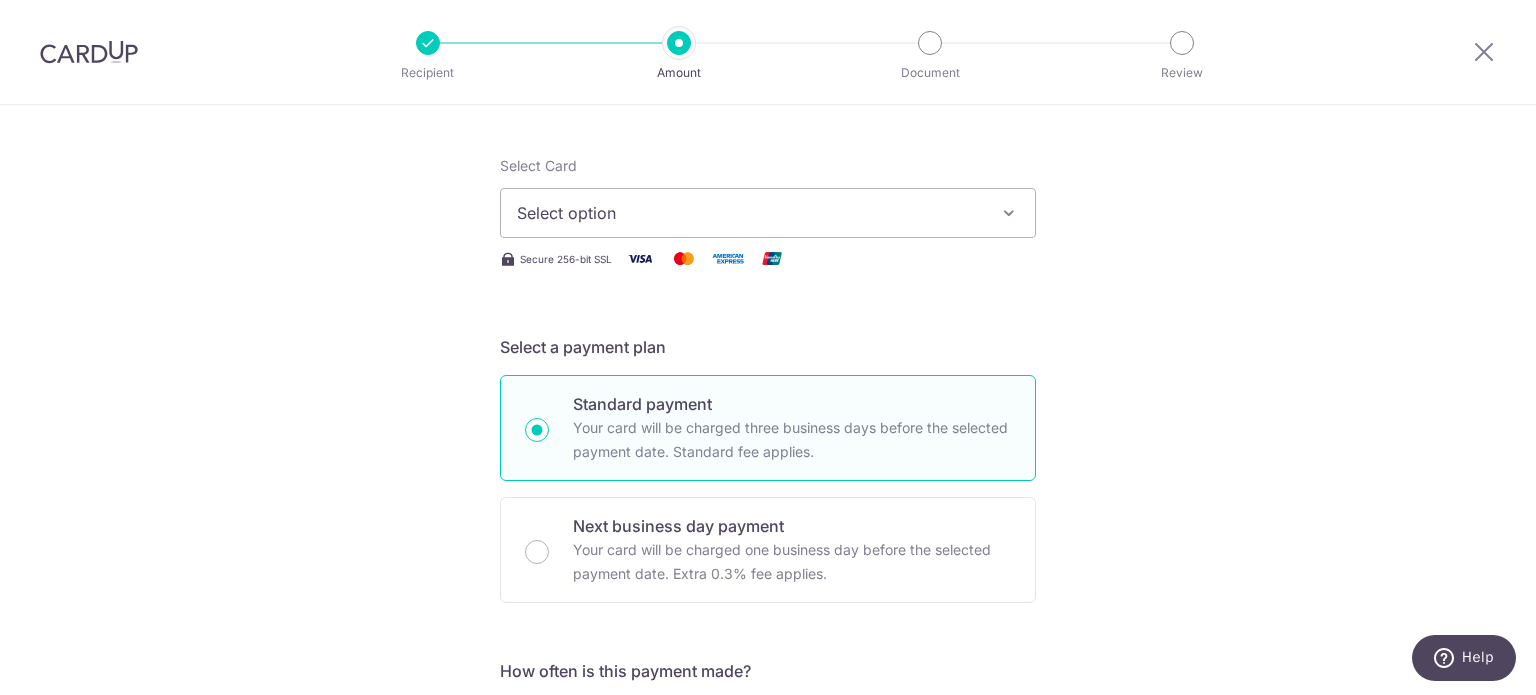 drag, startPoint x: 868, startPoint y: 236, endPoint x: 880, endPoint y: 225, distance: 16.27882 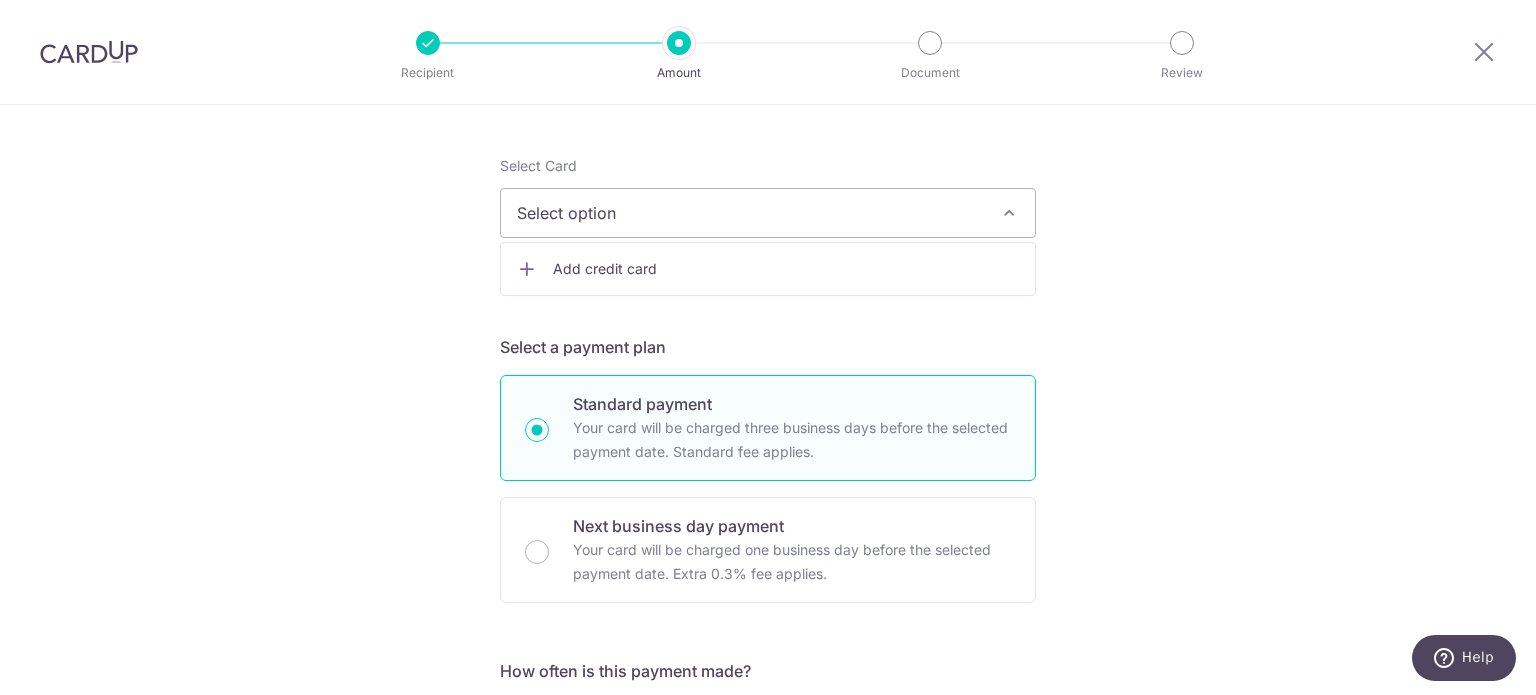click on "Select option" at bounding box center [750, 213] 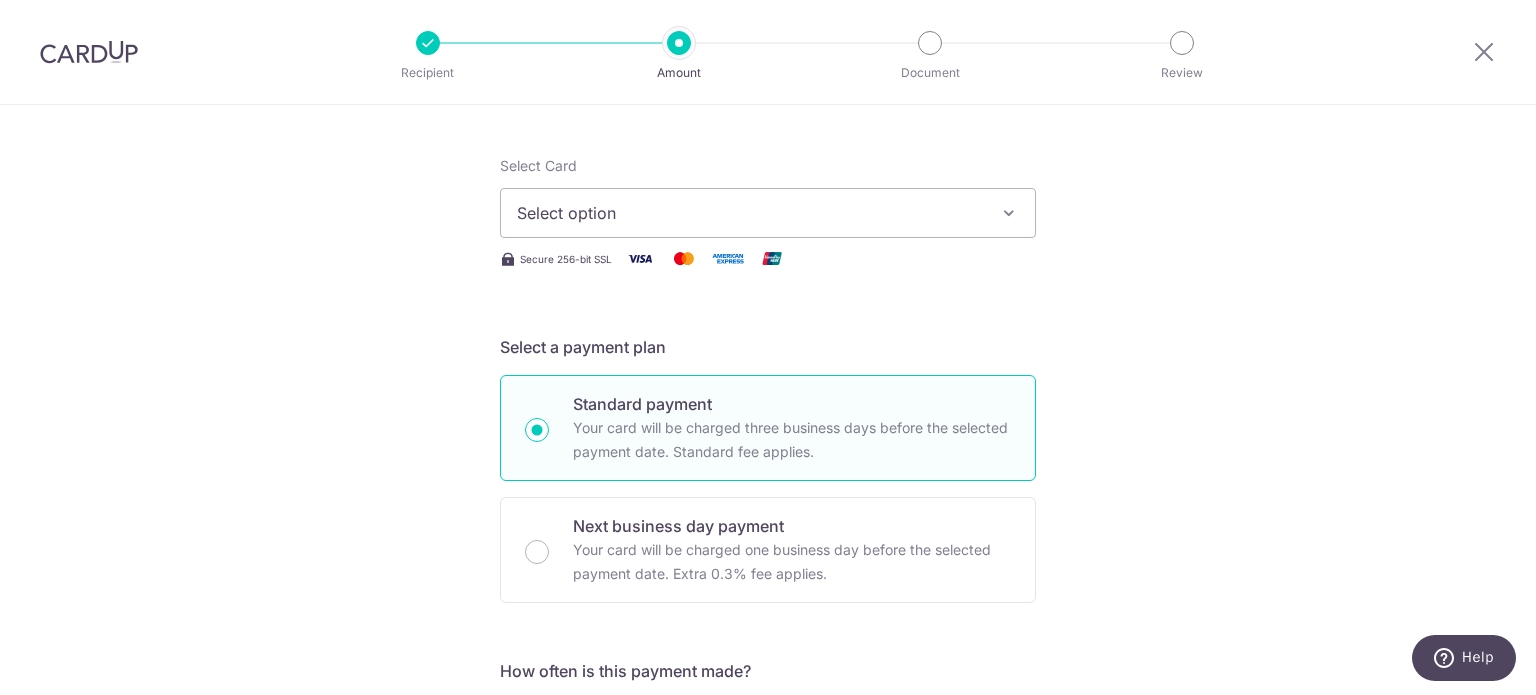 click on "Select option" at bounding box center [750, 213] 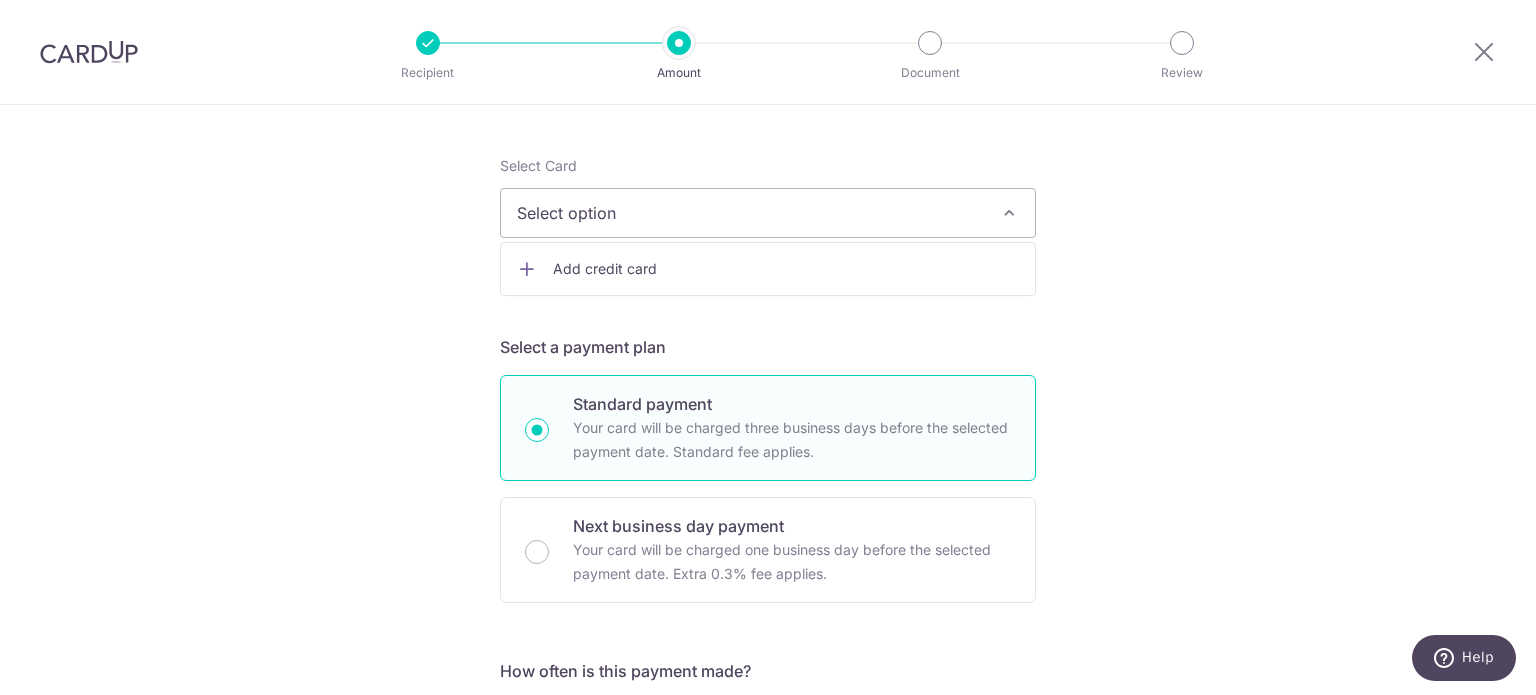 click on "Select option" at bounding box center (750, 213) 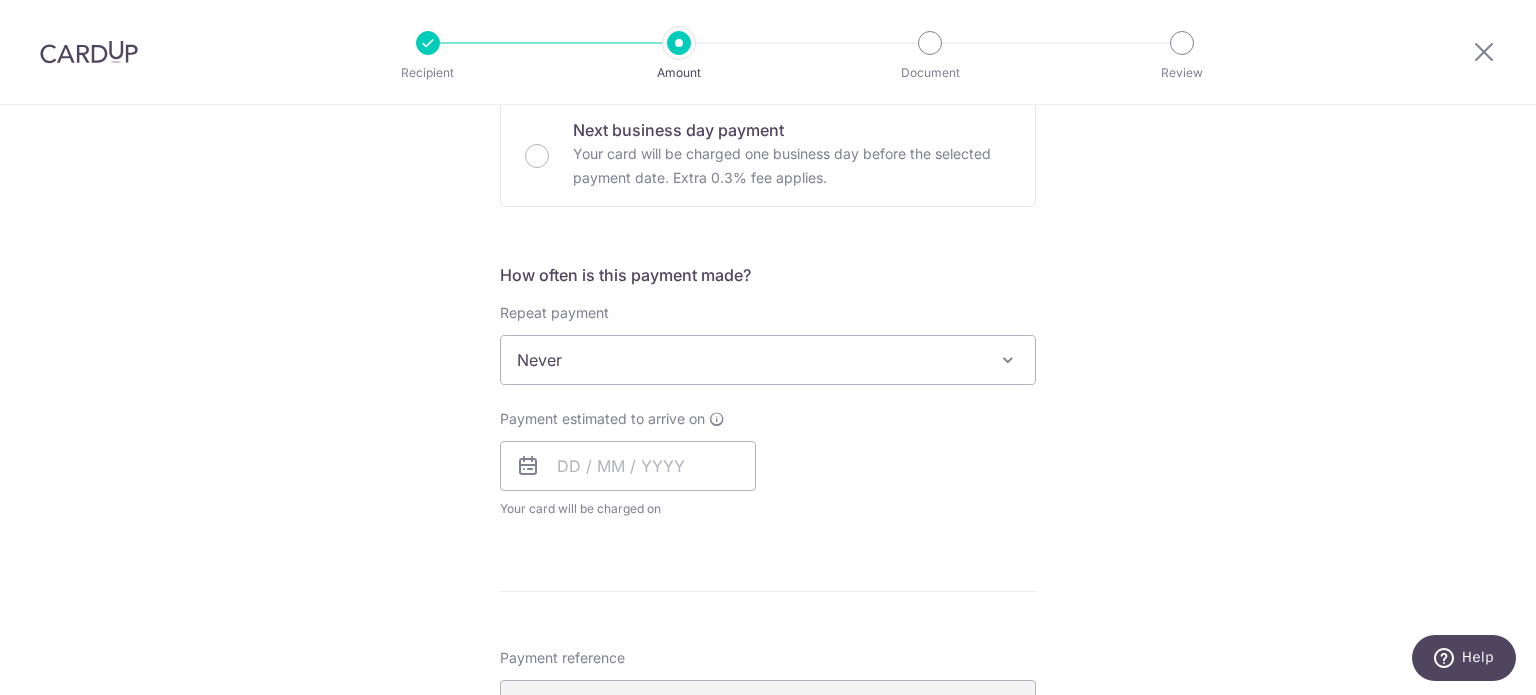 click on "How often is this payment made?
Repeat payment
Never
Every month Never
To set up monthly income tax payments on CardUp, please ensure the following:     Keep GIRO active   First payment through GIRO   Limit of 11 months scheduling   Upload Notice of Assessment    For more details, refer to this guide:  CardUp Help - Monthly Income Tax Payments
Payment estimated to arrive on
Your card will be charged on   for the first payment
* If your payment is funded by  9:00am SGT on Tuesday 05/08/2025
05/08/2025
No. of Payments" at bounding box center [768, 399] 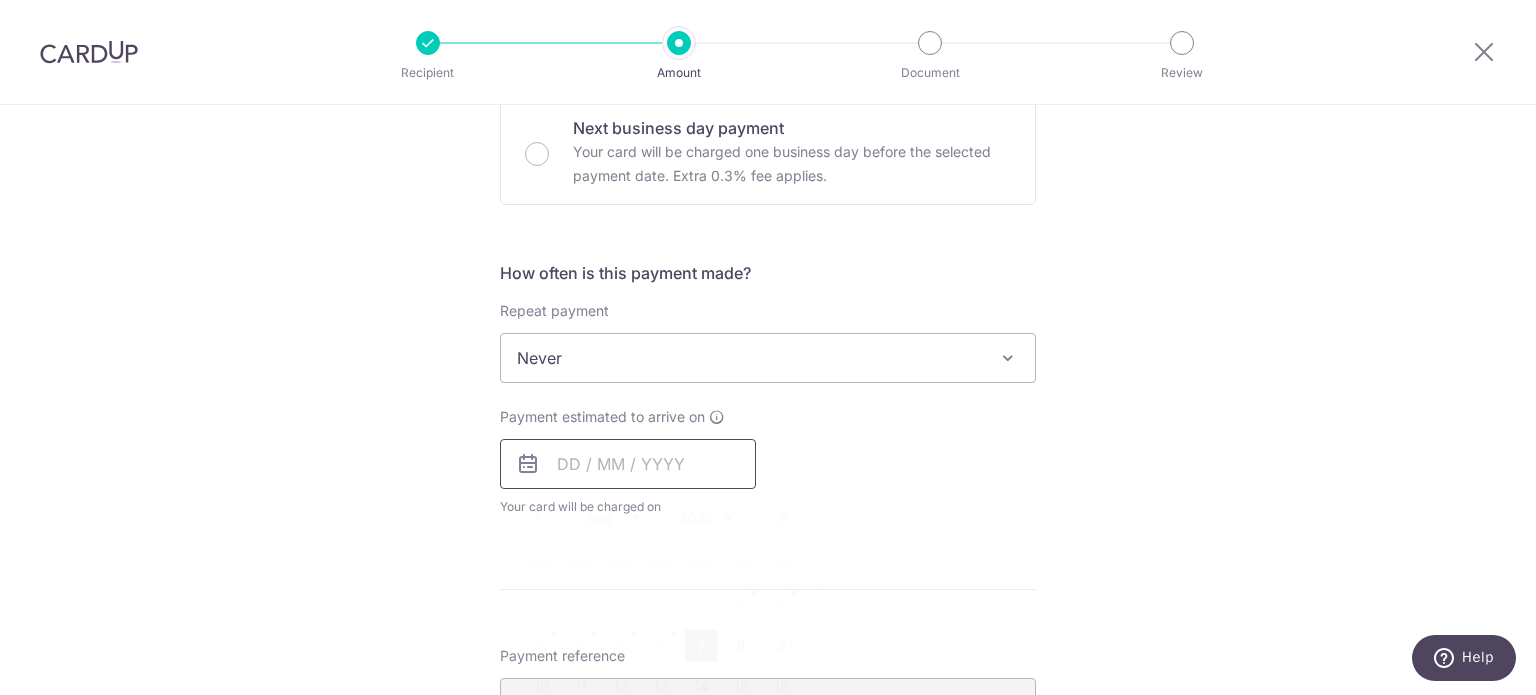 click at bounding box center [628, 464] 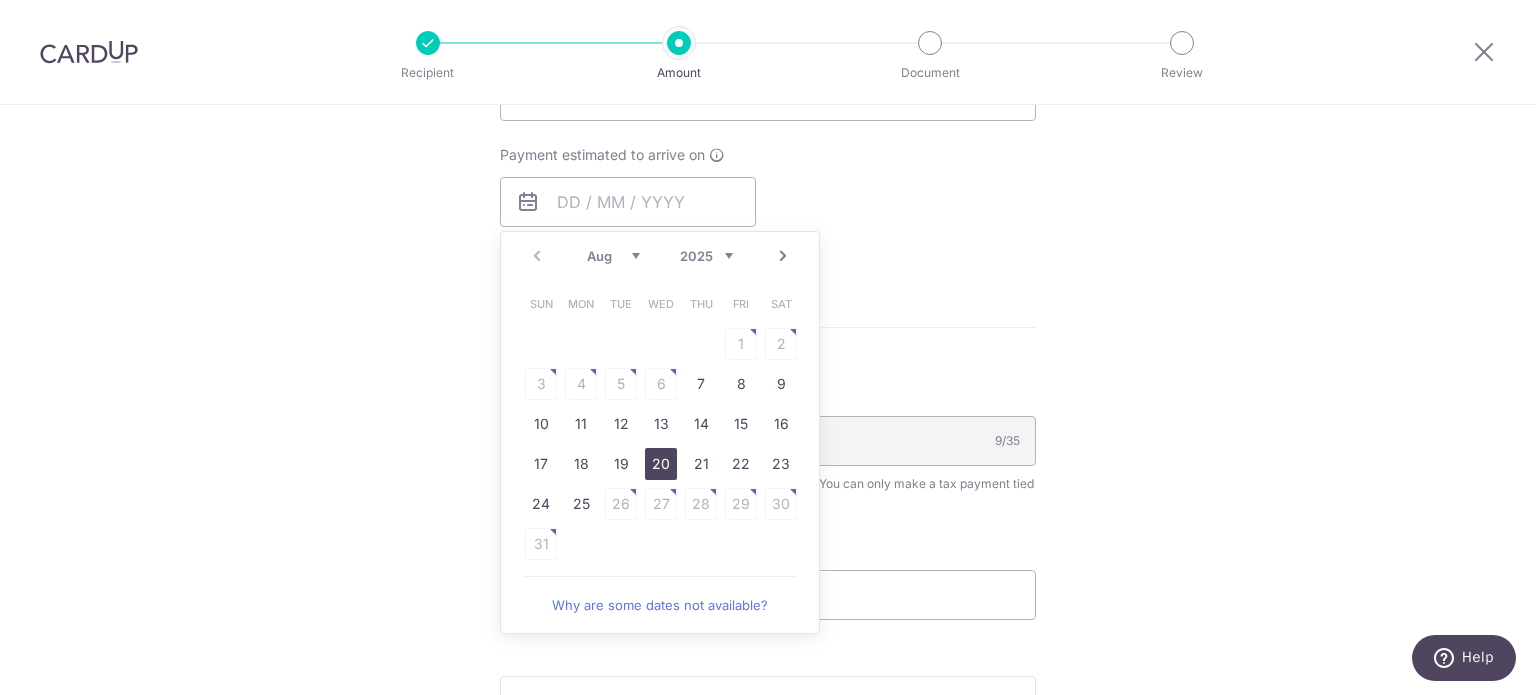 click on "20" at bounding box center [661, 464] 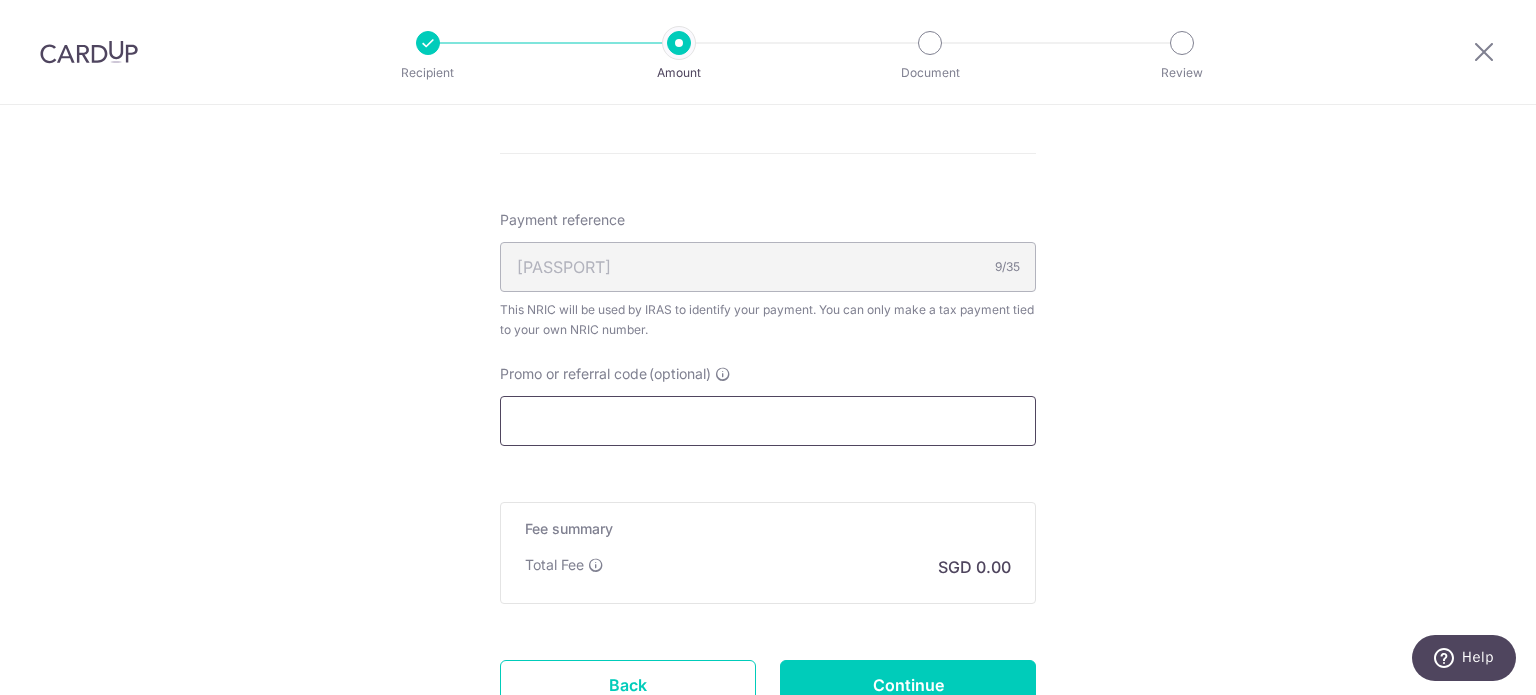 click on "Enter one-time or monthly payment amount
SGD
5,633.13
5633.13
The  total tax payment amounts scheduled  should not exceed the outstanding balance in your latest Statement of Account.
Select Card
Select option
Add credit card
Secure 256-bit SSL
Text
New card details
Card" at bounding box center (768, -91) 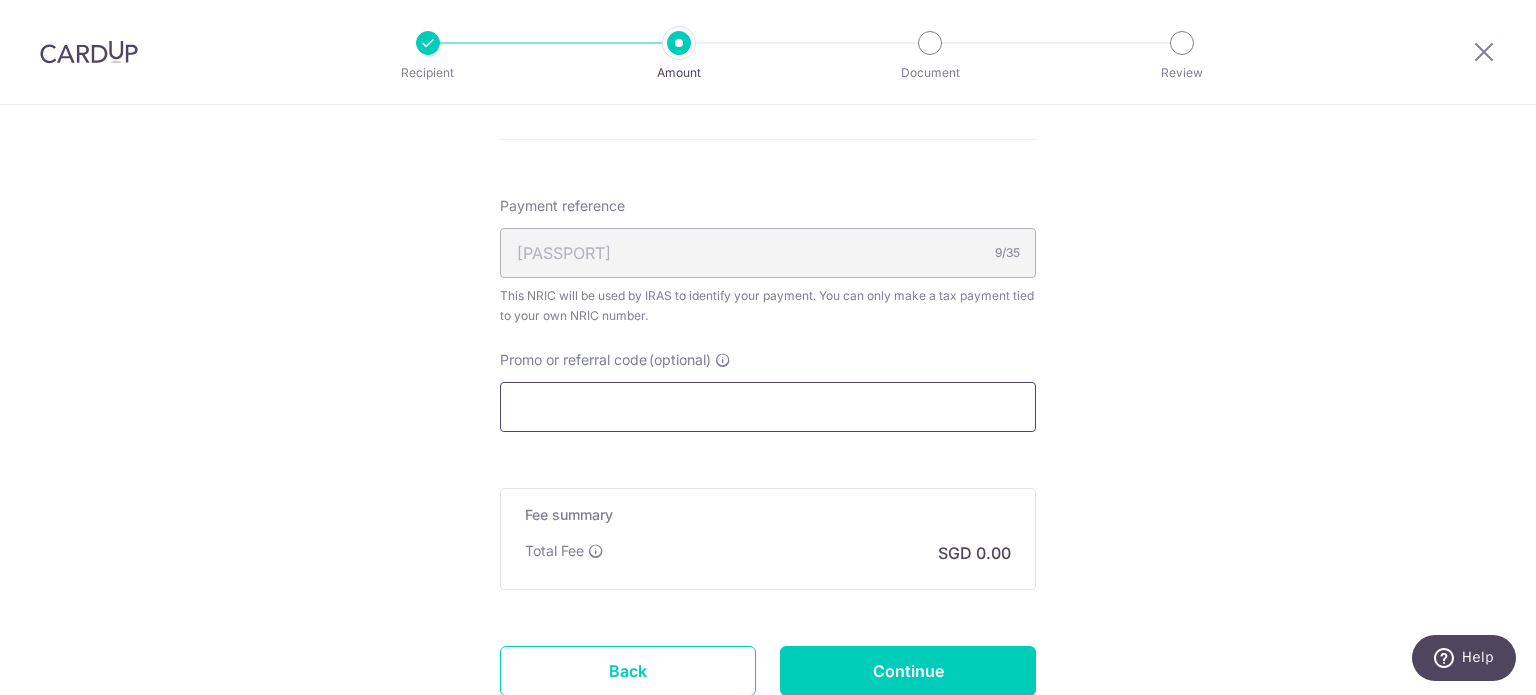 scroll, scrollTop: 1199, scrollLeft: 0, axis: vertical 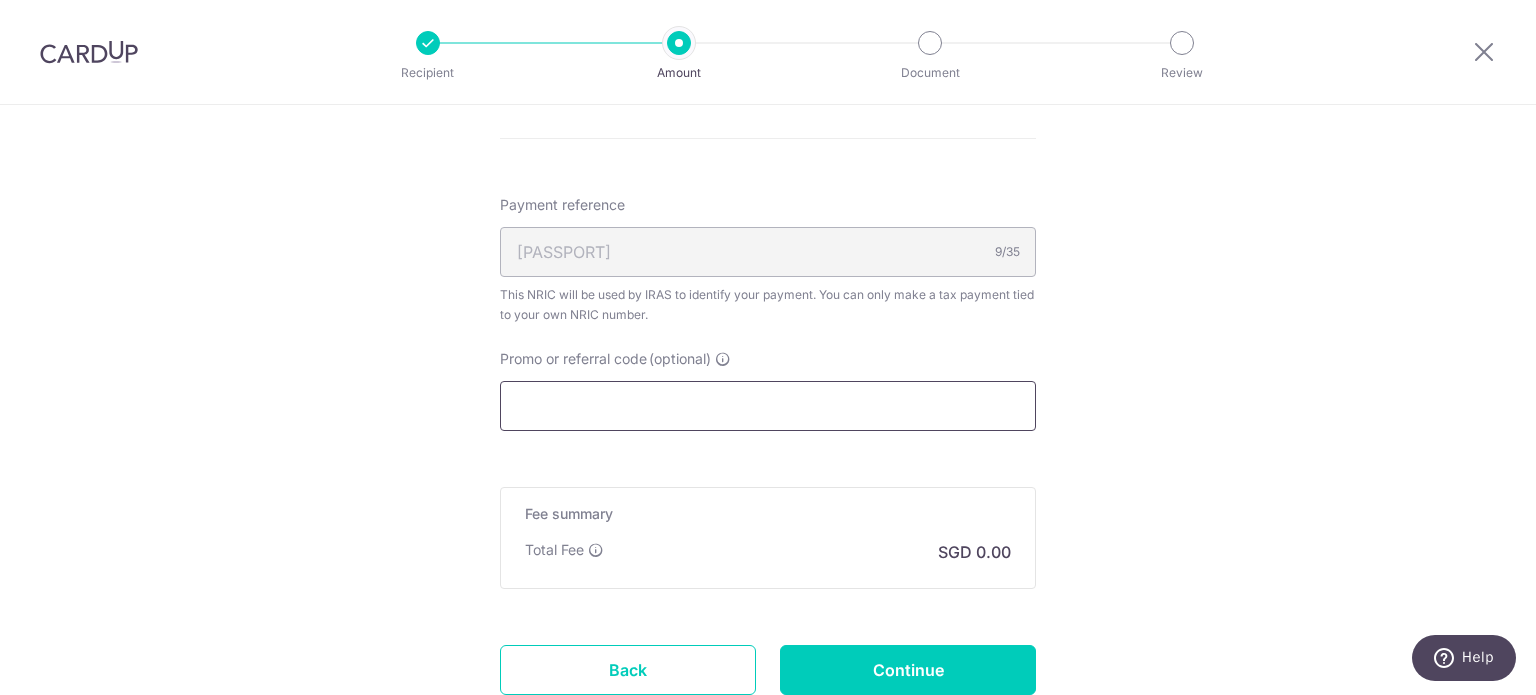 paste on "VTAX25ONE" 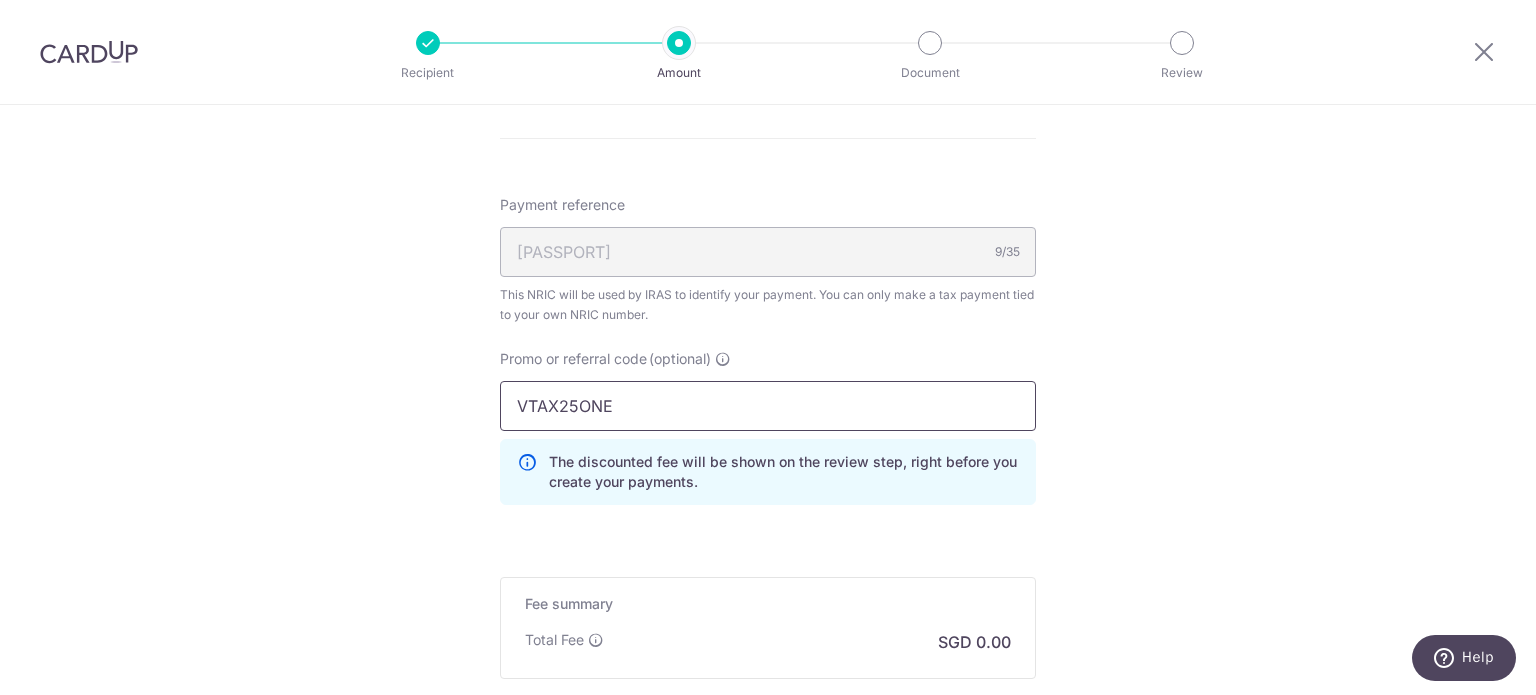 type on "VTAX25ONE" 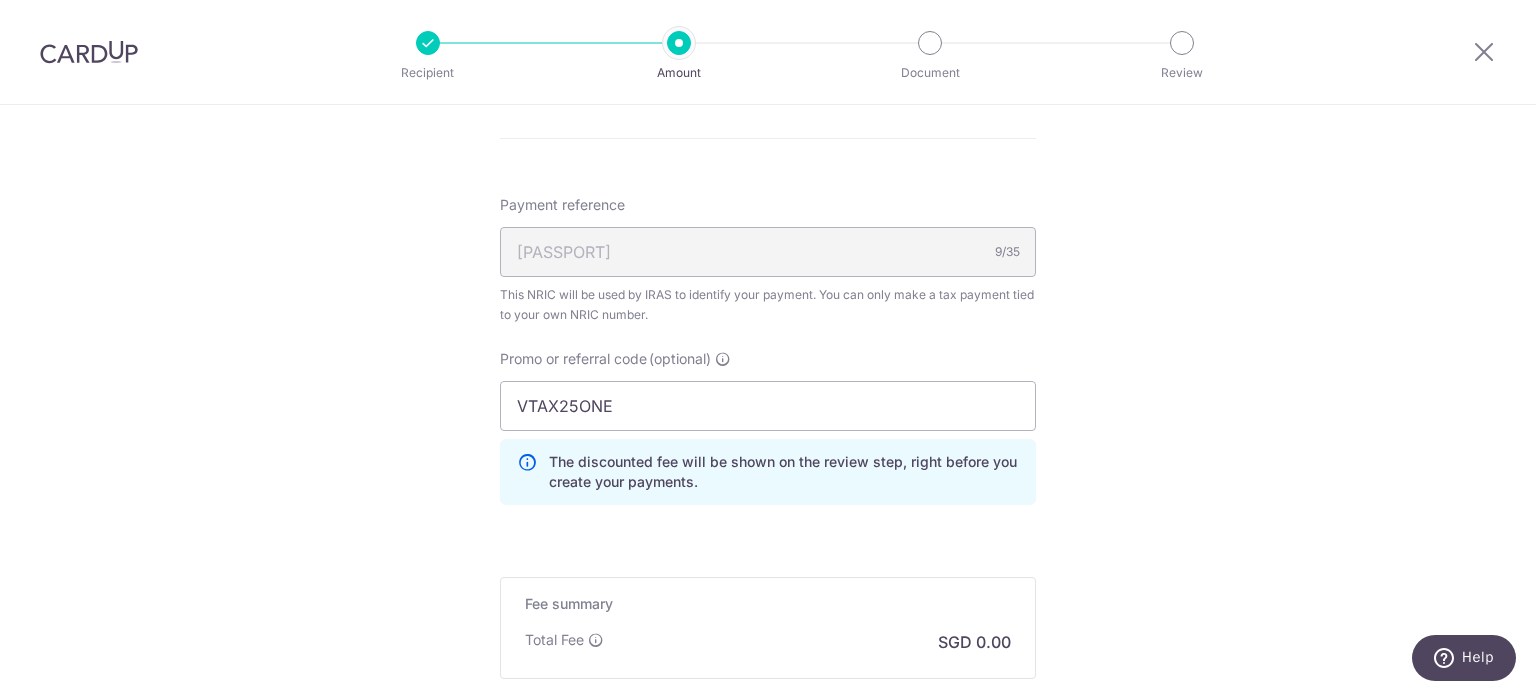 scroll, scrollTop: 1436, scrollLeft: 0, axis: vertical 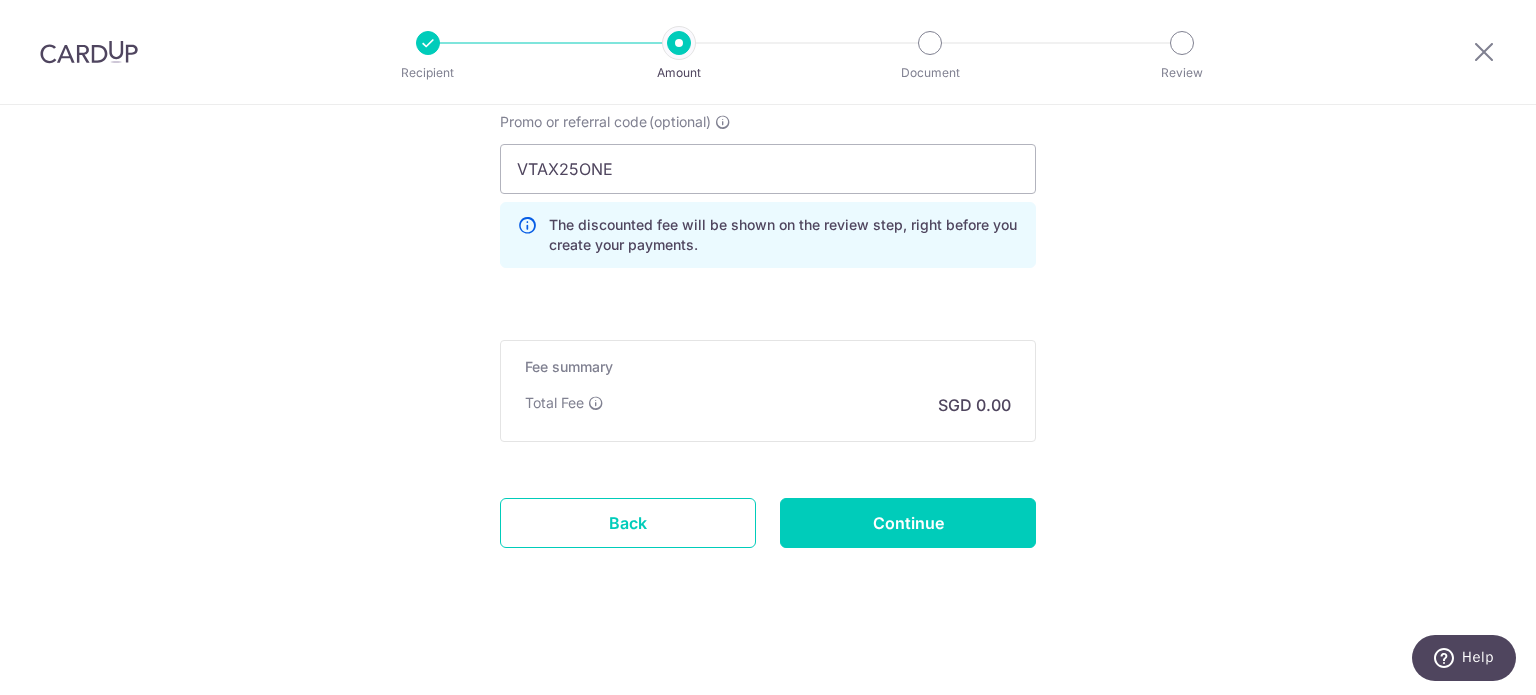 click on "Fee summary
Base fee
Extend fee
Next-day fee
Total Fee
SGD 0.00" at bounding box center (768, 391) 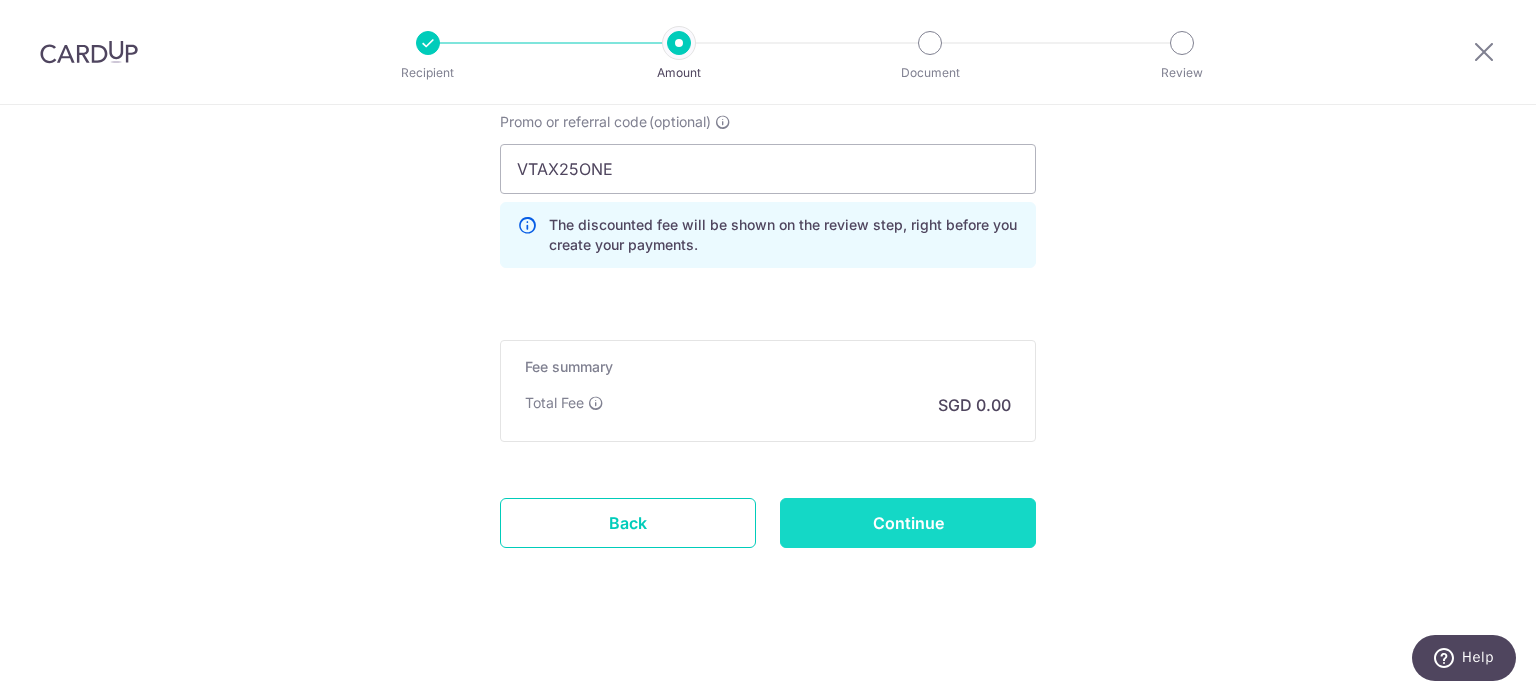 click on "Continue" at bounding box center (908, 523) 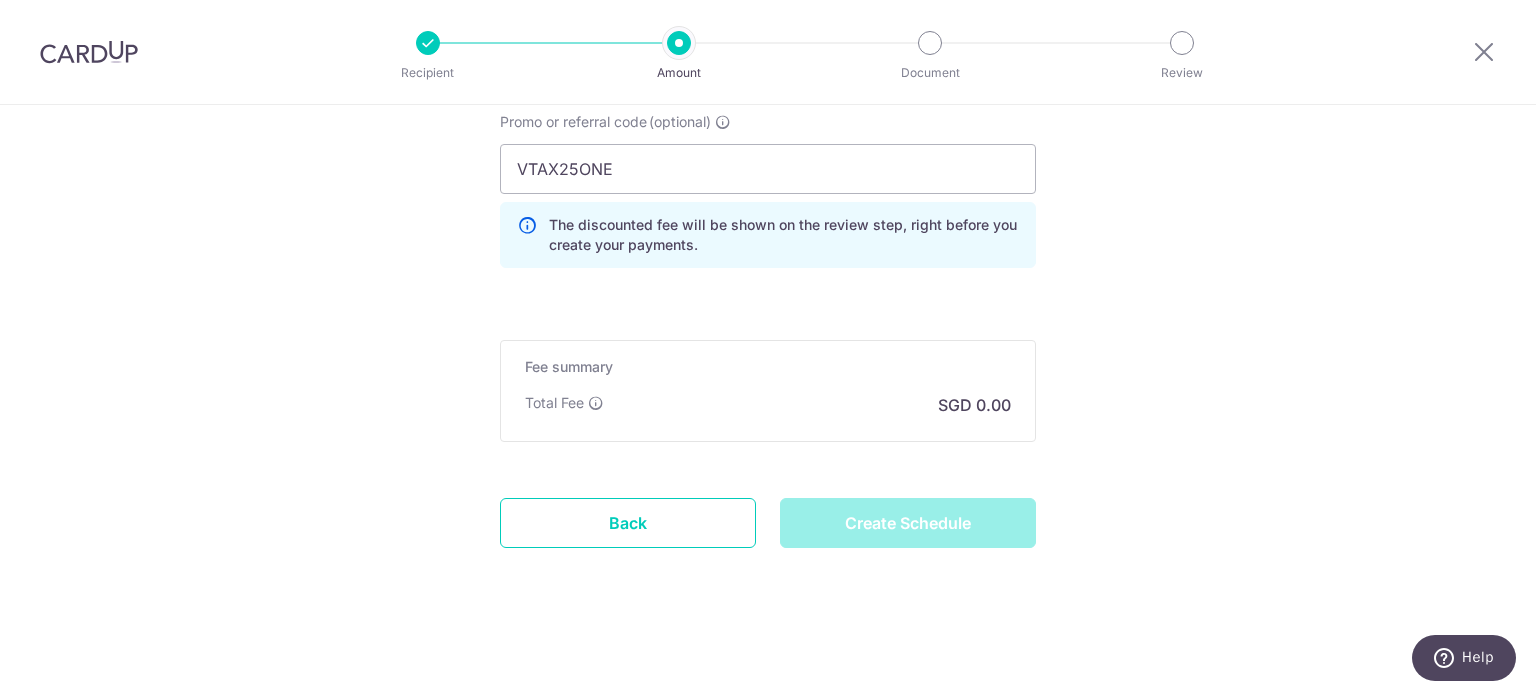type on "Create Schedule" 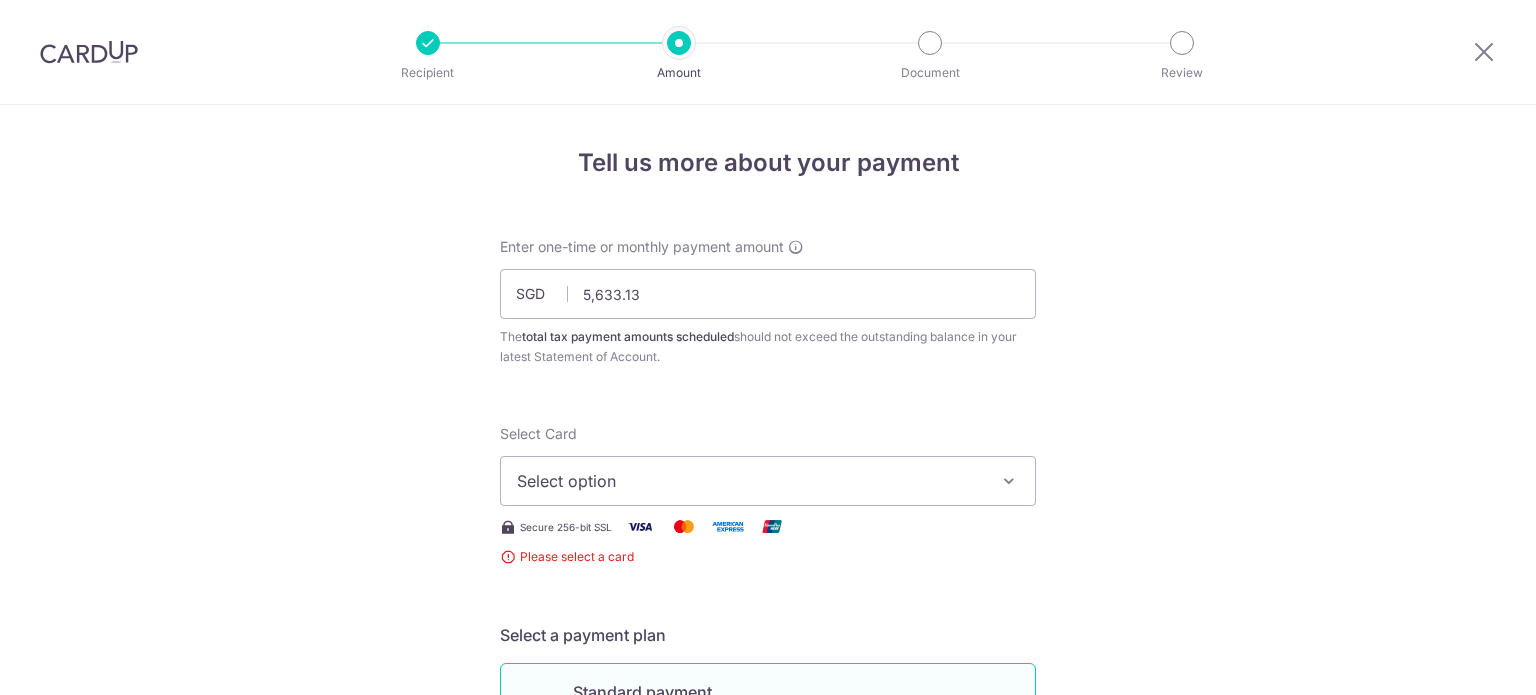 scroll, scrollTop: 0, scrollLeft: 0, axis: both 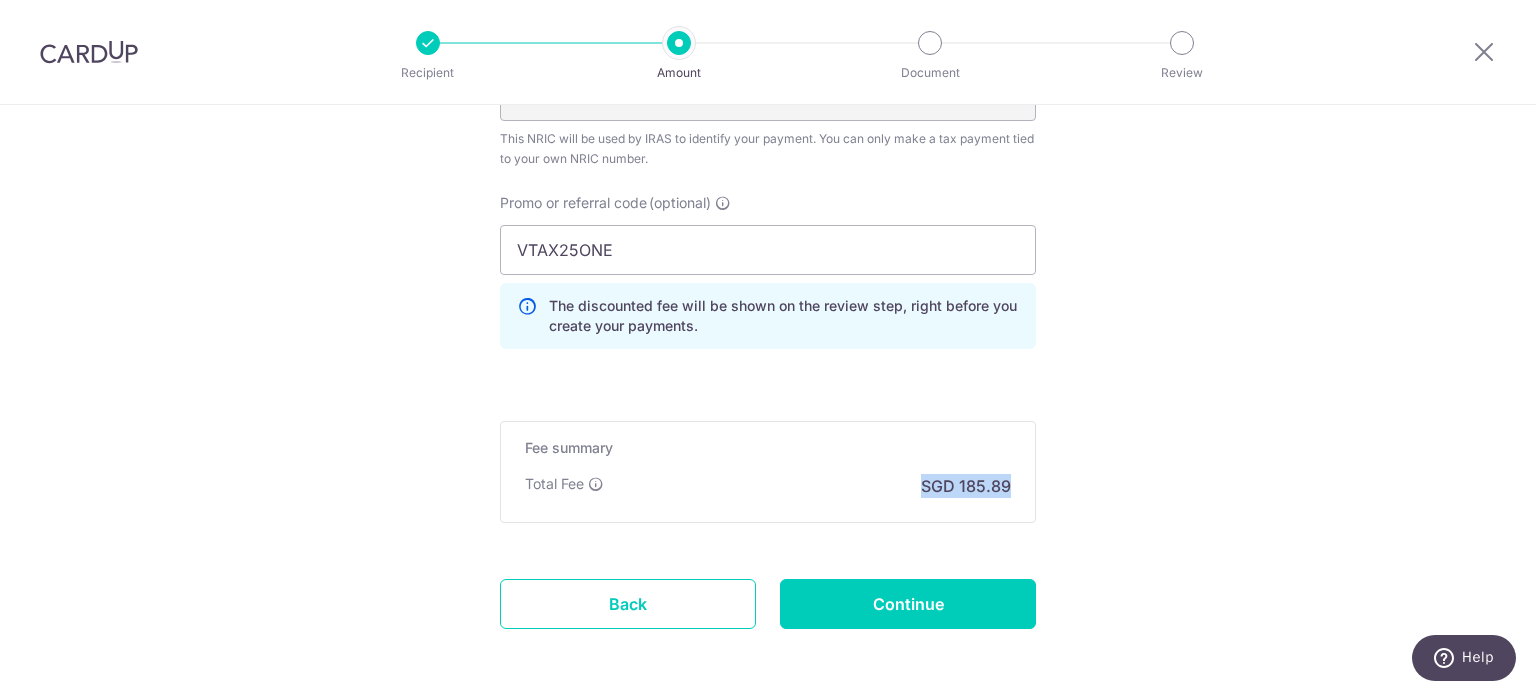 drag, startPoint x: 888, startPoint y: 475, endPoint x: 1006, endPoint y: 492, distance: 119.218285 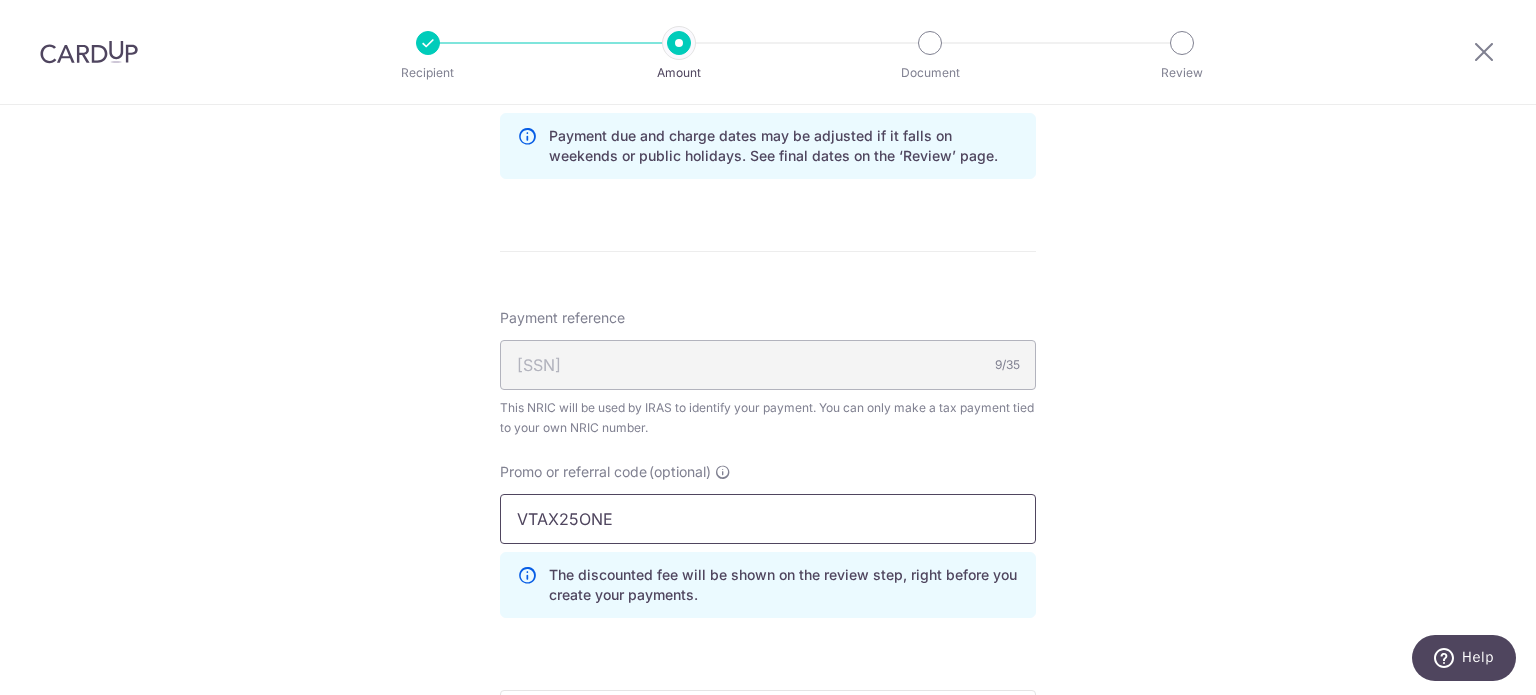 scroll, scrollTop: 1108, scrollLeft: 0, axis: vertical 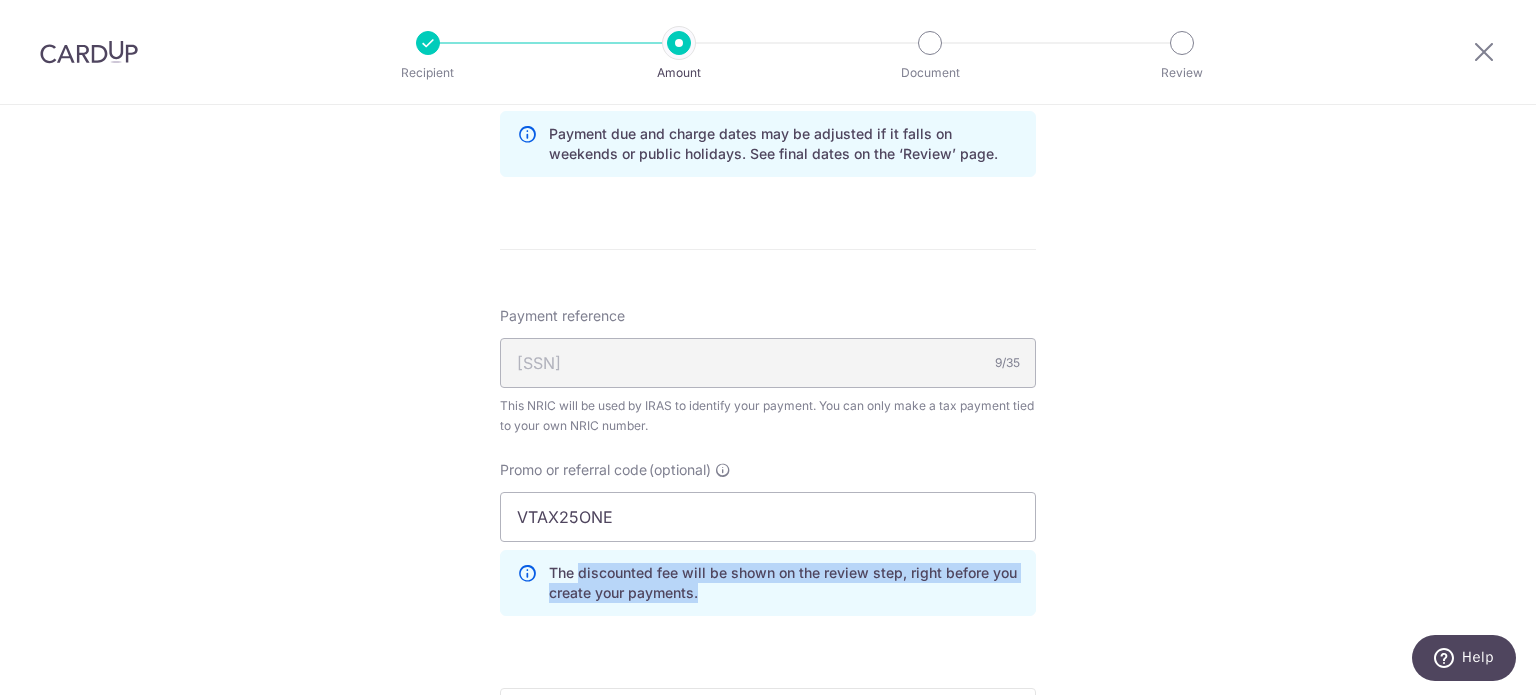 drag, startPoint x: 726, startPoint y: 595, endPoint x: 572, endPoint y: 556, distance: 158.86157 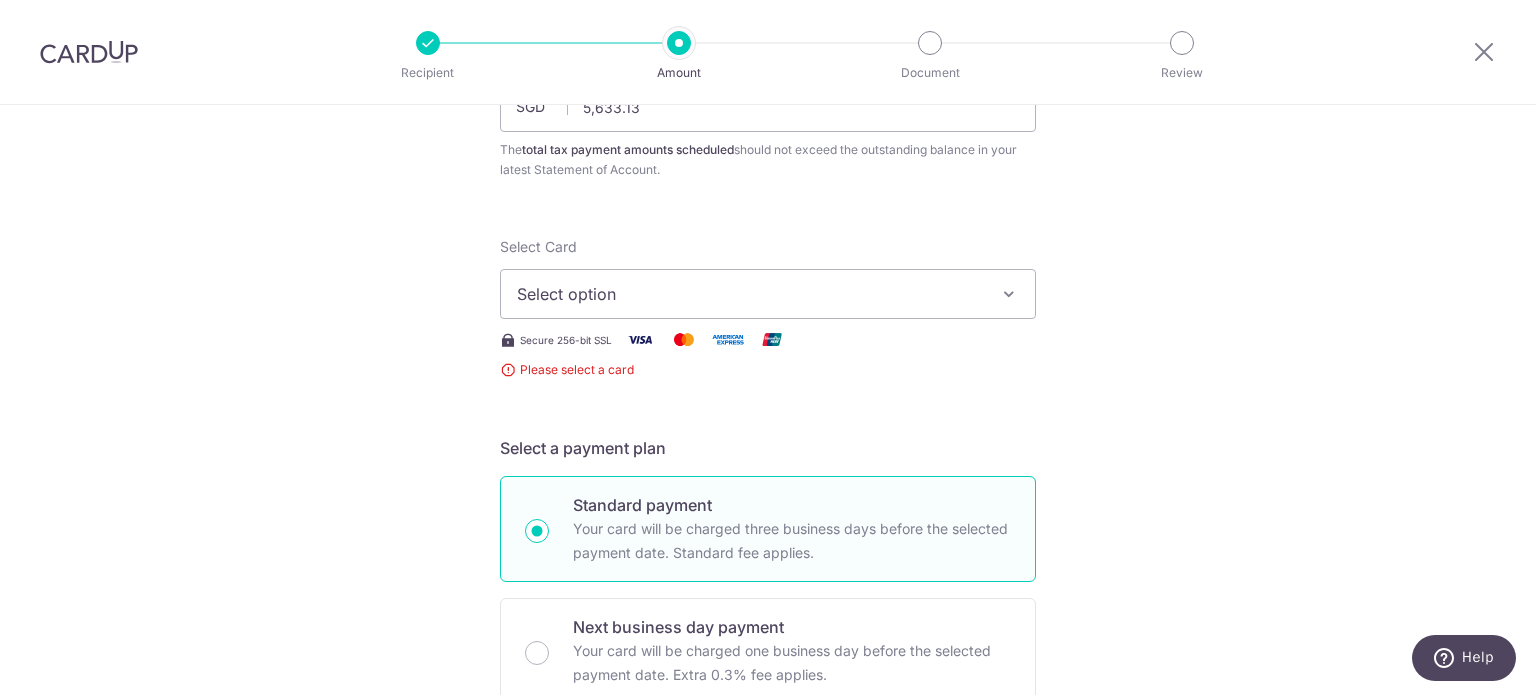 scroll, scrollTop: 0, scrollLeft: 0, axis: both 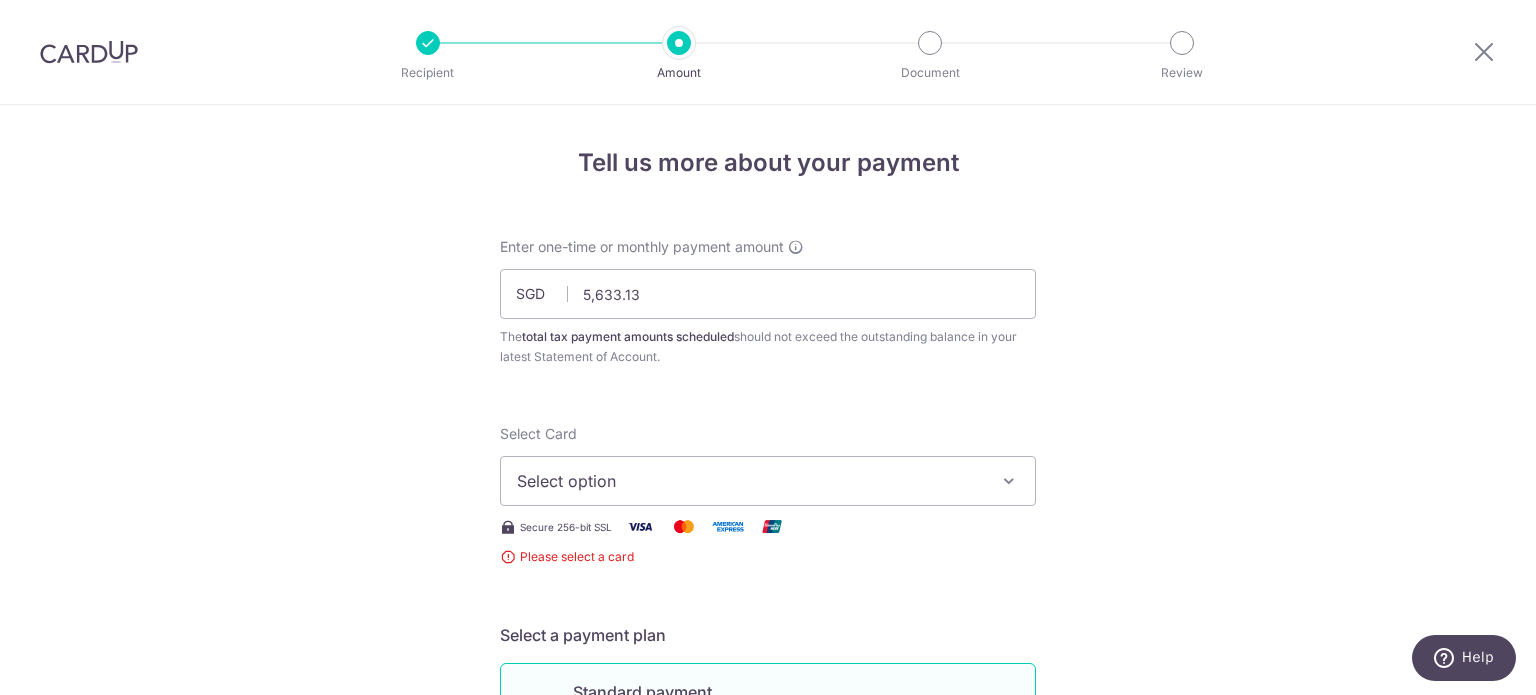 click on "Select option" at bounding box center (750, 481) 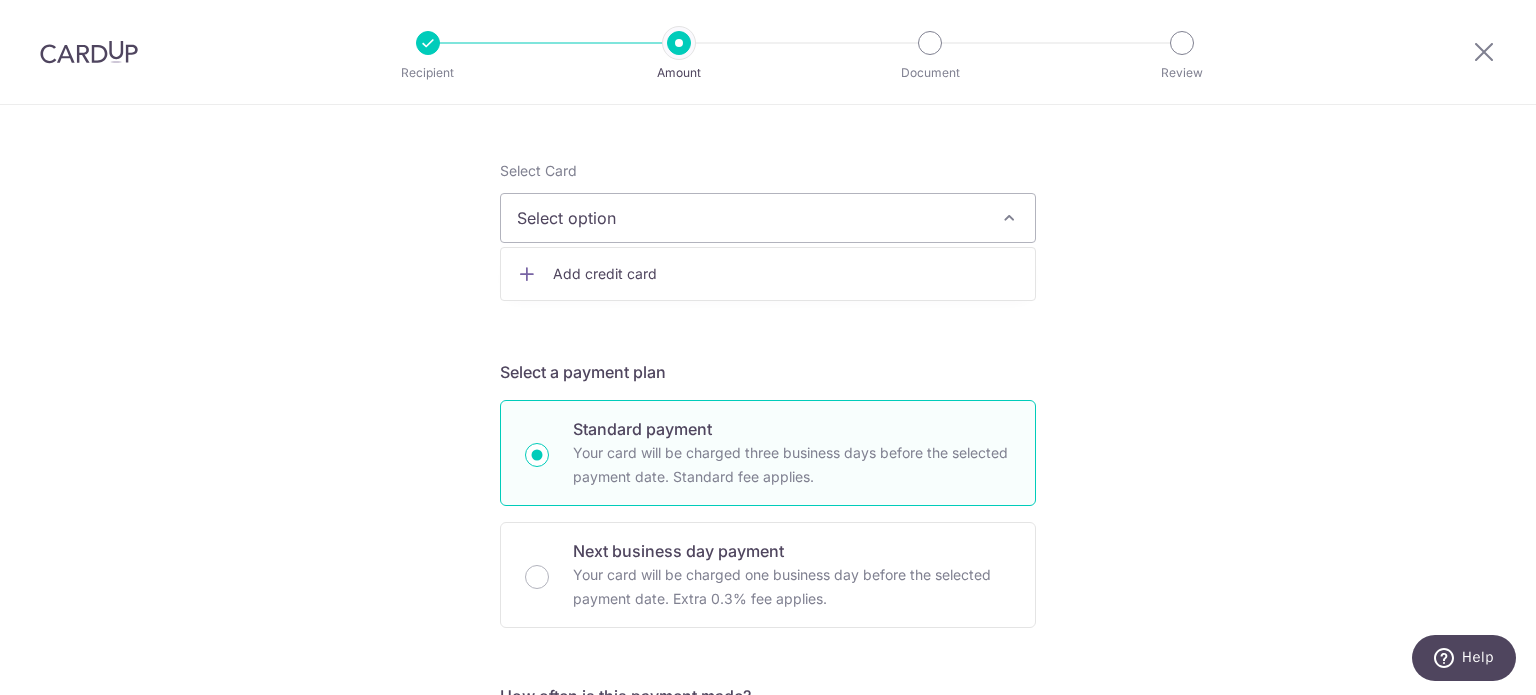 click on "Add credit card" at bounding box center [768, 274] 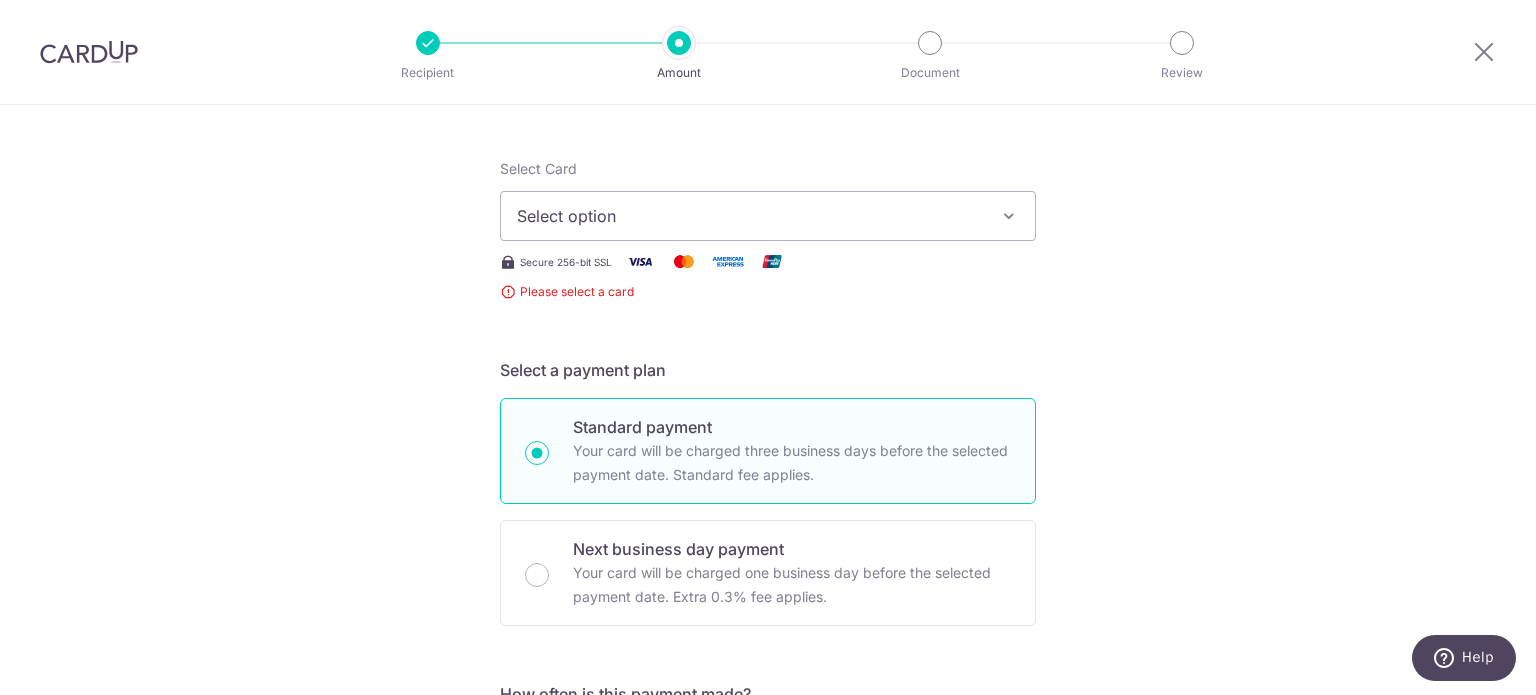 scroll, scrollTop: 266, scrollLeft: 0, axis: vertical 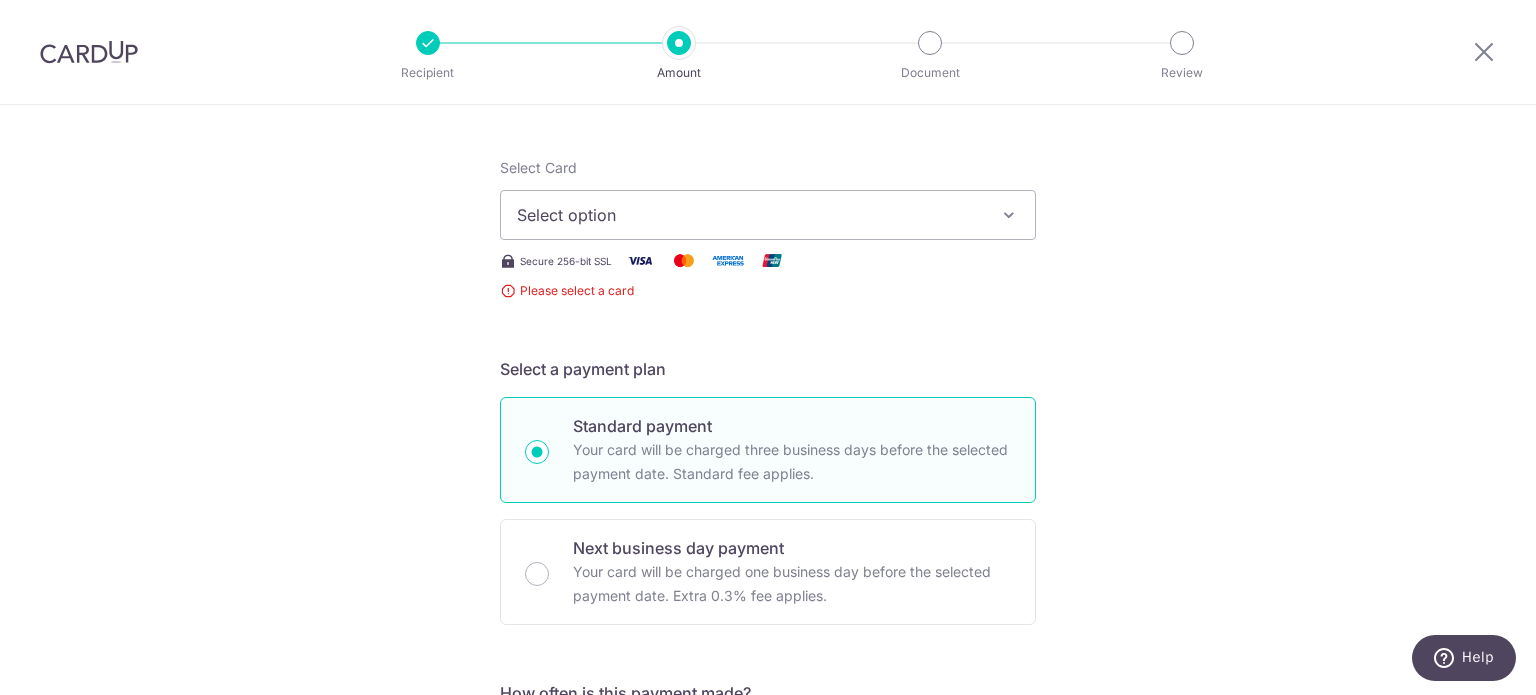 click on "Select option" at bounding box center (750, 215) 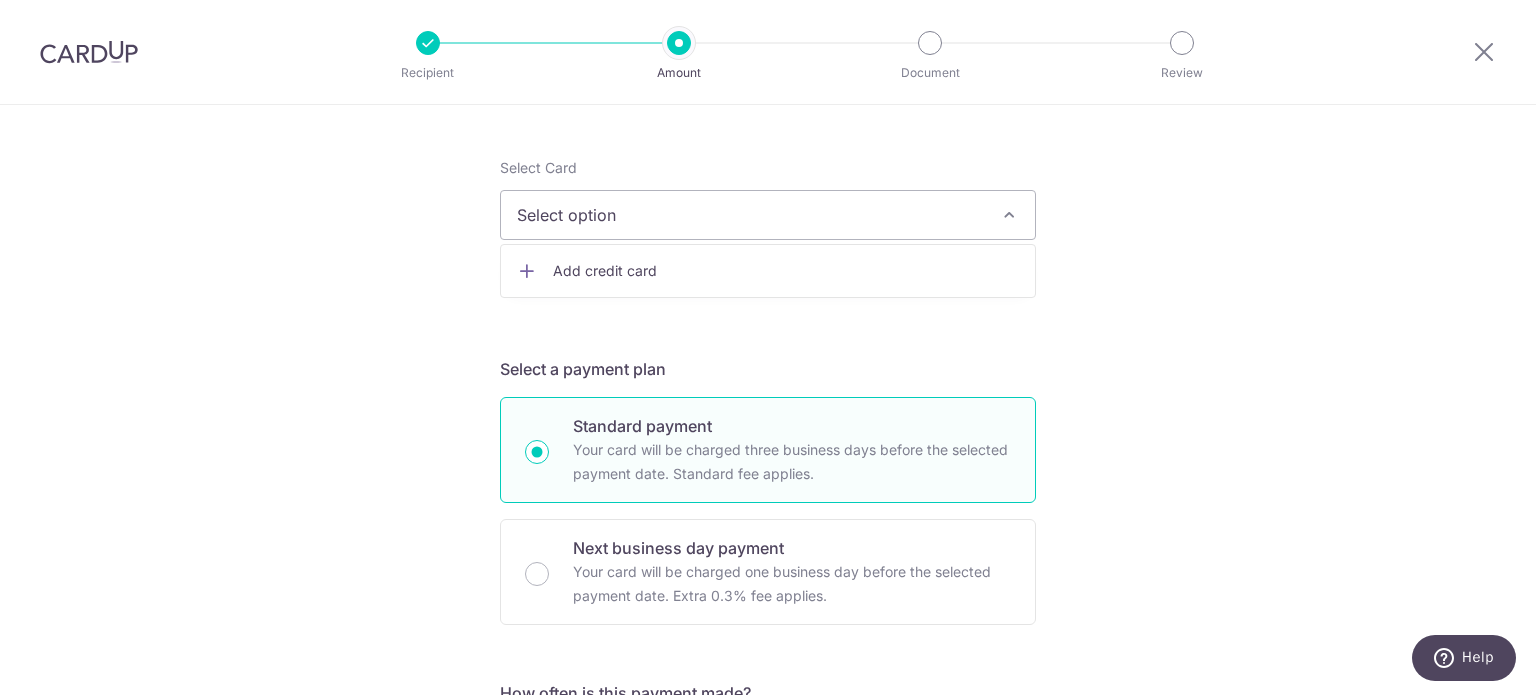 click on "Add credit card" at bounding box center [786, 271] 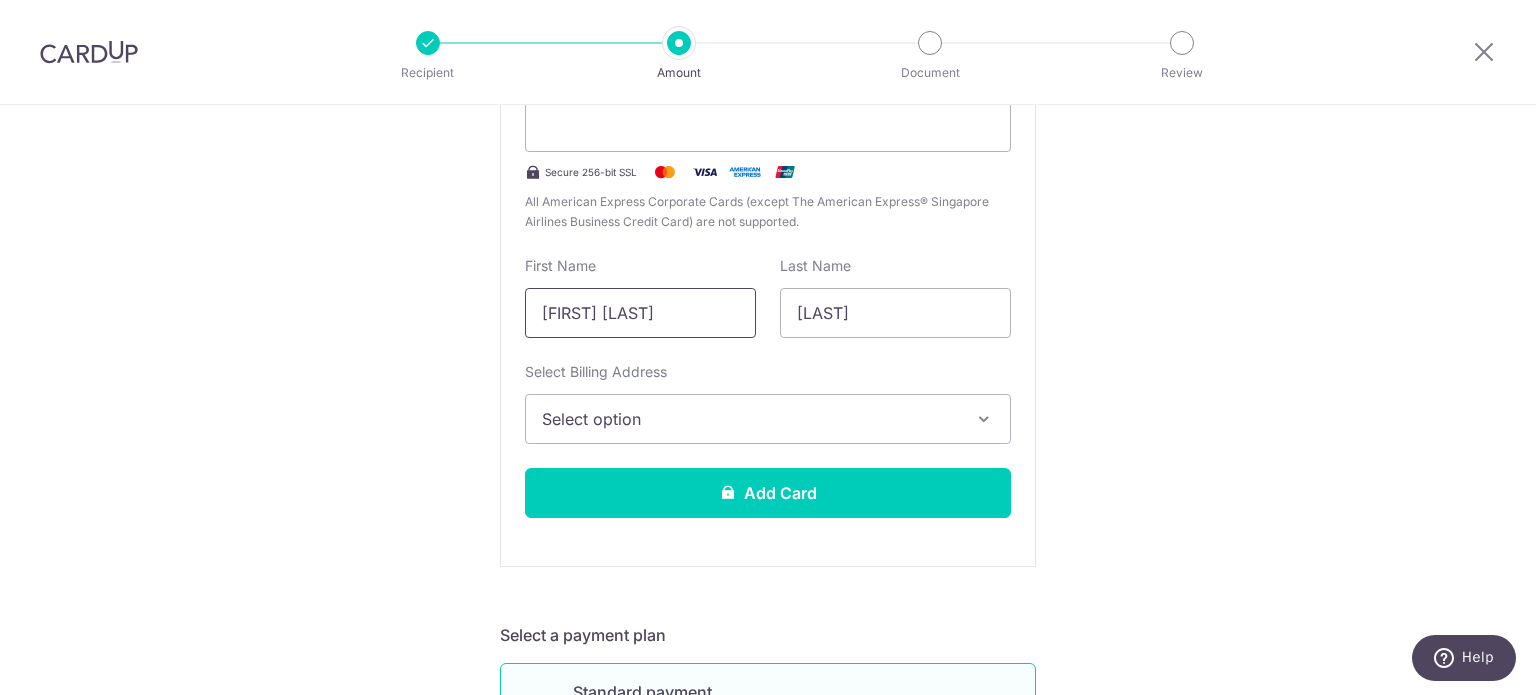 drag, startPoint x: 718, startPoint y: 331, endPoint x: 444, endPoint y: 298, distance: 275.98007 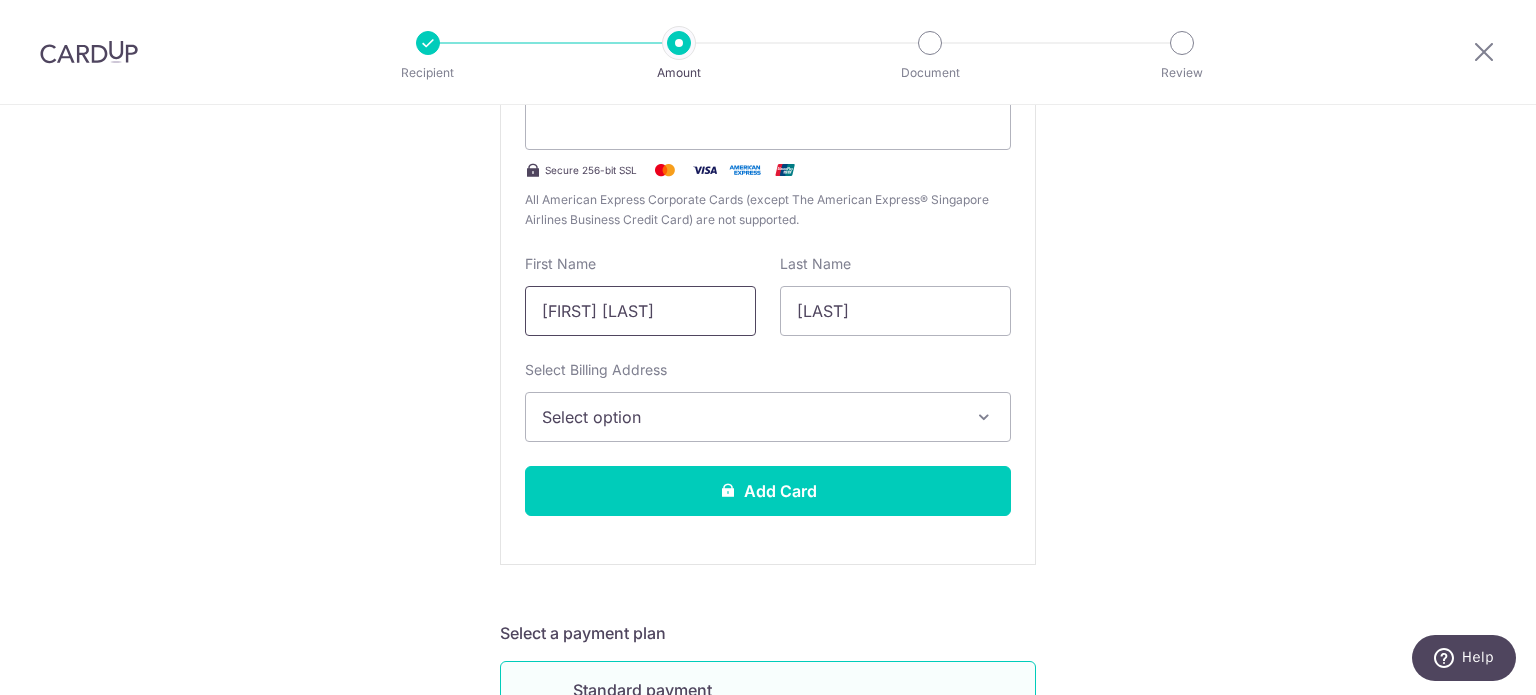 scroll, scrollTop: 532, scrollLeft: 0, axis: vertical 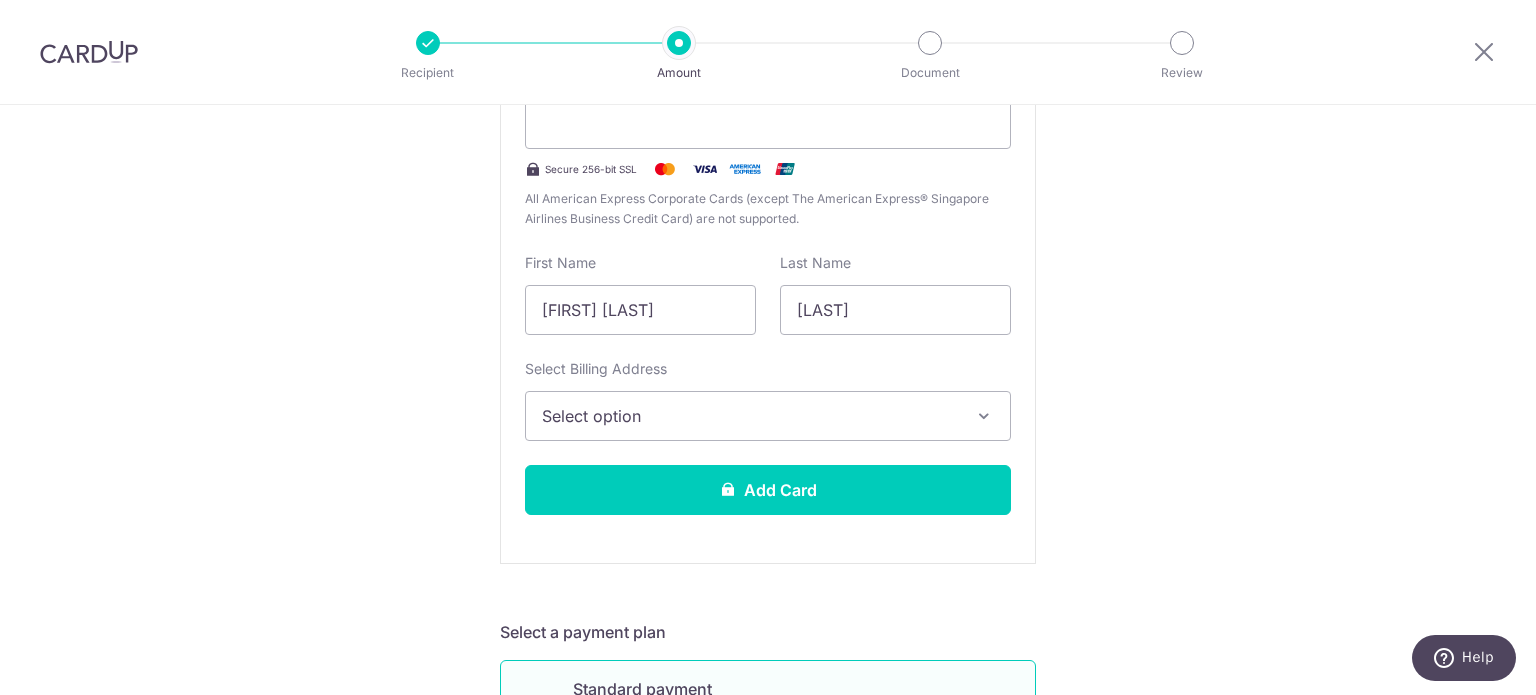 click on "Select option" at bounding box center [750, 416] 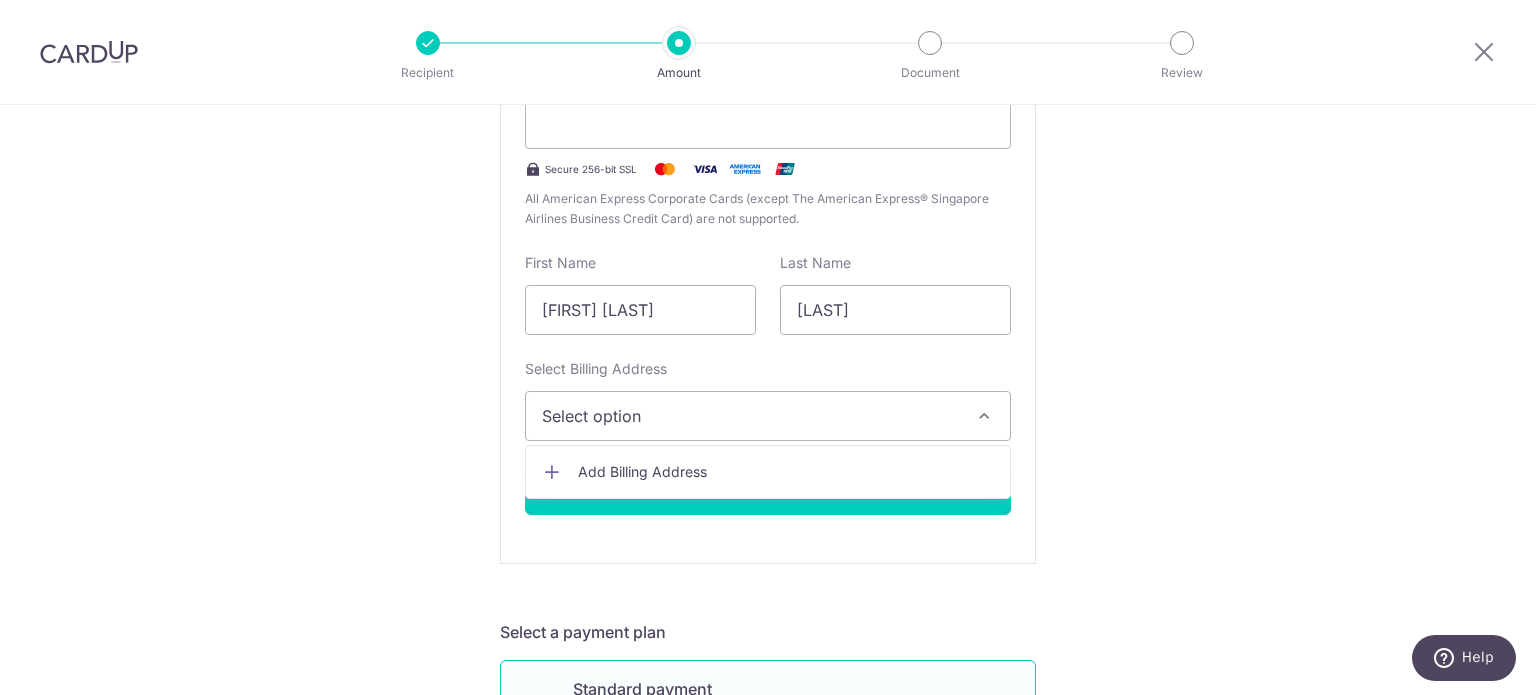 click on "Select option" at bounding box center [750, 416] 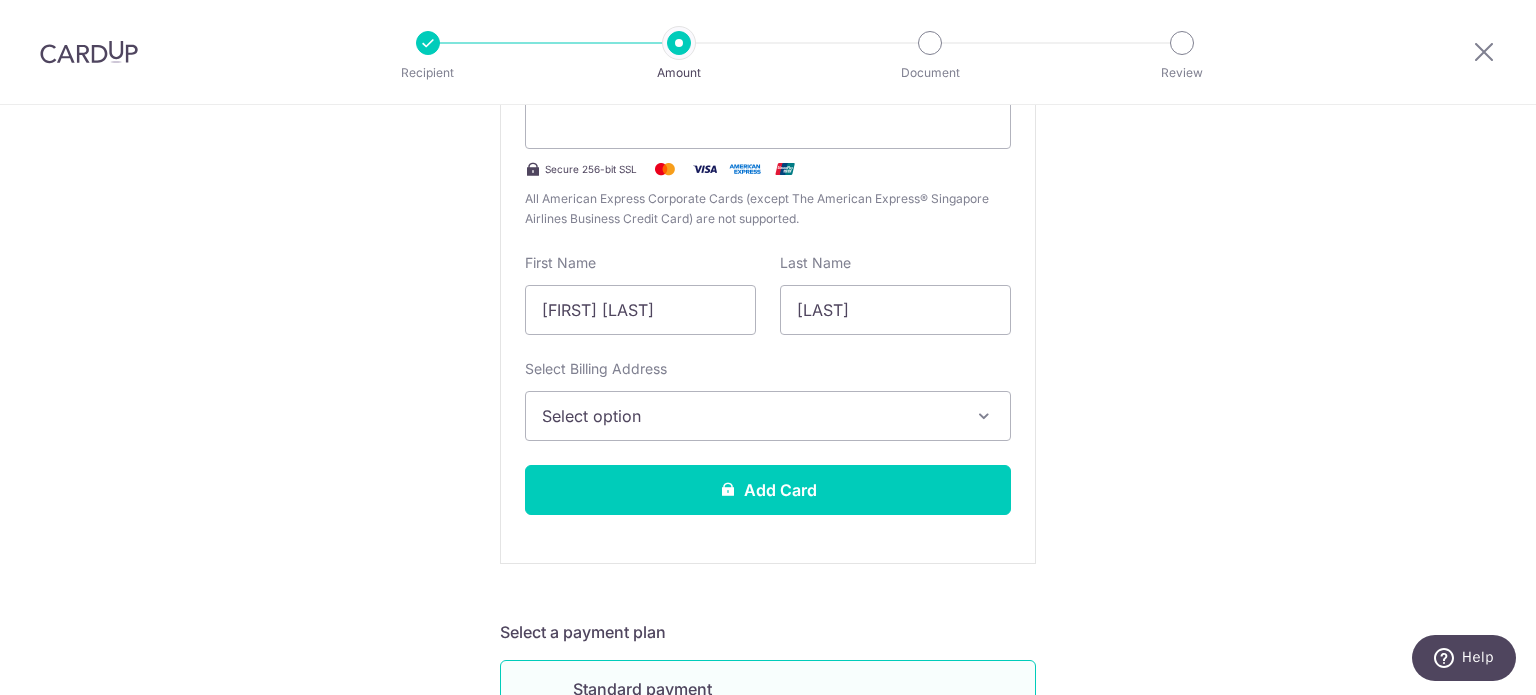click on "Tell us more about your payment
Enter one-time or monthly payment amount
SGD
5,633.13
5633.13
The  total tax payment amounts scheduled  should not exceed the outstanding balance in your latest Statement of Account.
Select Card
Add new card
Add credit card
Secure 256-bit SSL
Text
New card details
Card" at bounding box center [768, 862] 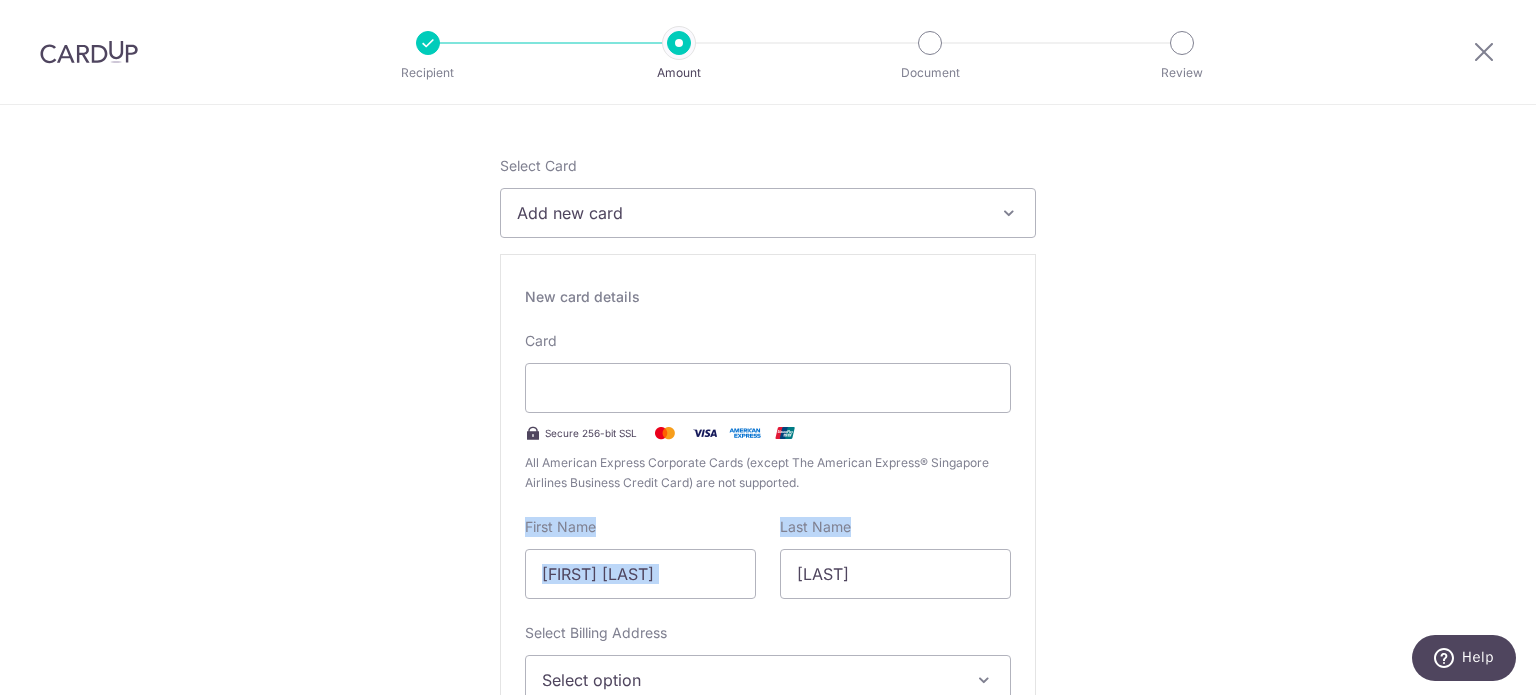 scroll, scrollTop: 266, scrollLeft: 0, axis: vertical 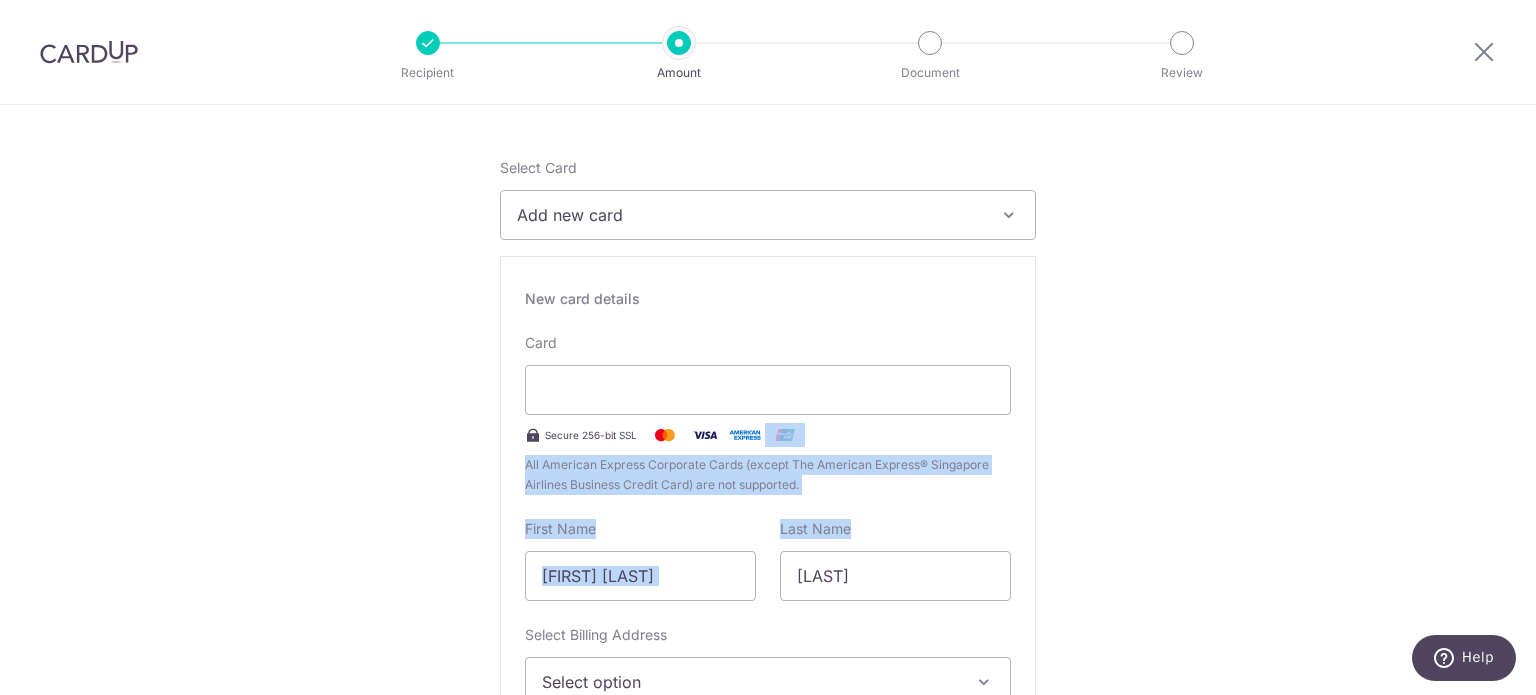 drag, startPoint x: 957, startPoint y: 523, endPoint x: 817, endPoint y: 445, distance: 160.26228 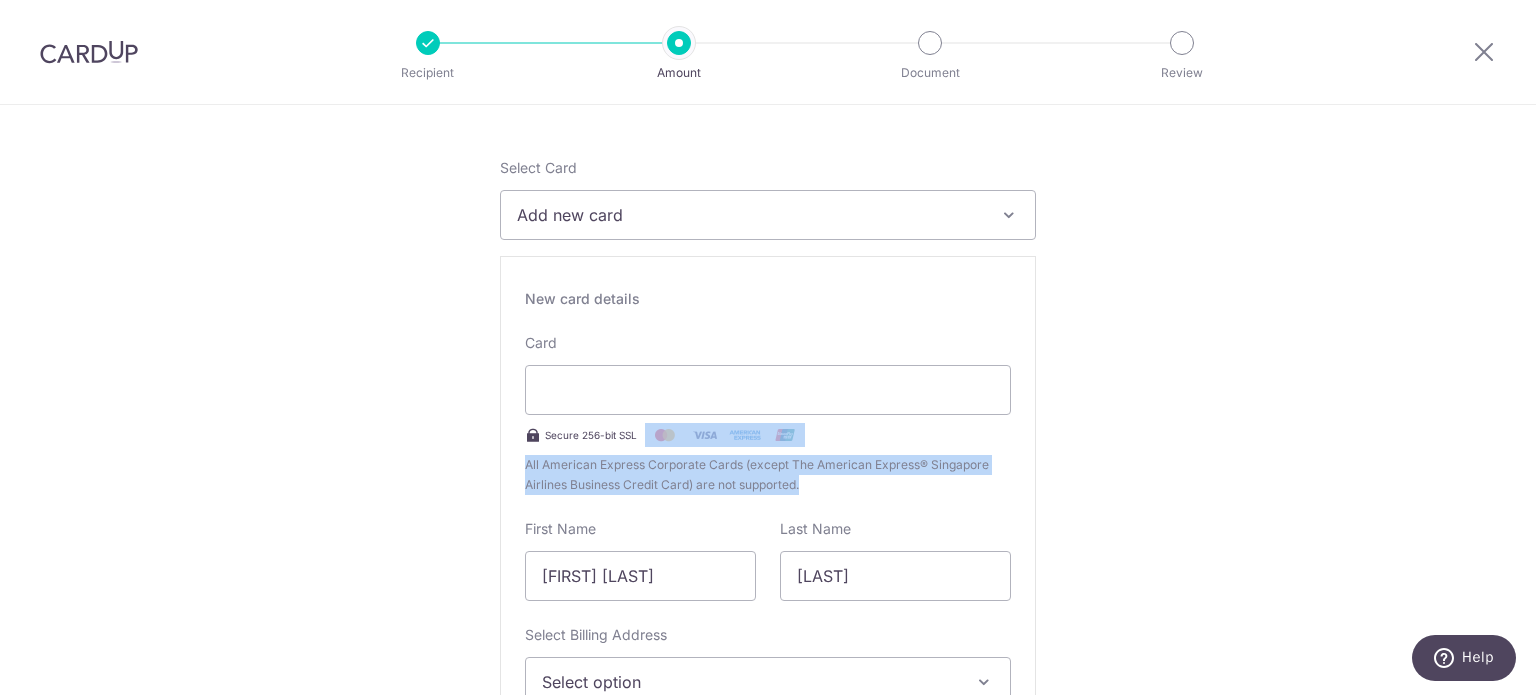 drag, startPoint x: 817, startPoint y: 445, endPoint x: 834, endPoint y: 496, distance: 53.75872 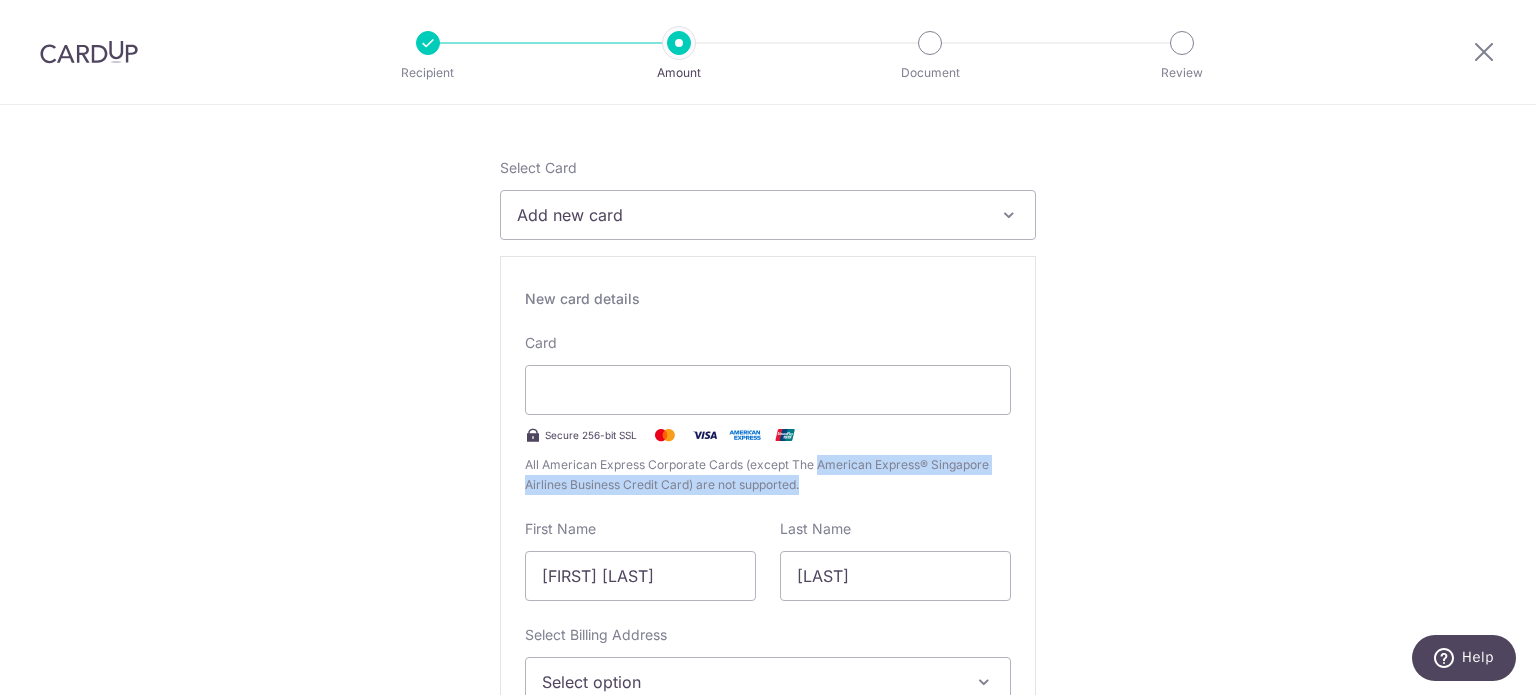 drag, startPoint x: 835, startPoint y: 496, endPoint x: 834, endPoint y: 447, distance: 49.010204 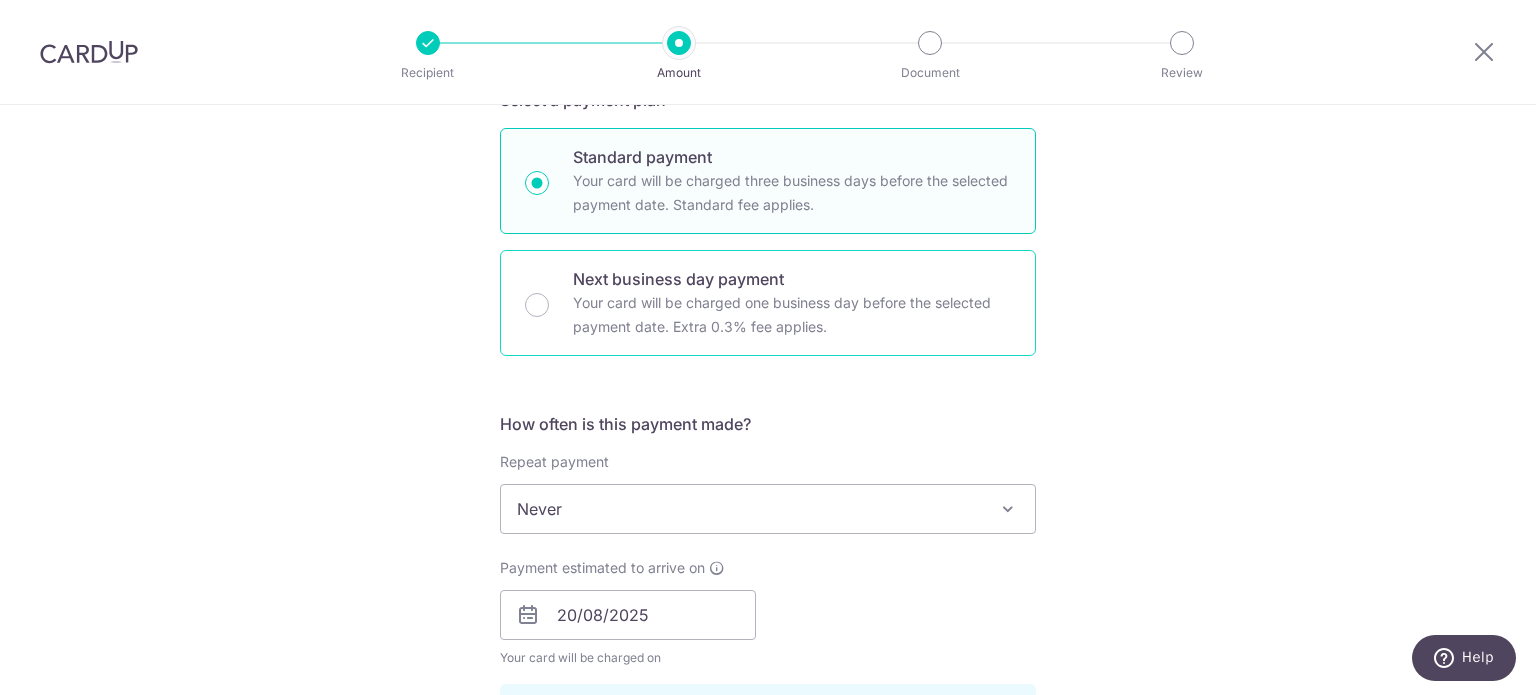 click on "Your card will be charged one business day before the selected payment date. Extra 0.3% fee applies." at bounding box center (792, 315) 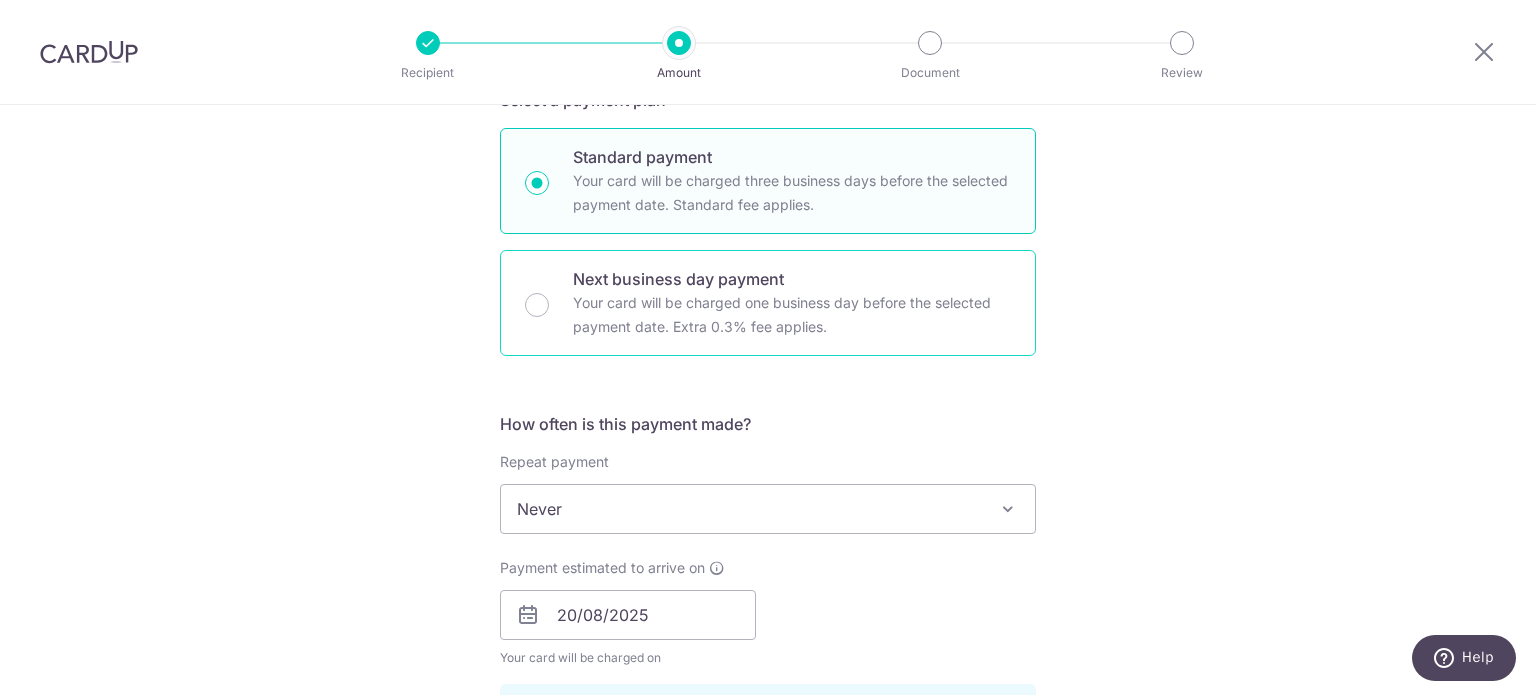 radio on "false" 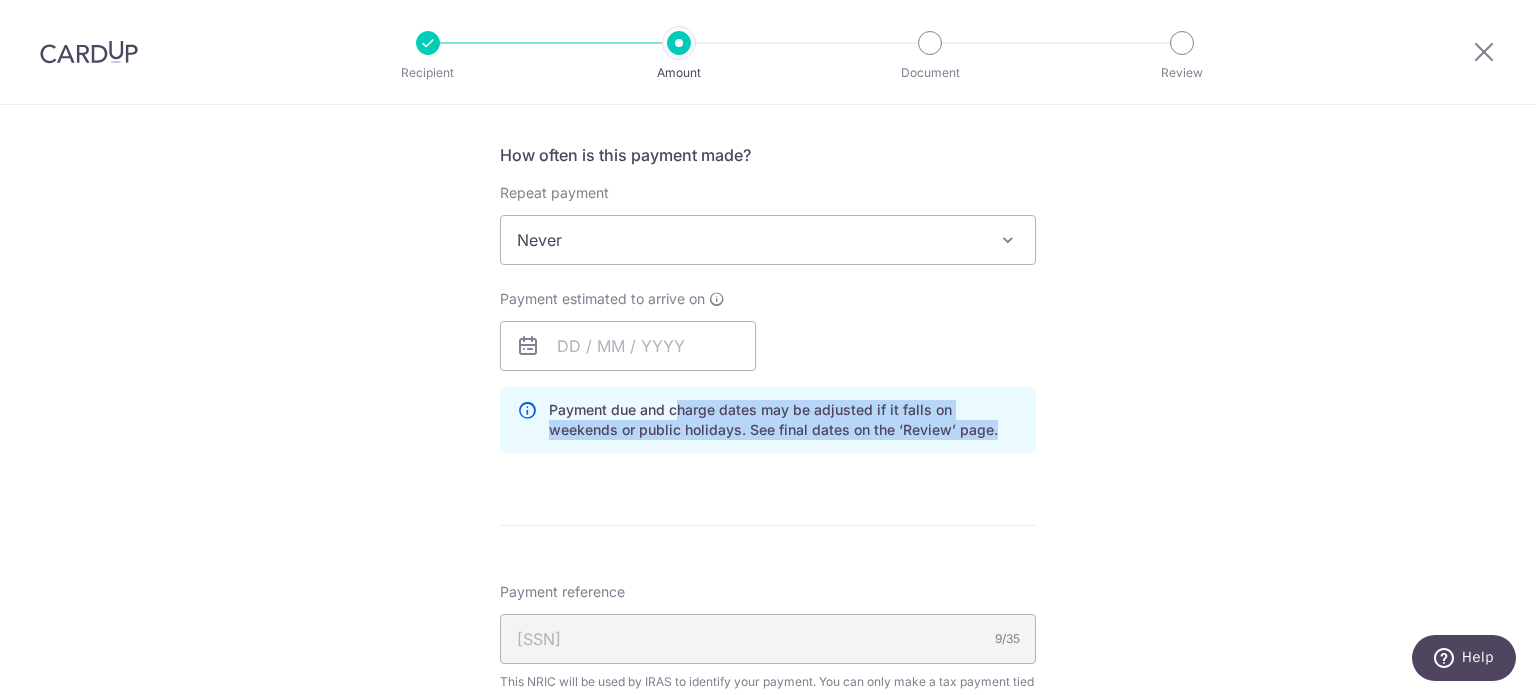 drag, startPoint x: 952, startPoint y: 430, endPoint x: 666, endPoint y: 411, distance: 286.63043 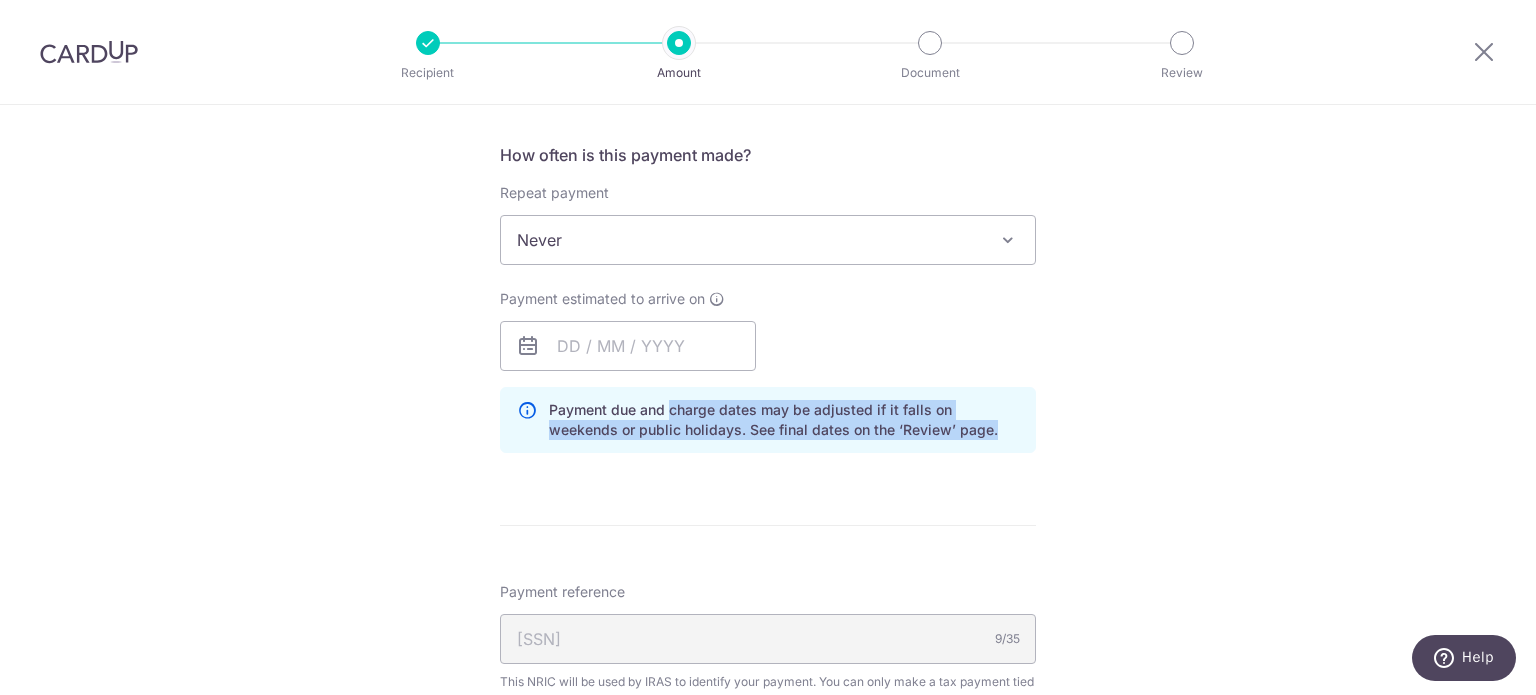 click on "Payment due and charge dates may be adjusted if it falls on weekends or public holidays. See final dates on the ‘Review’ page." at bounding box center (784, 420) 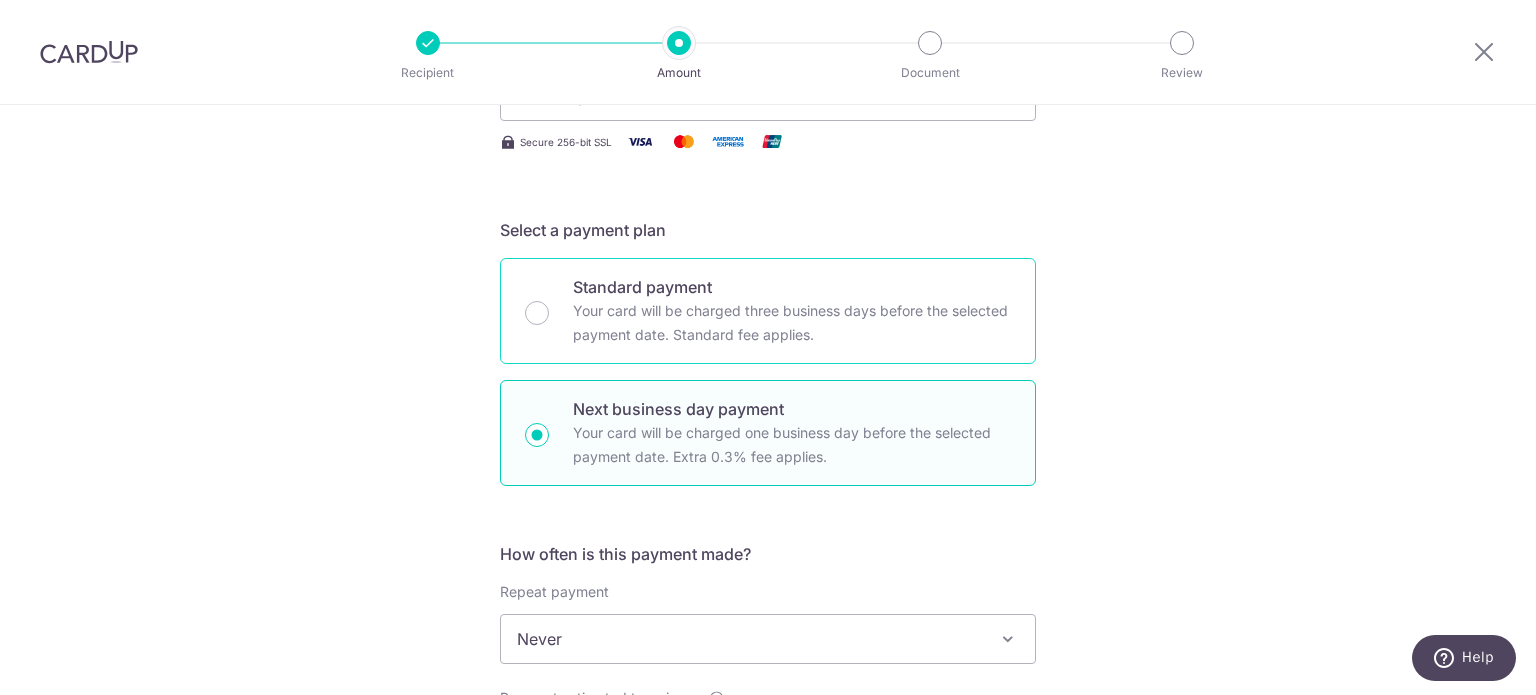 click on "Your card will be charged three business days before the selected payment date. Standard fee applies." at bounding box center (792, 323) 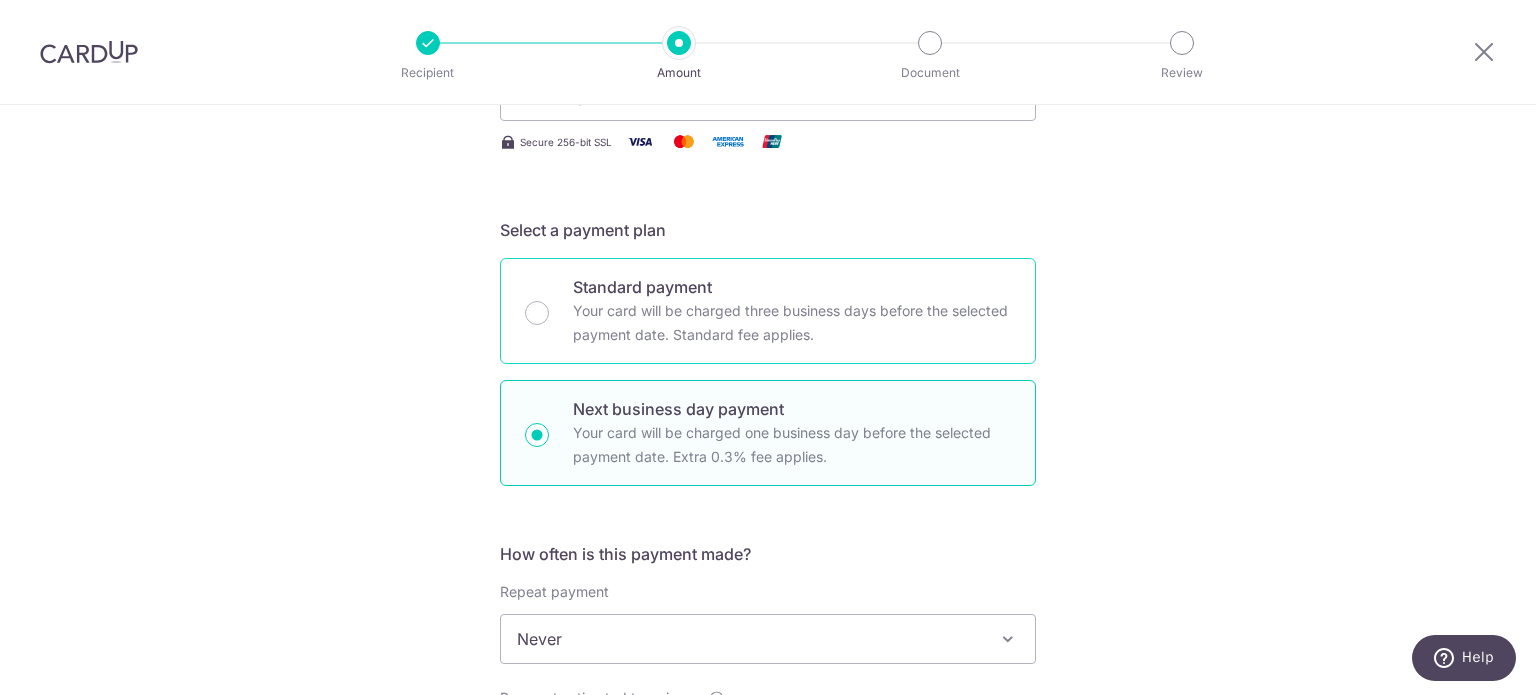 click on "Standard payment
Your card will be charged three business days before the selected payment date. Standard fee applies." at bounding box center (537, 313) 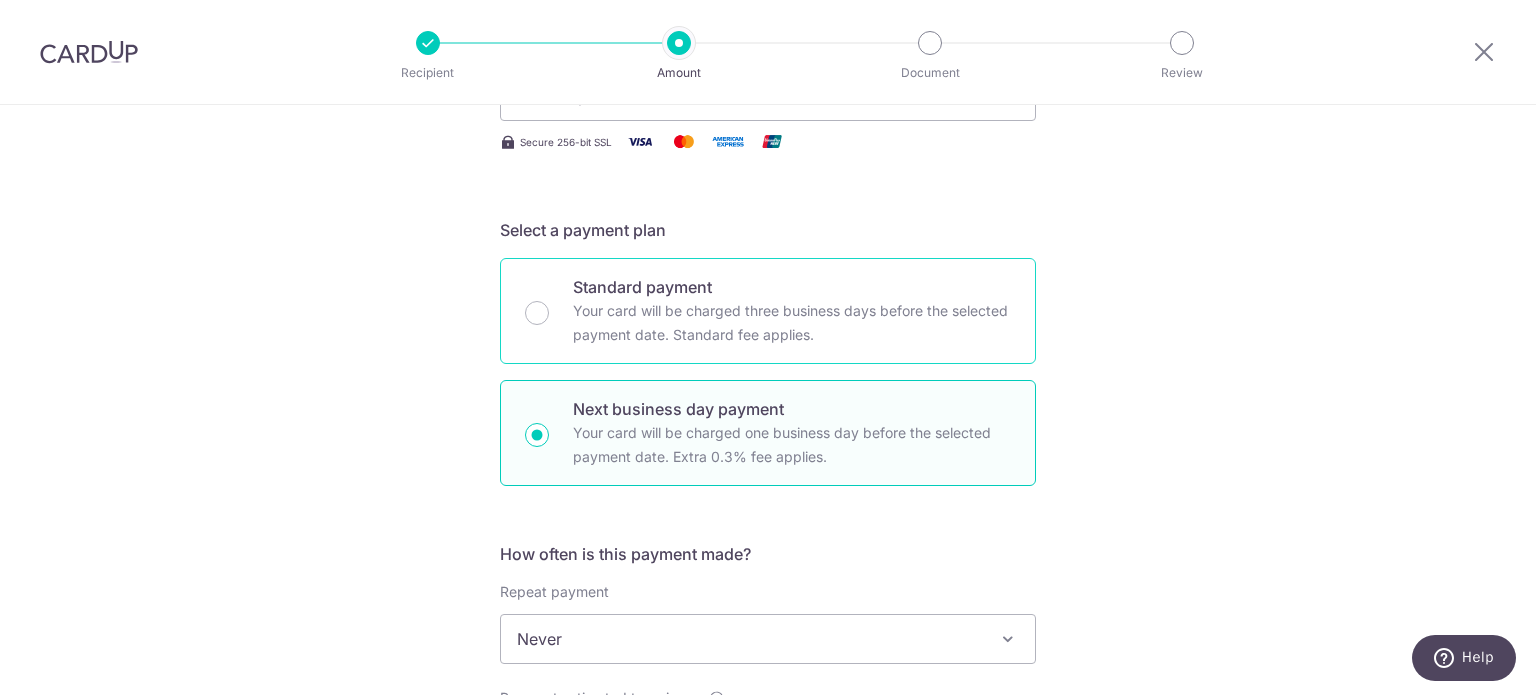 radio on "true" 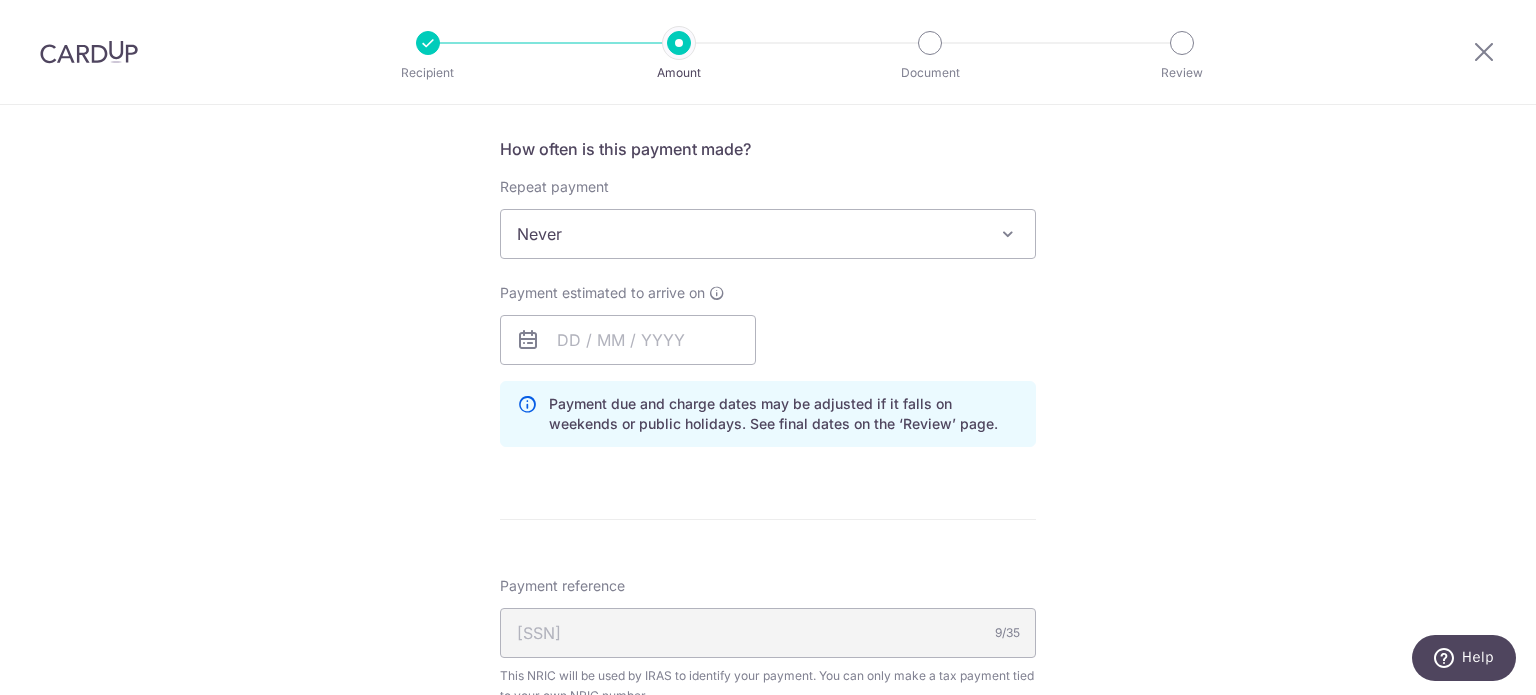 scroll, scrollTop: 792, scrollLeft: 0, axis: vertical 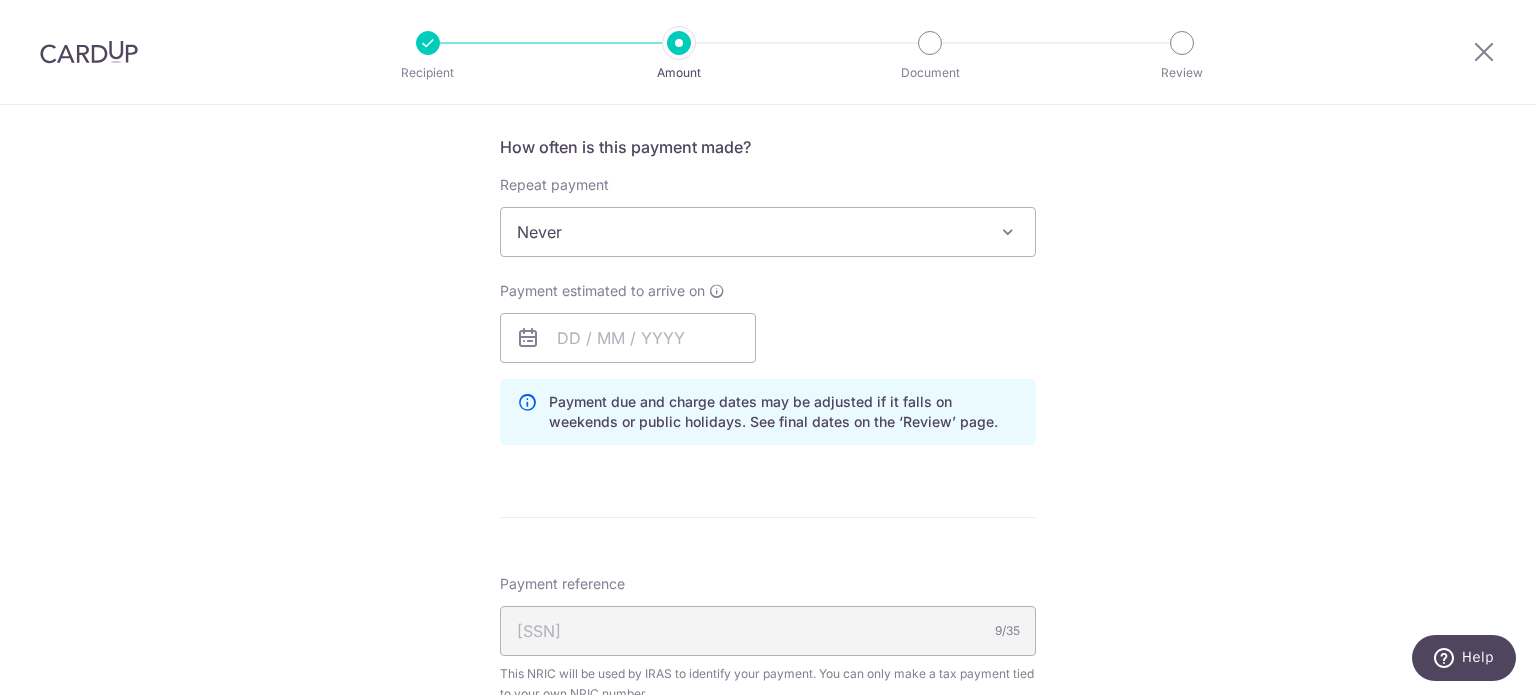 click on "Never" at bounding box center [768, 232] 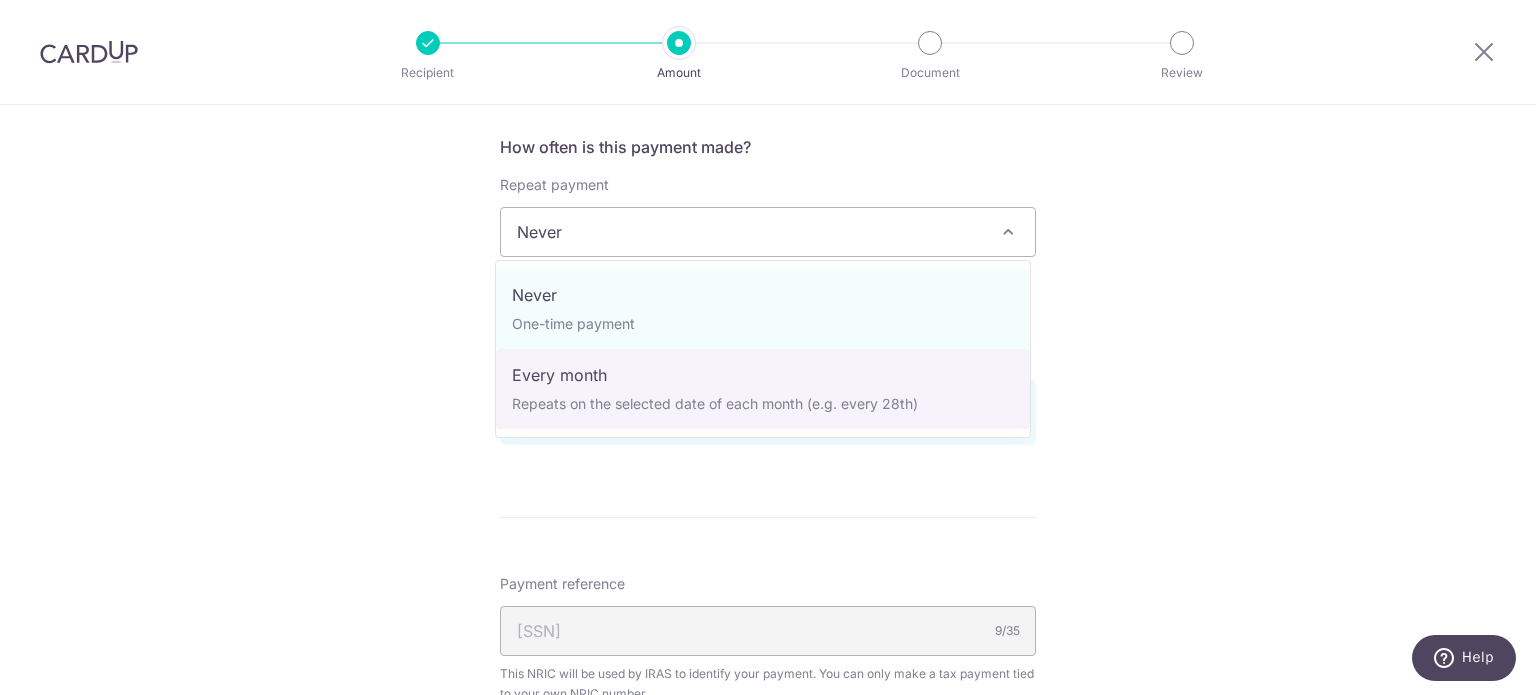 select on "3" 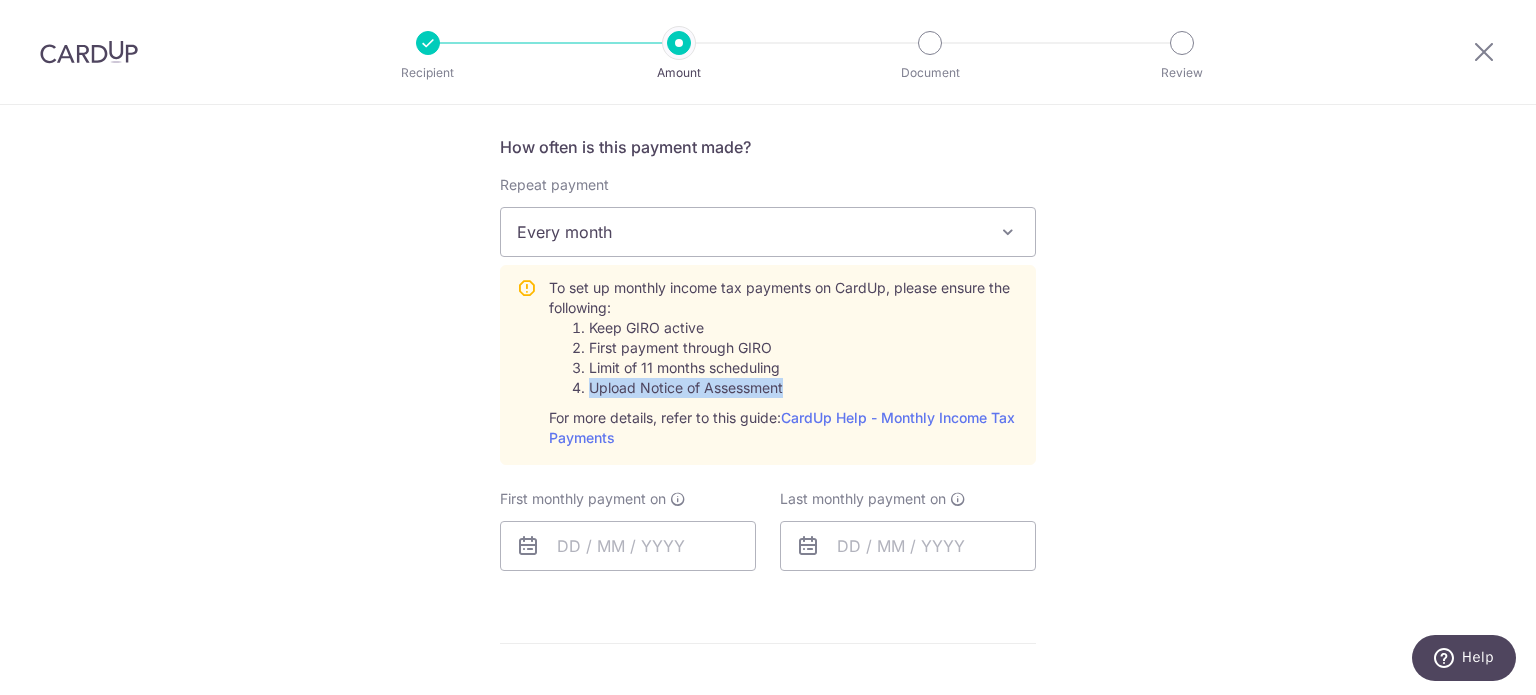 drag, startPoint x: 822, startPoint y: 381, endPoint x: 855, endPoint y: 373, distance: 33.955853 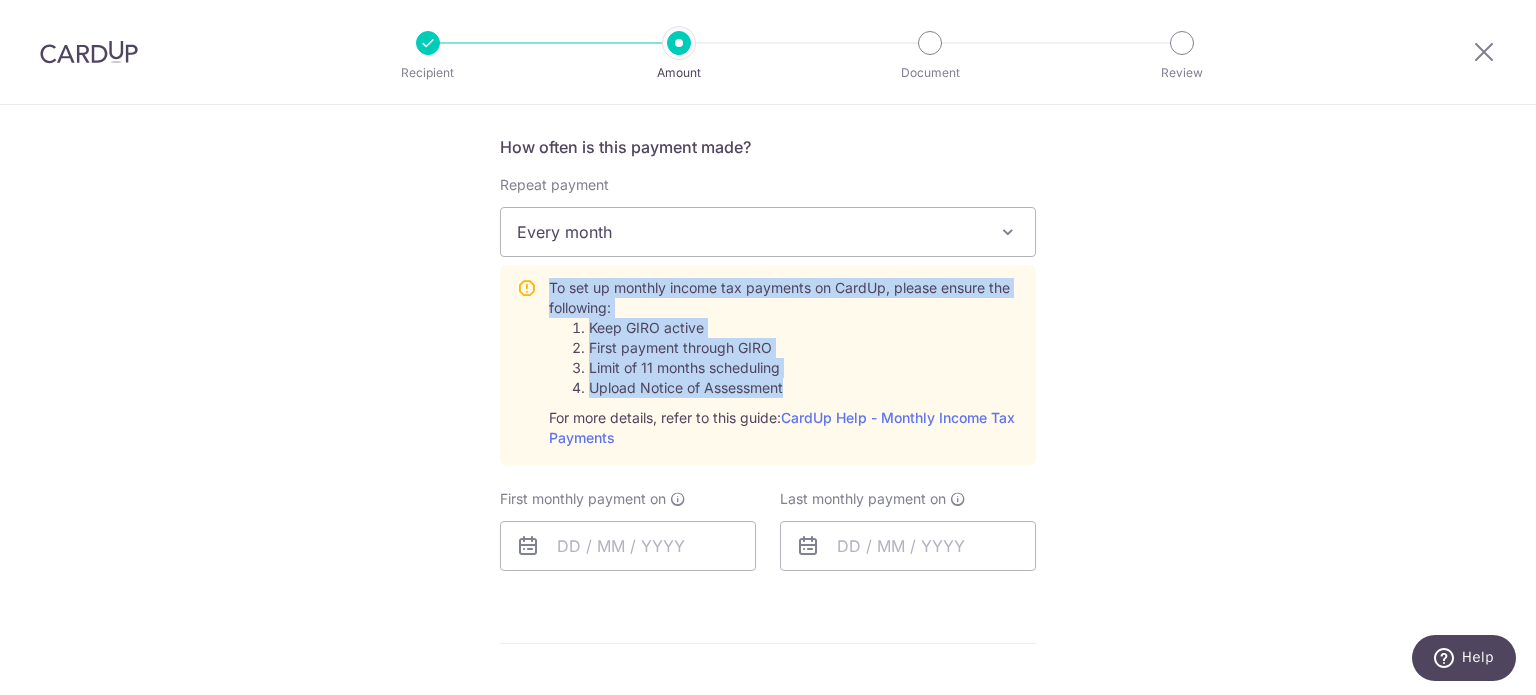 drag, startPoint x: 840, startPoint y: 376, endPoint x: 815, endPoint y: 308, distance: 72.44998 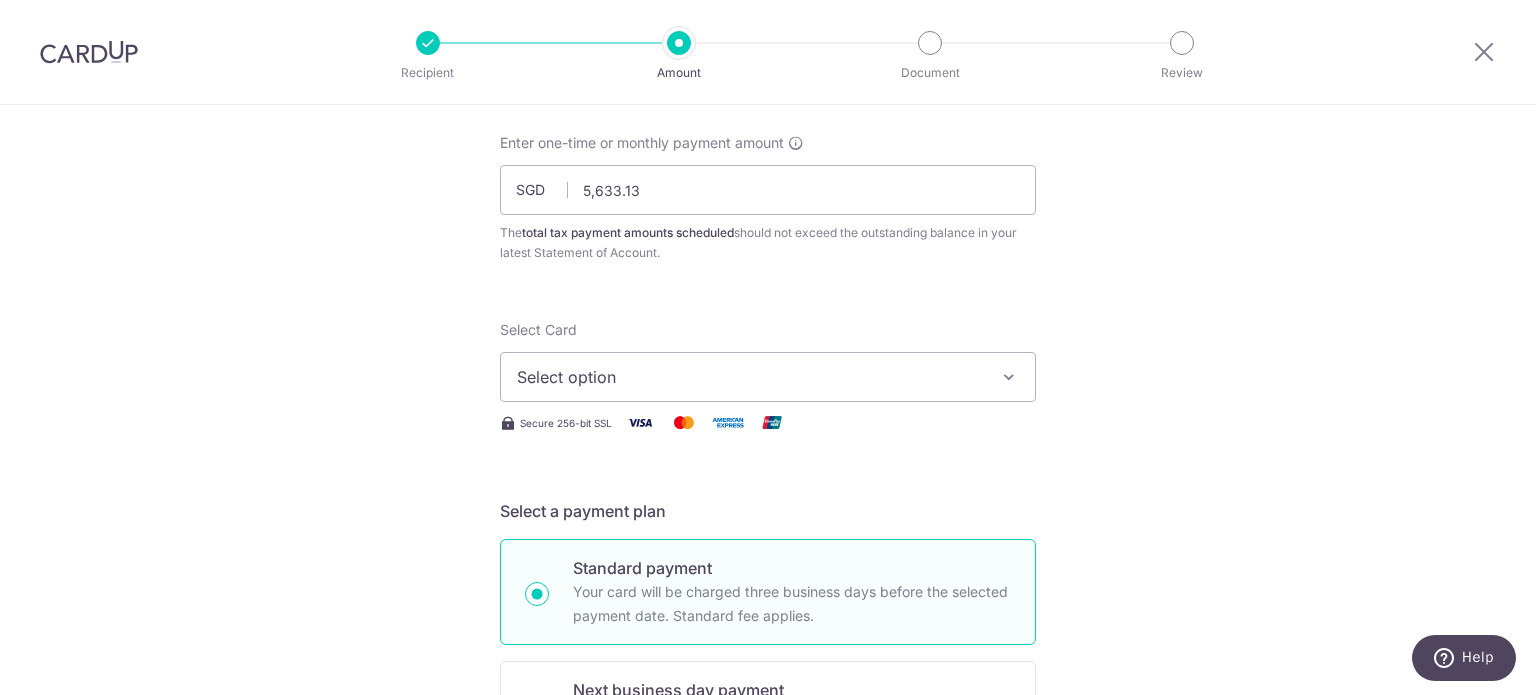 scroll, scrollTop: 0, scrollLeft: 0, axis: both 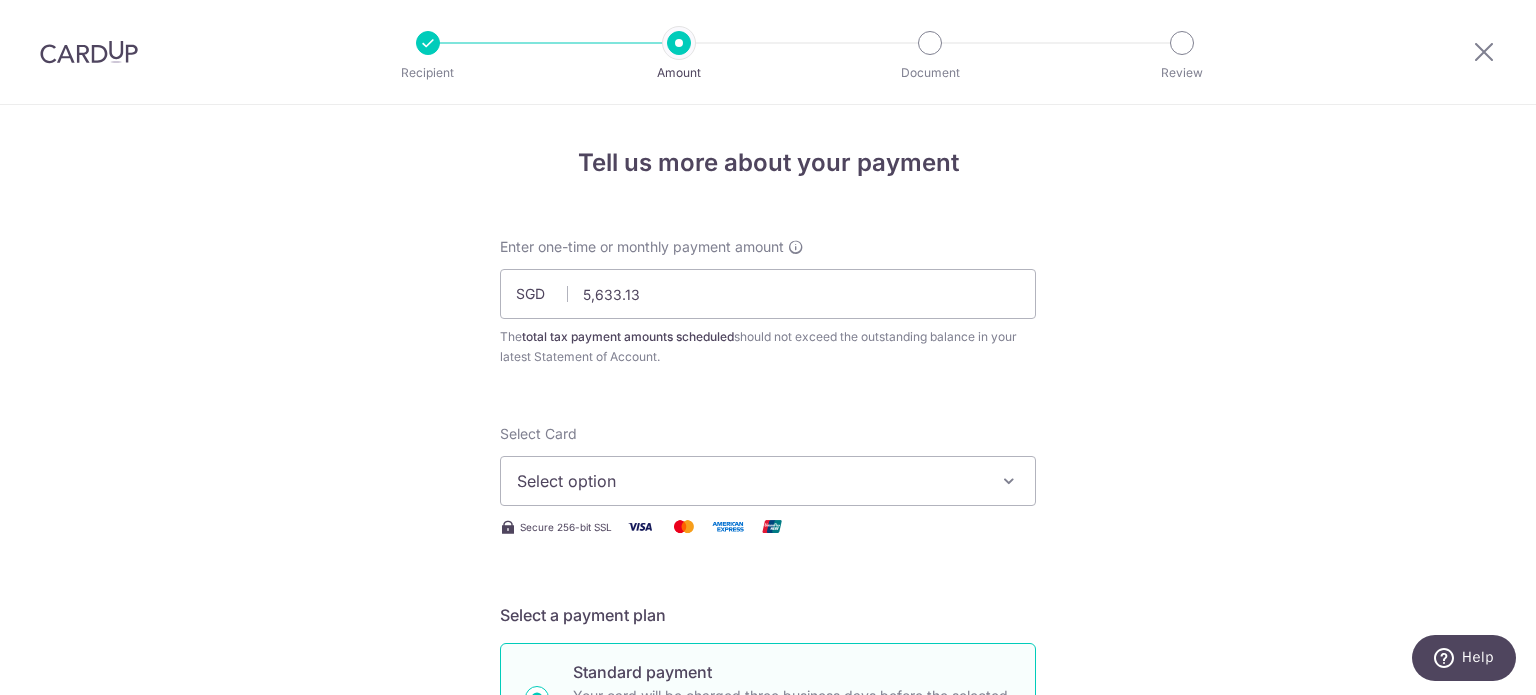 click at bounding box center (1484, 52) 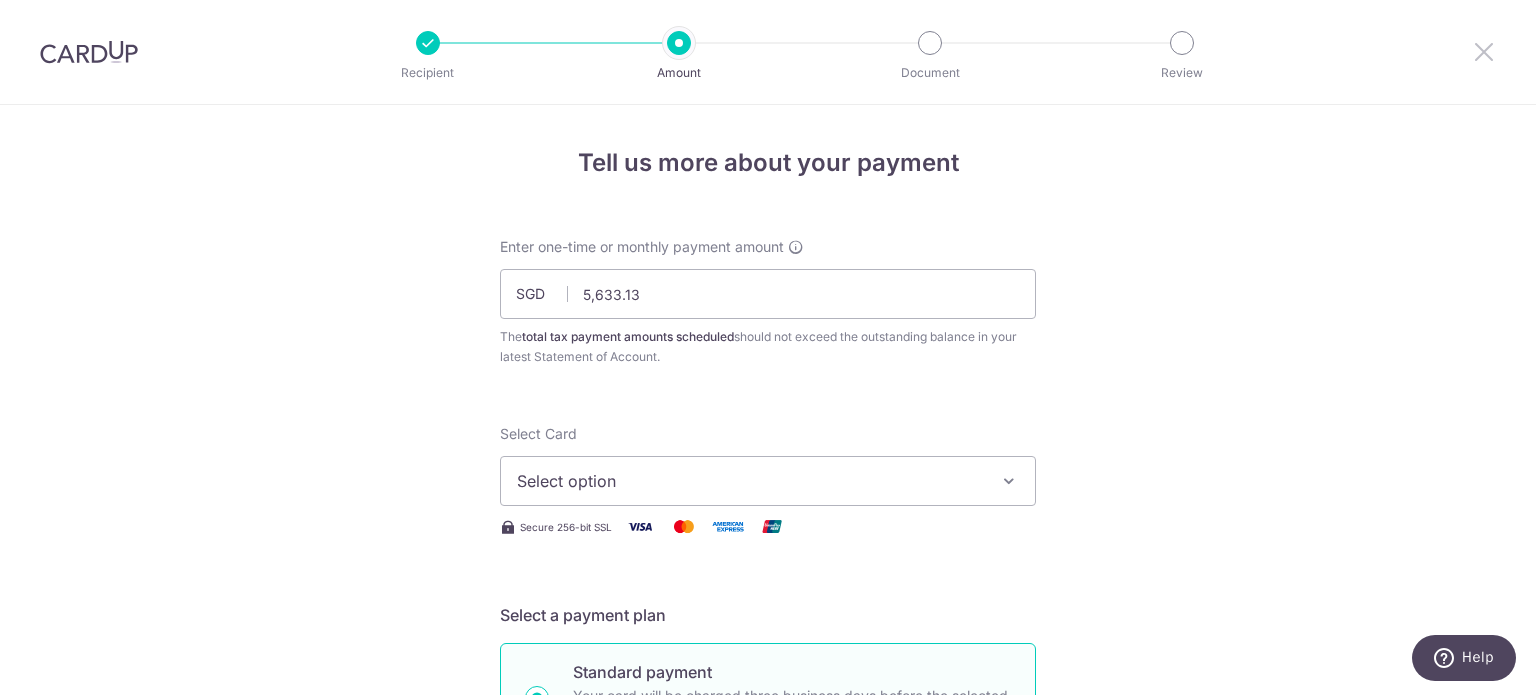 click at bounding box center [1484, 51] 